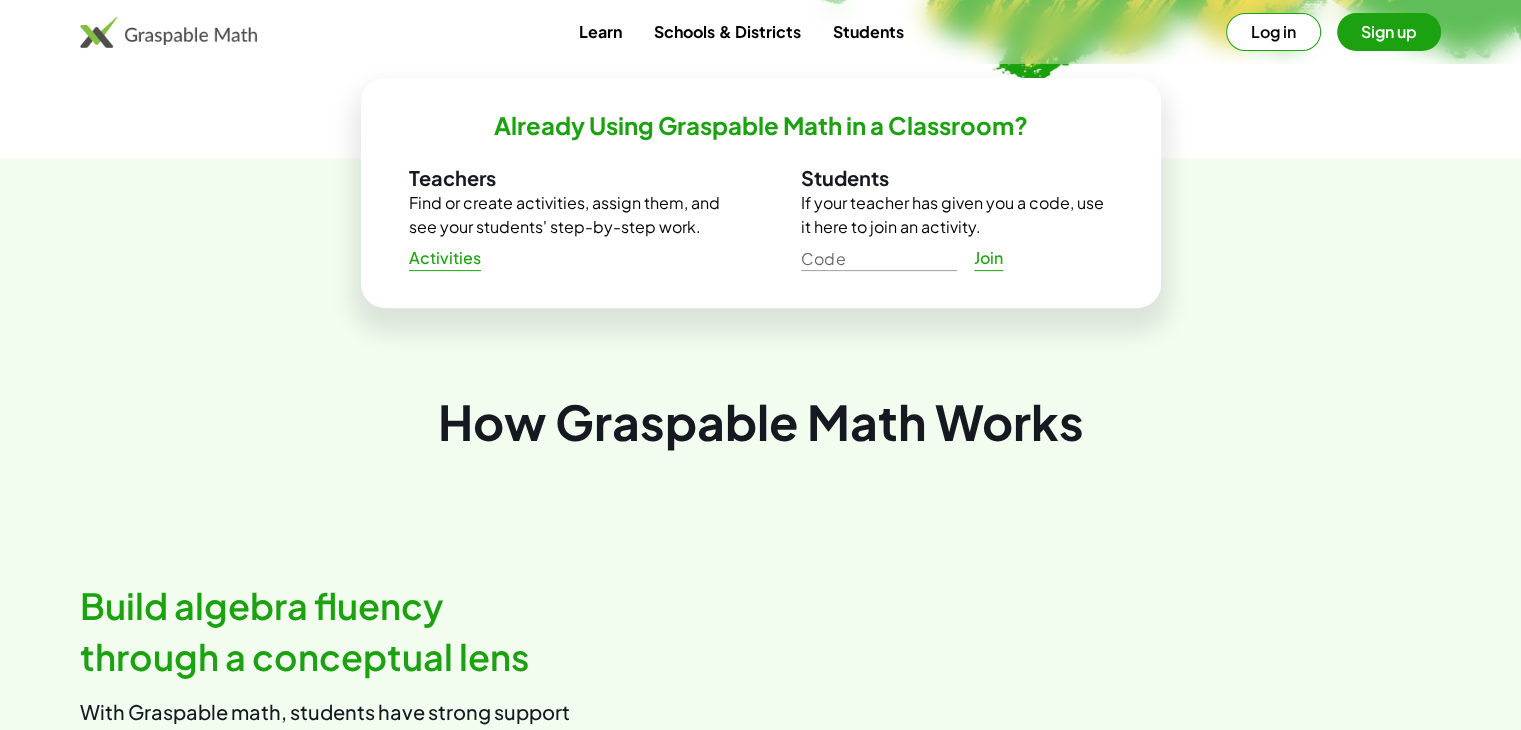 scroll, scrollTop: 660, scrollLeft: 0, axis: vertical 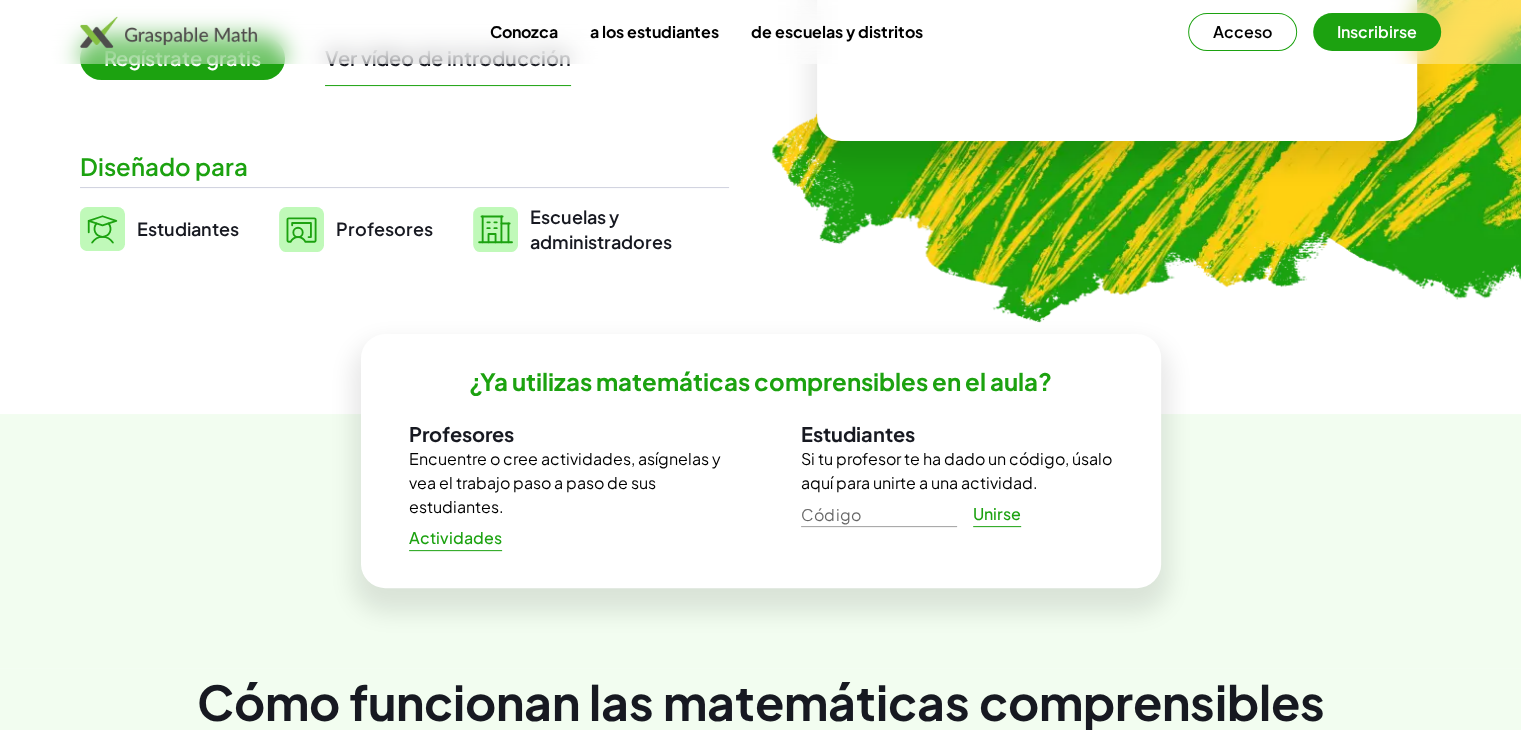 click on "Profesores" at bounding box center (384, 228) 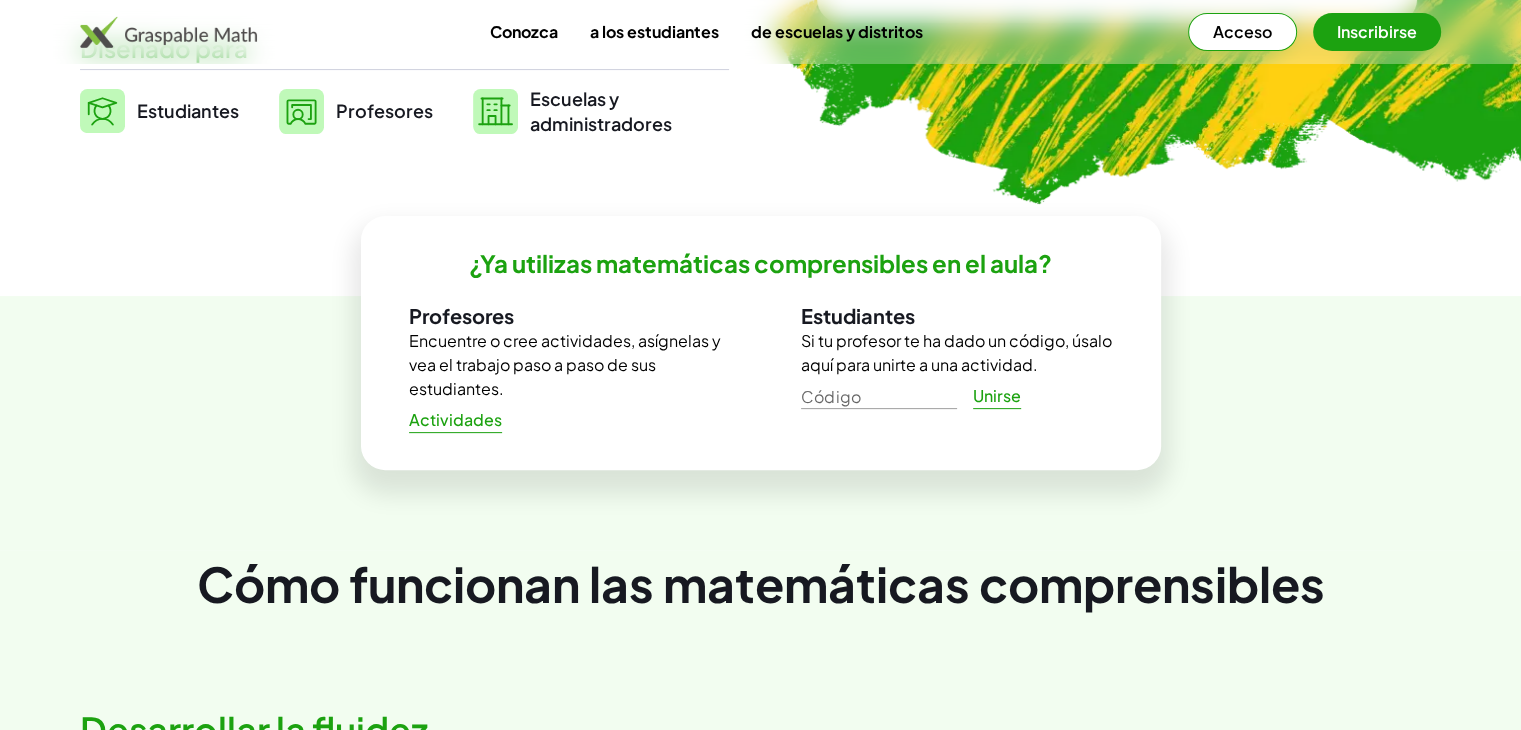 scroll, scrollTop: 570, scrollLeft: 0, axis: vertical 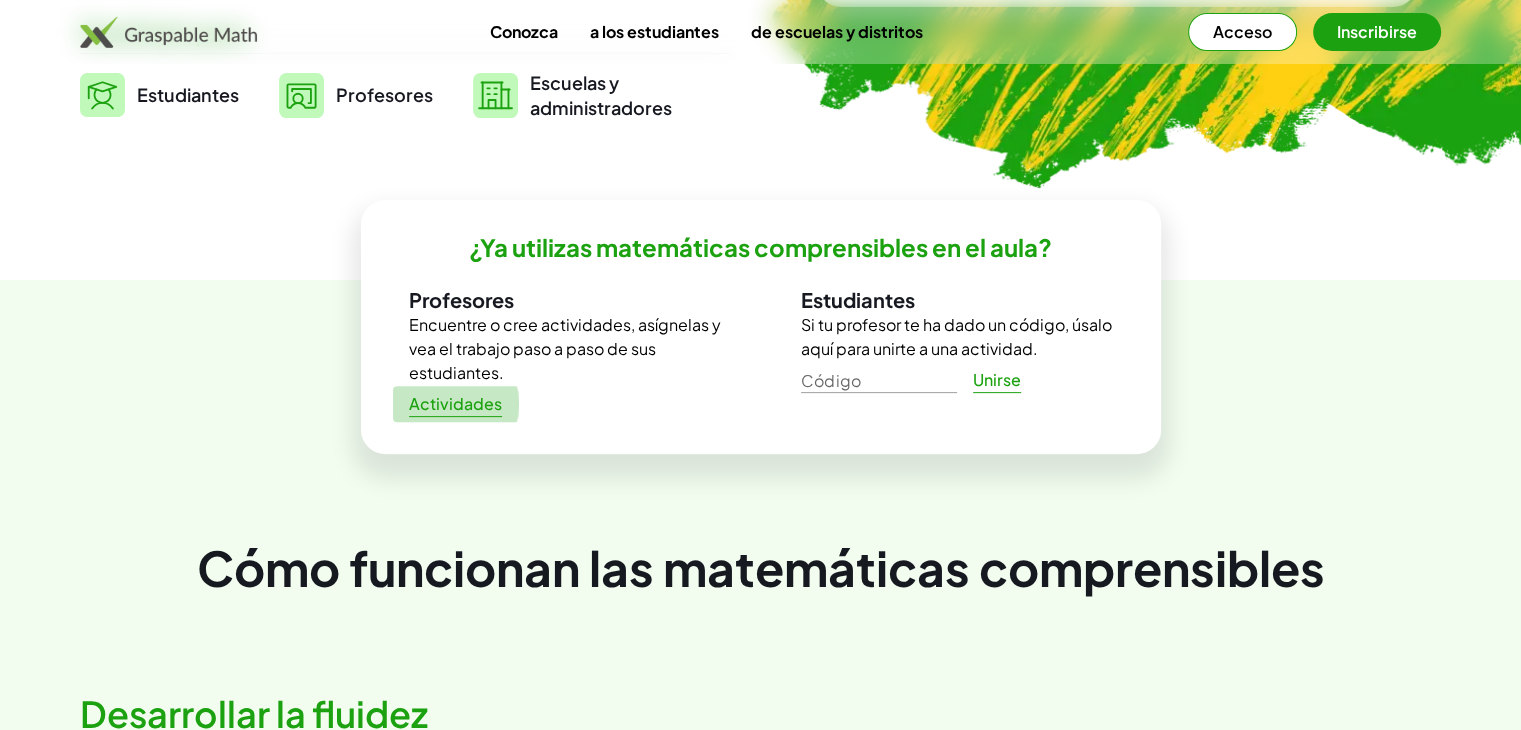click on "Actividades" at bounding box center [456, 404] 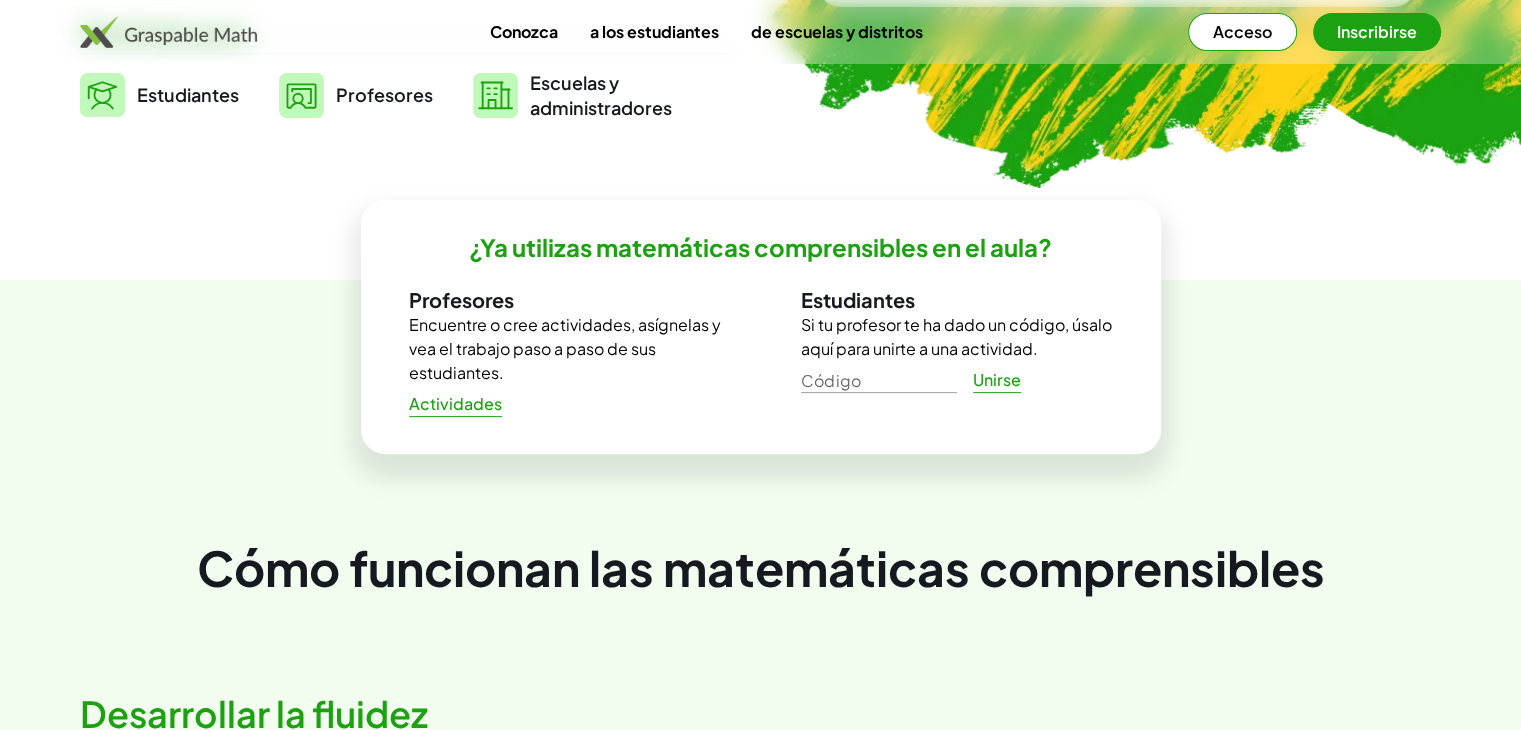 scroll, scrollTop: 204, scrollLeft: 0, axis: vertical 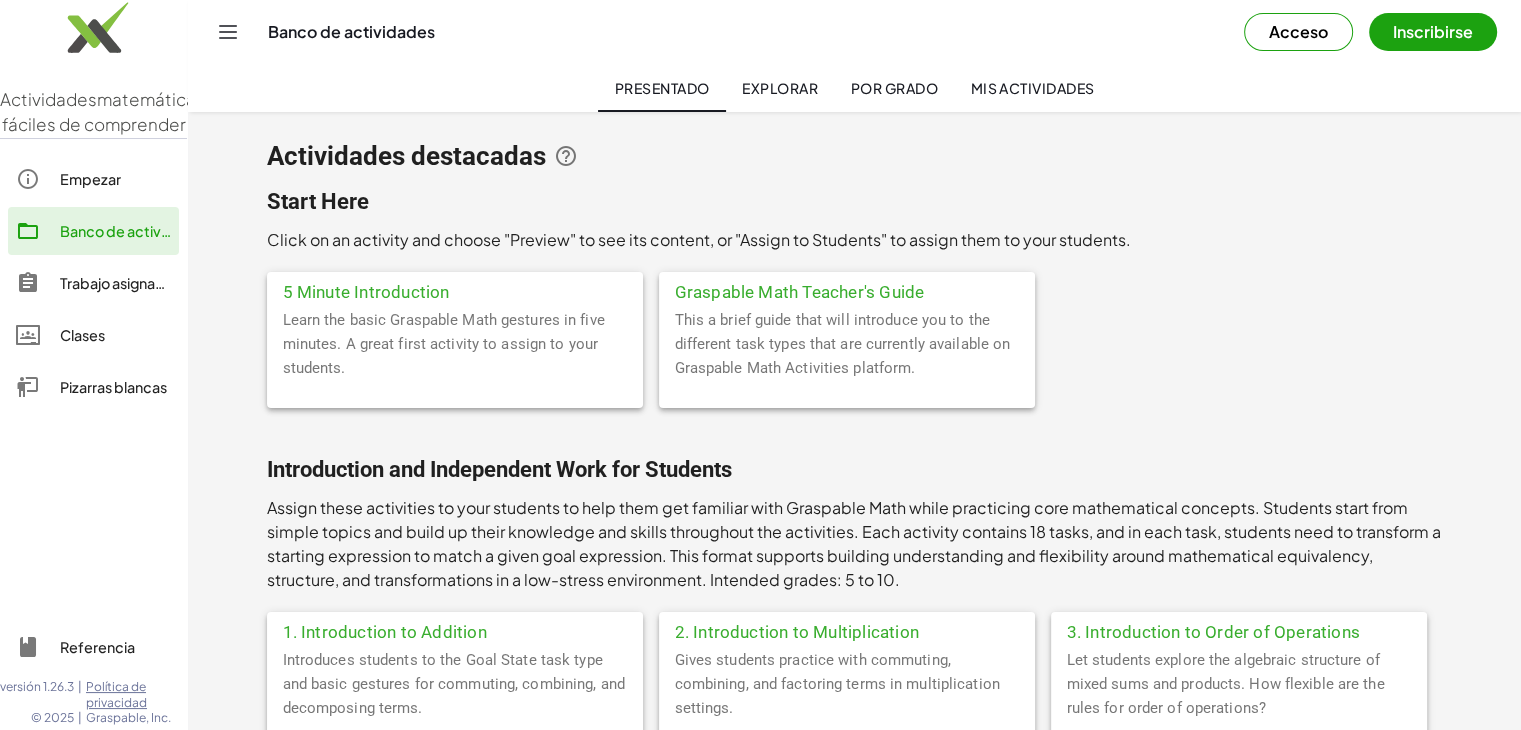 click on "Pizarras blancas" at bounding box center (113, 387) 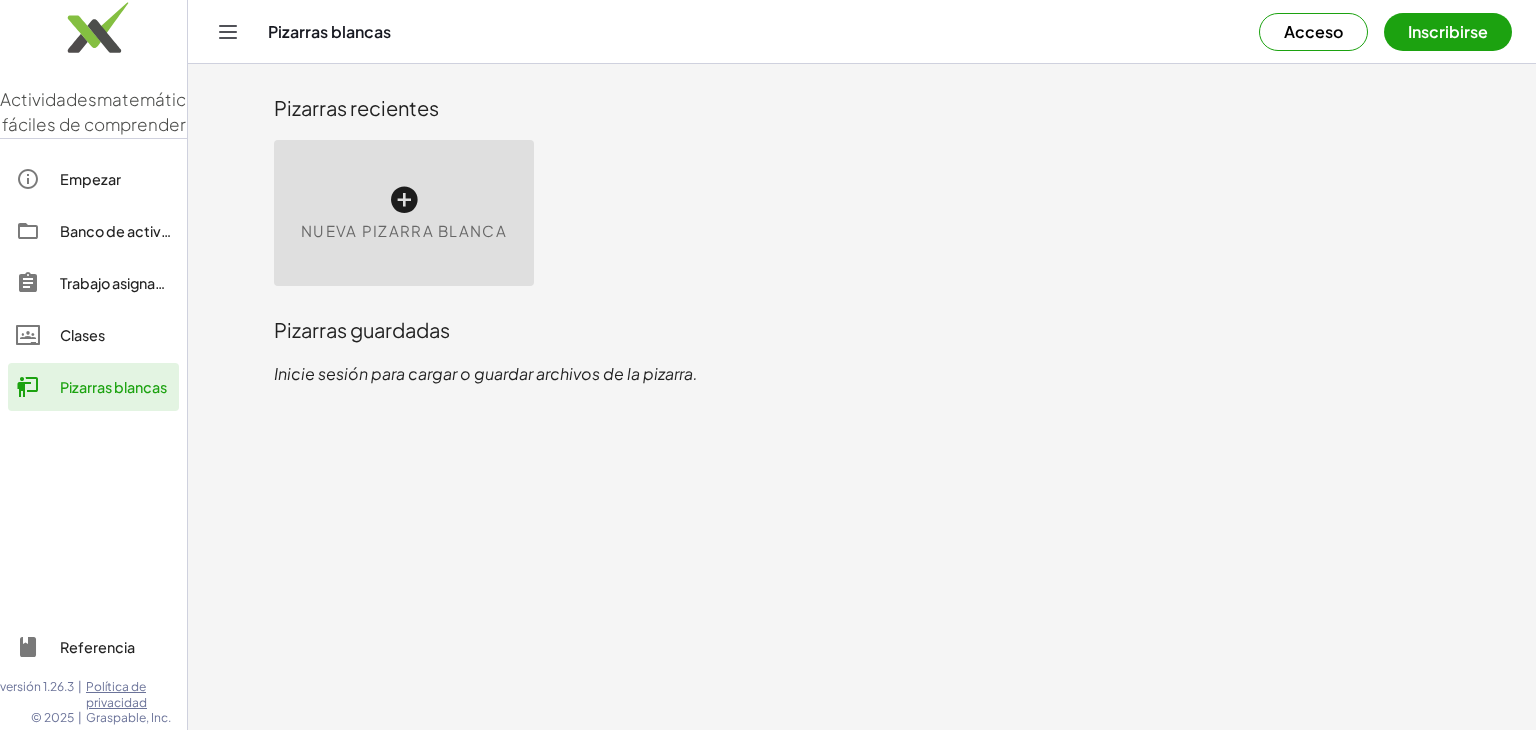 click at bounding box center (404, 200) 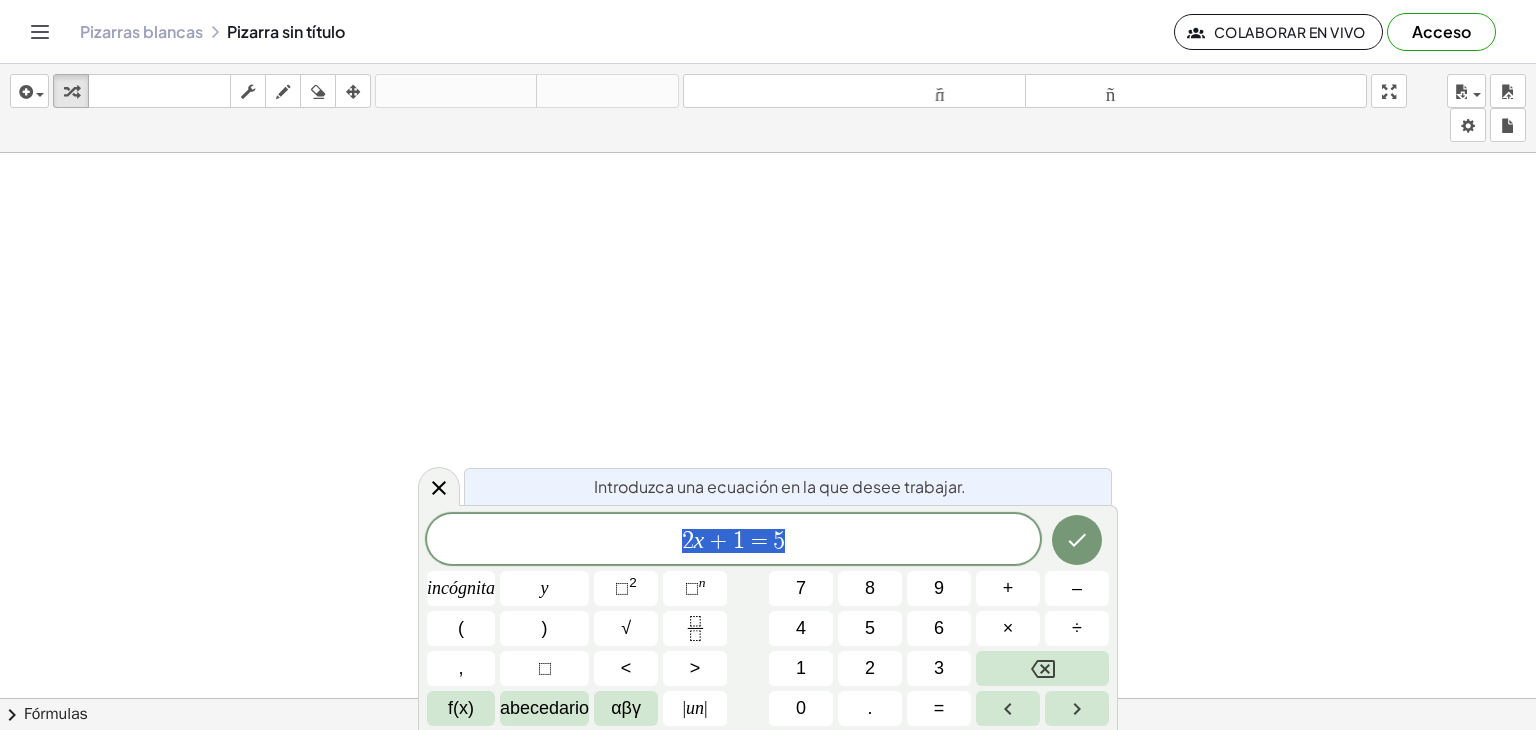 click at bounding box center (768, 712) 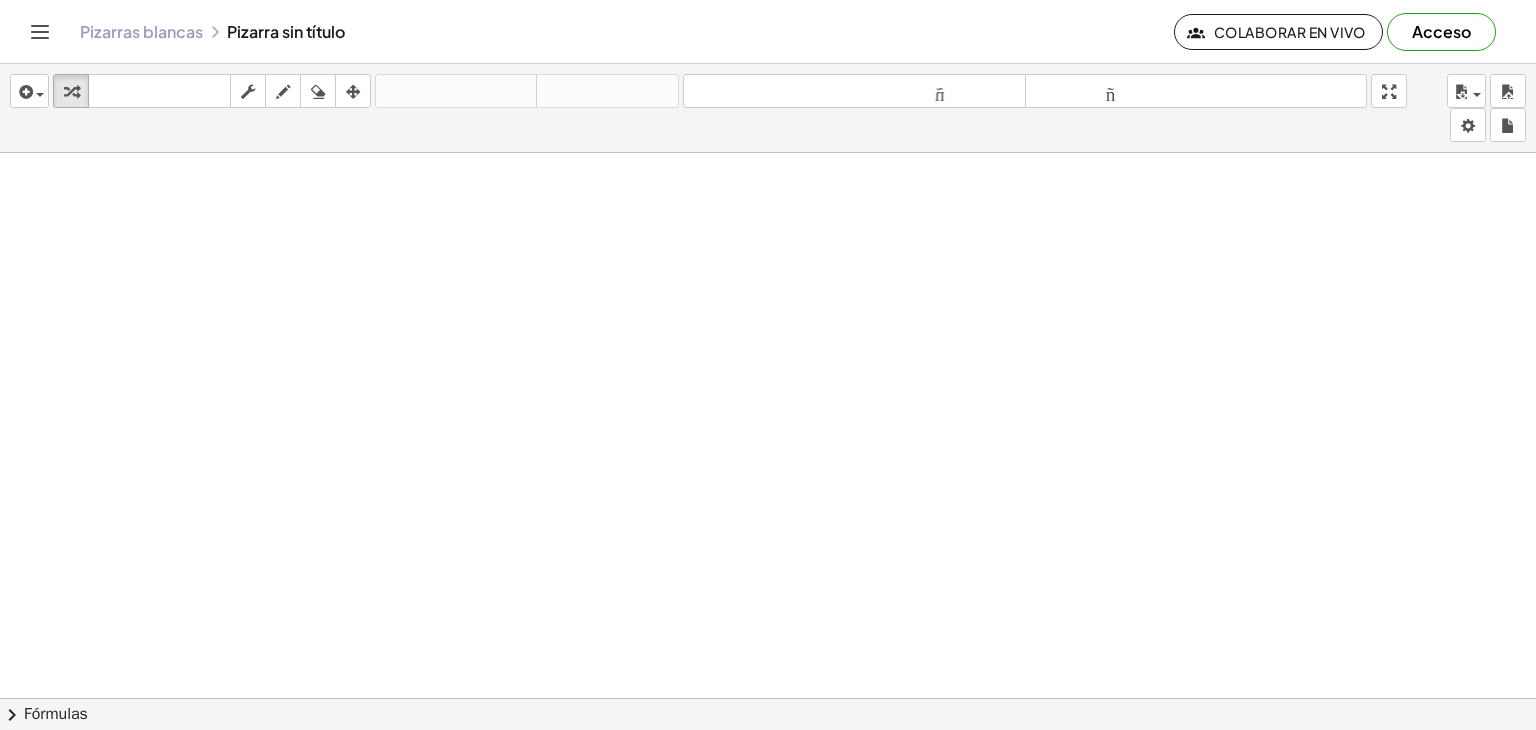 click at bounding box center (768, 712) 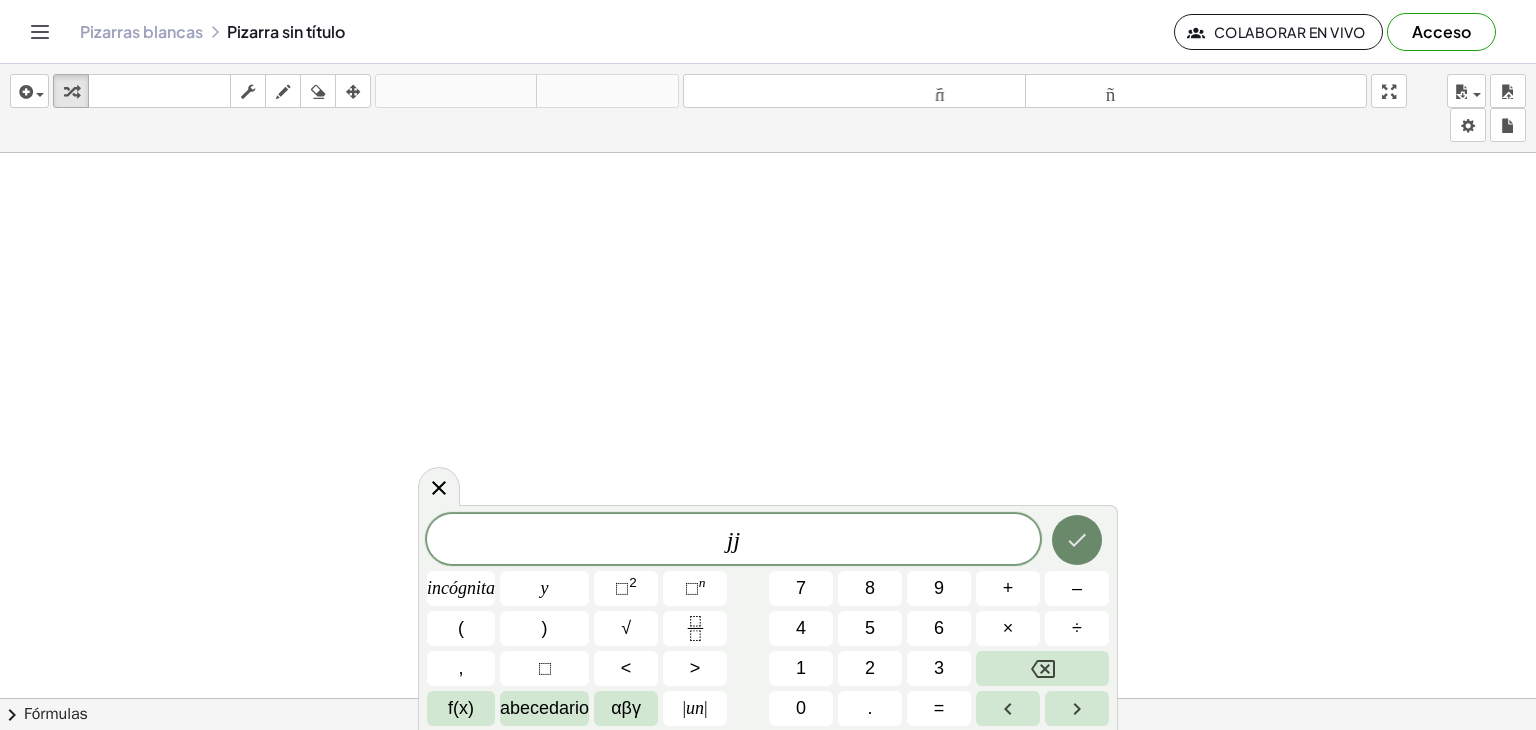 click at bounding box center [1077, 540] 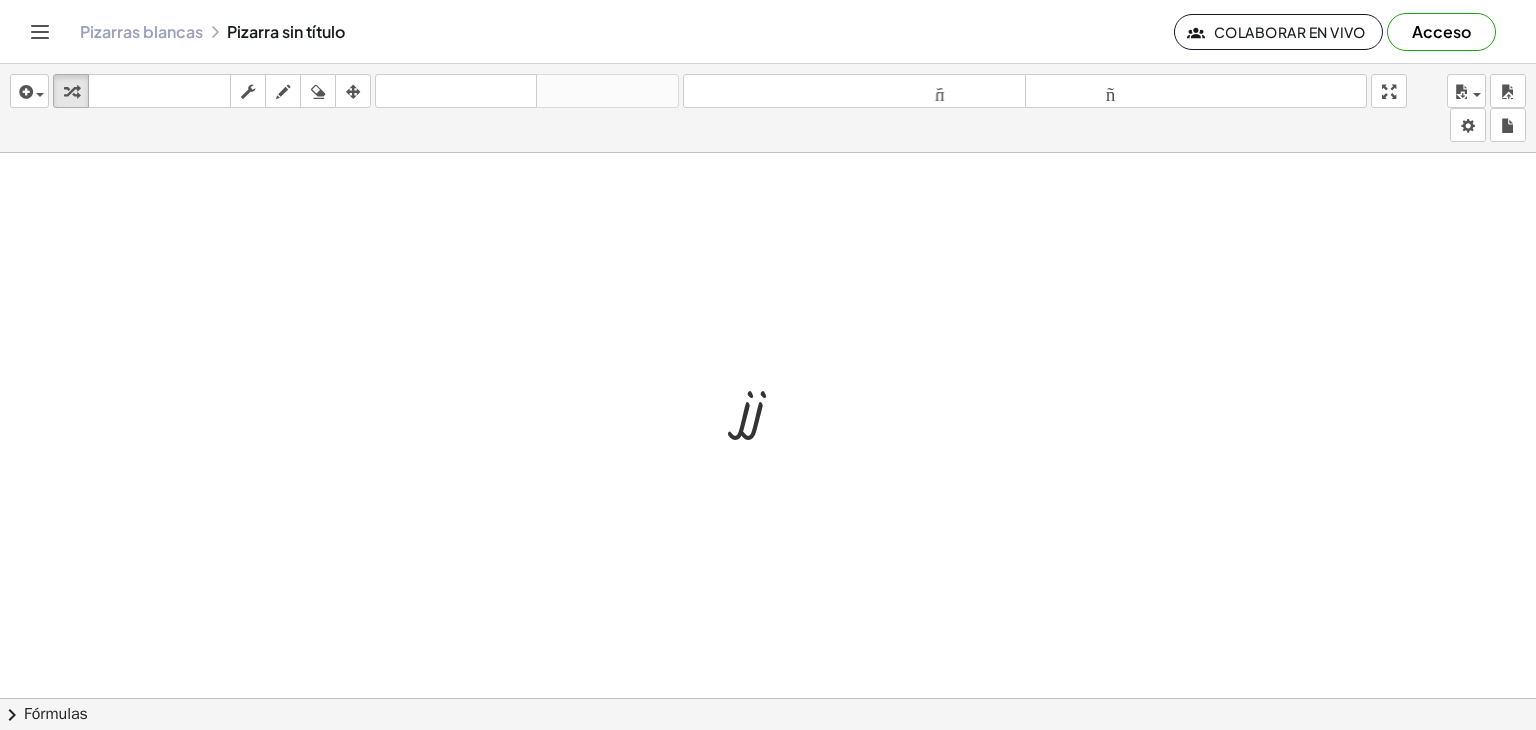 click on "· j · j" at bounding box center (761, 407) 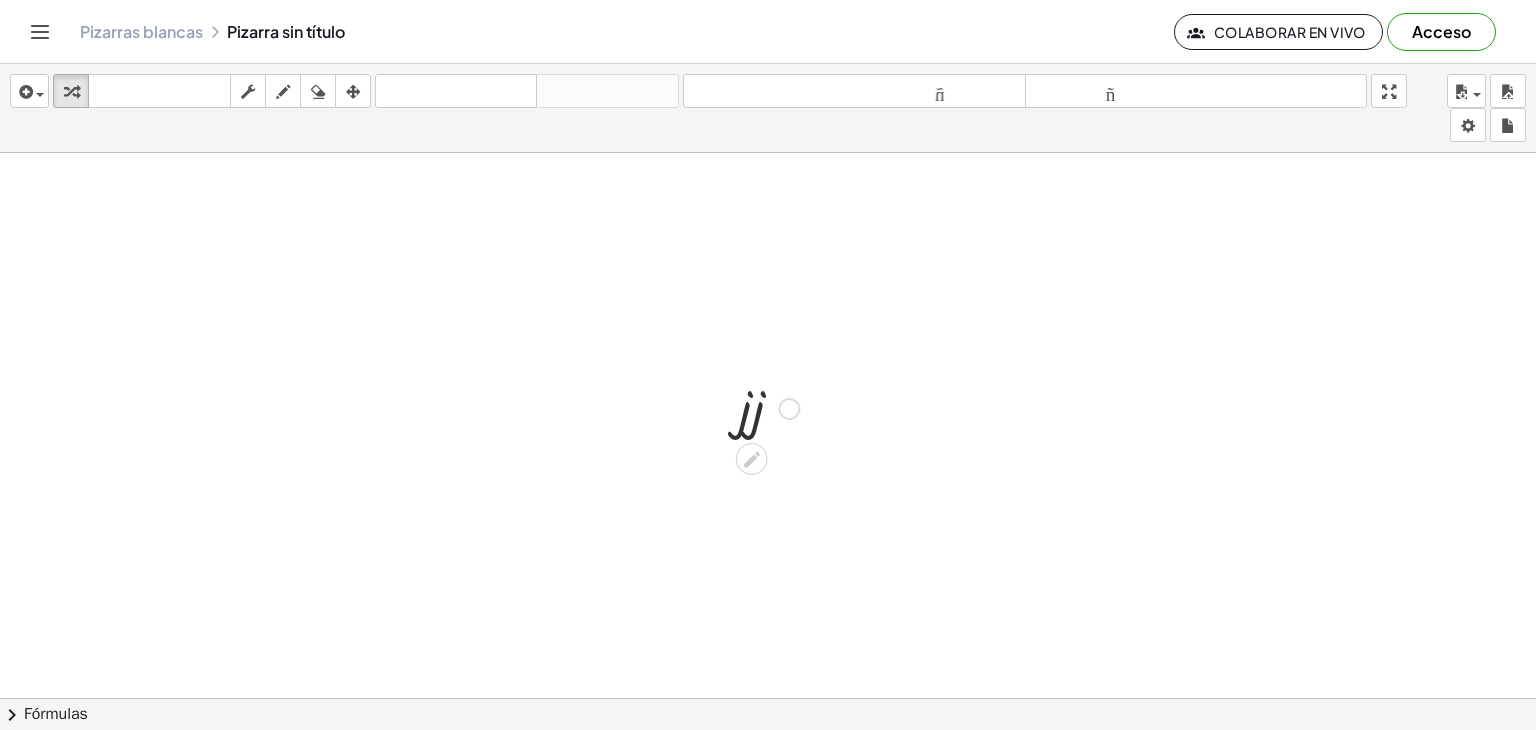 click at bounding box center [769, 407] 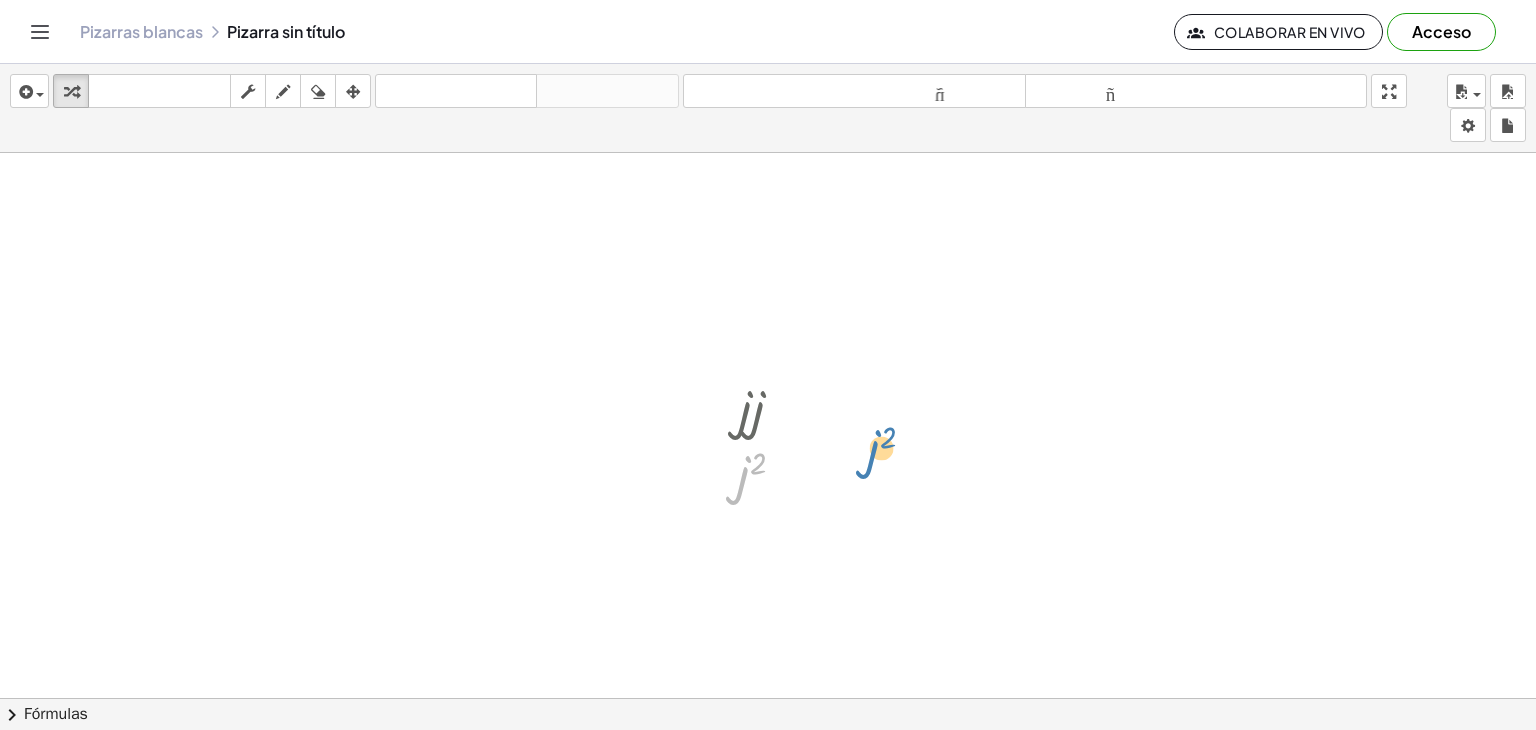 drag, startPoint x: 755, startPoint y: 427, endPoint x: 876, endPoint y: 389, distance: 126.82665 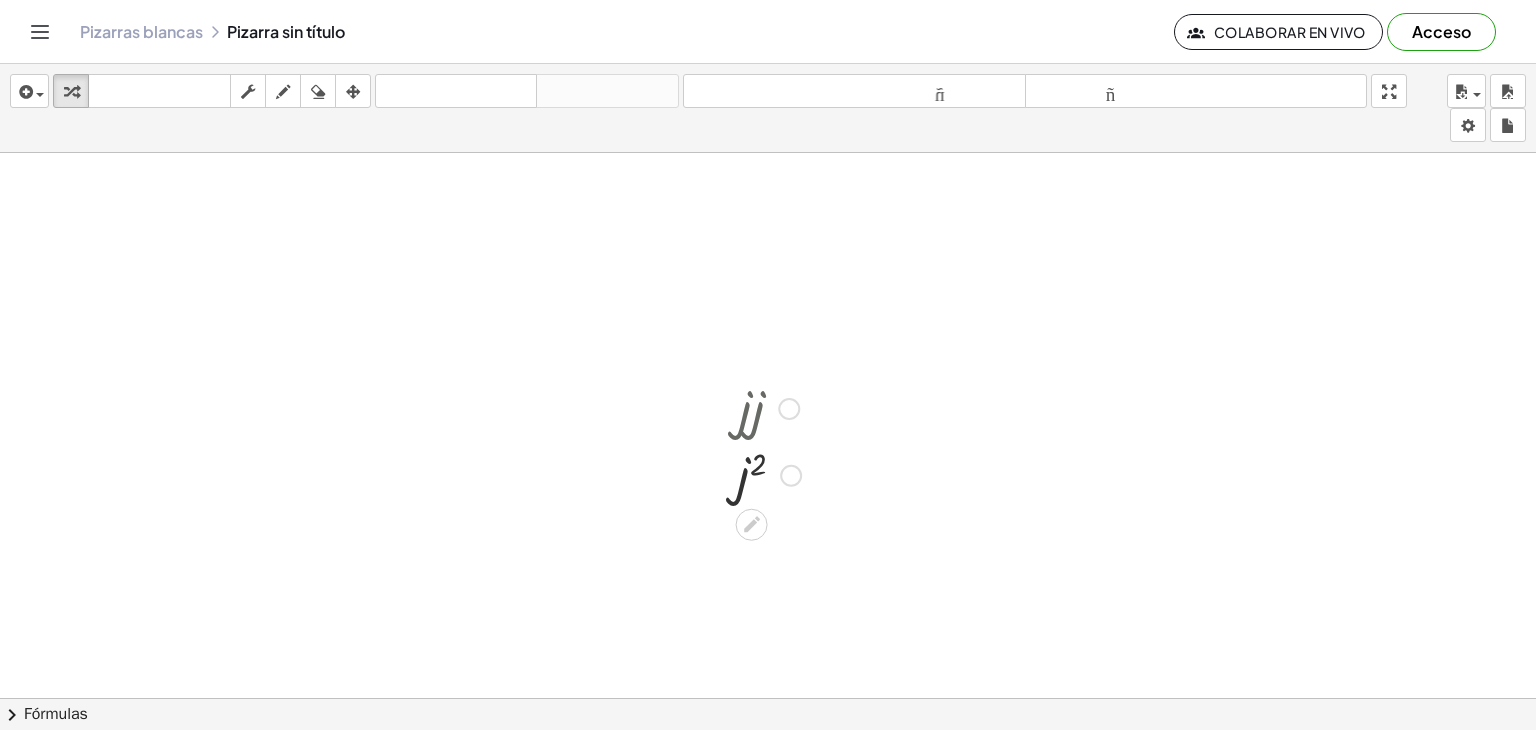 click at bounding box center [768, 712] 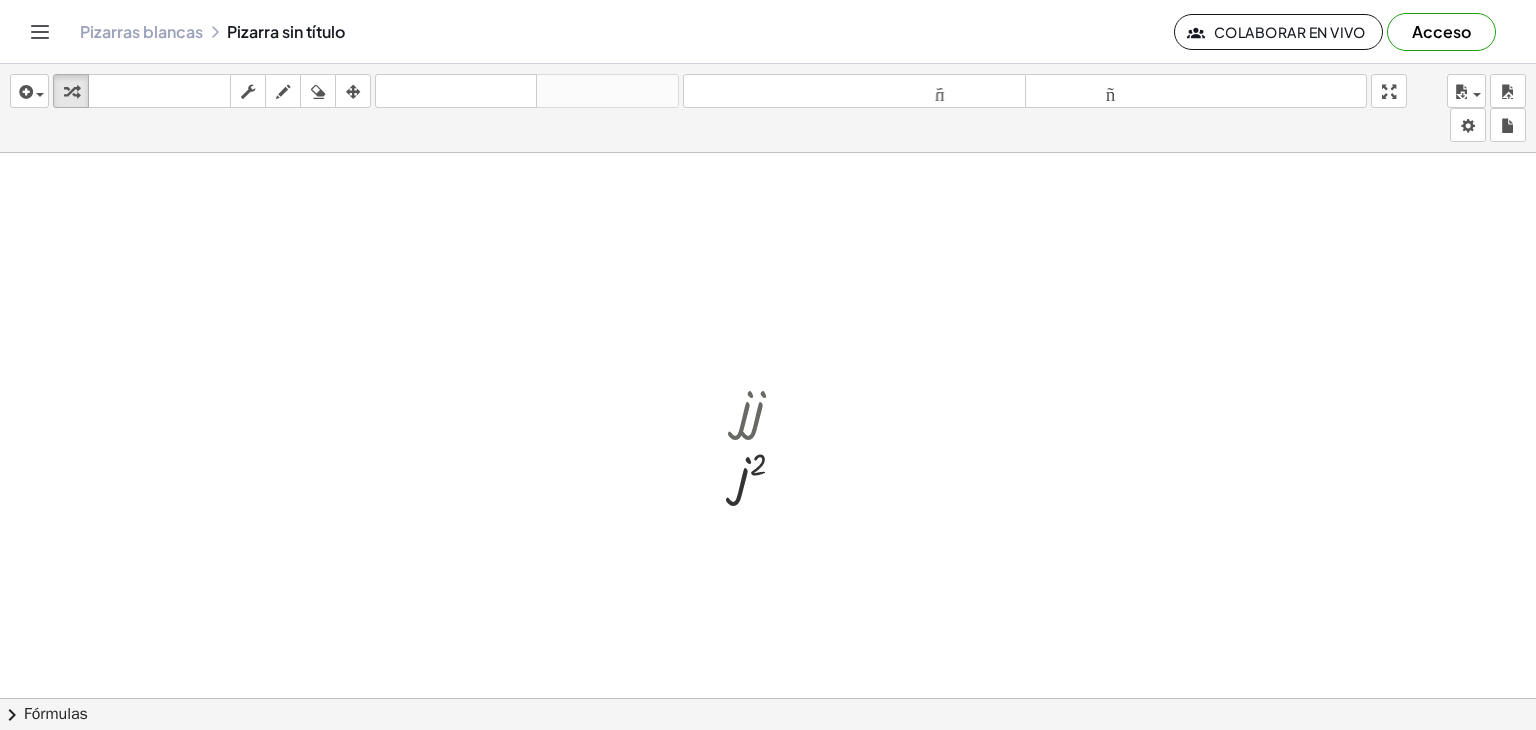 drag, startPoint x: 761, startPoint y: 420, endPoint x: 814, endPoint y: 231, distance: 196.2906 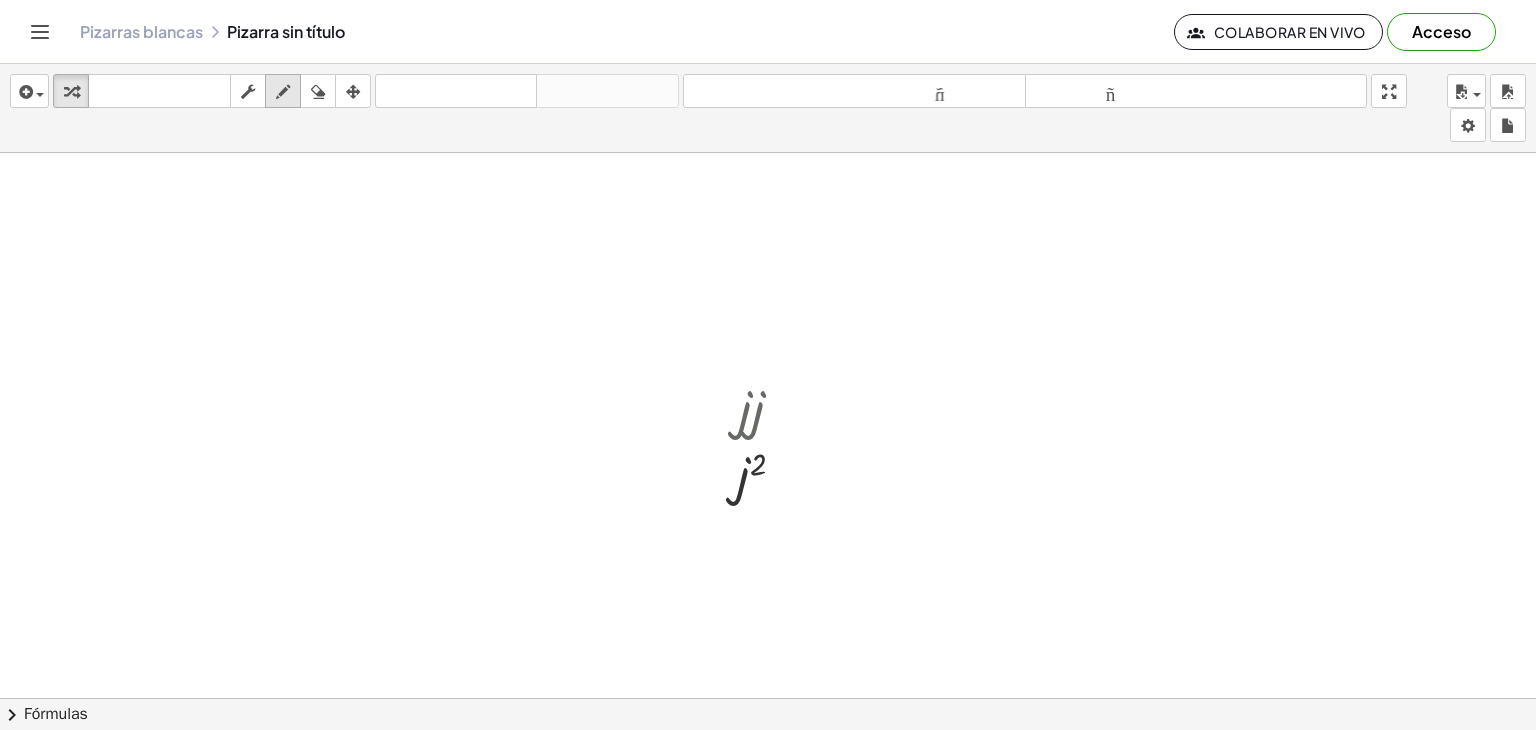 click at bounding box center (283, 92) 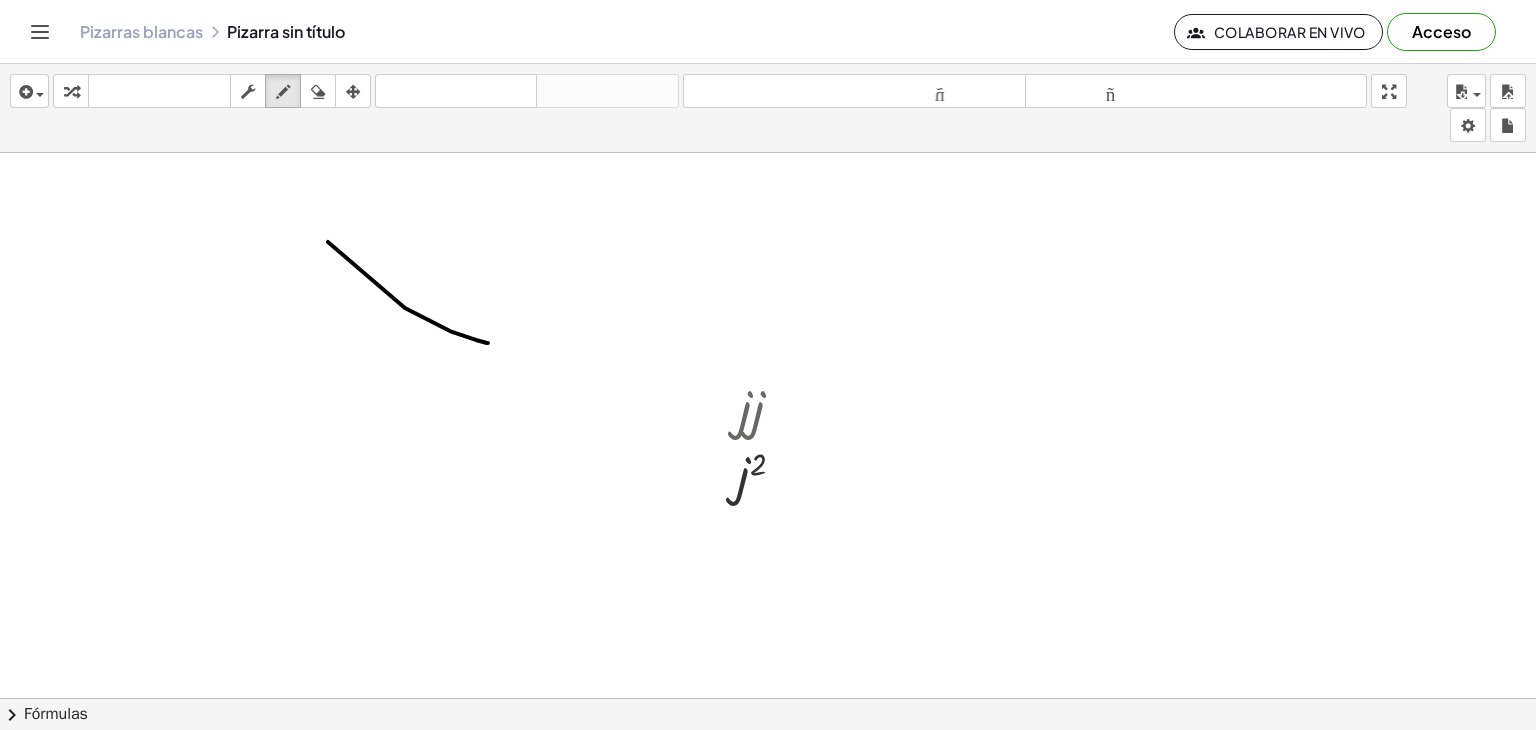 drag, startPoint x: 328, startPoint y: 241, endPoint x: 508, endPoint y: 345, distance: 207.88458 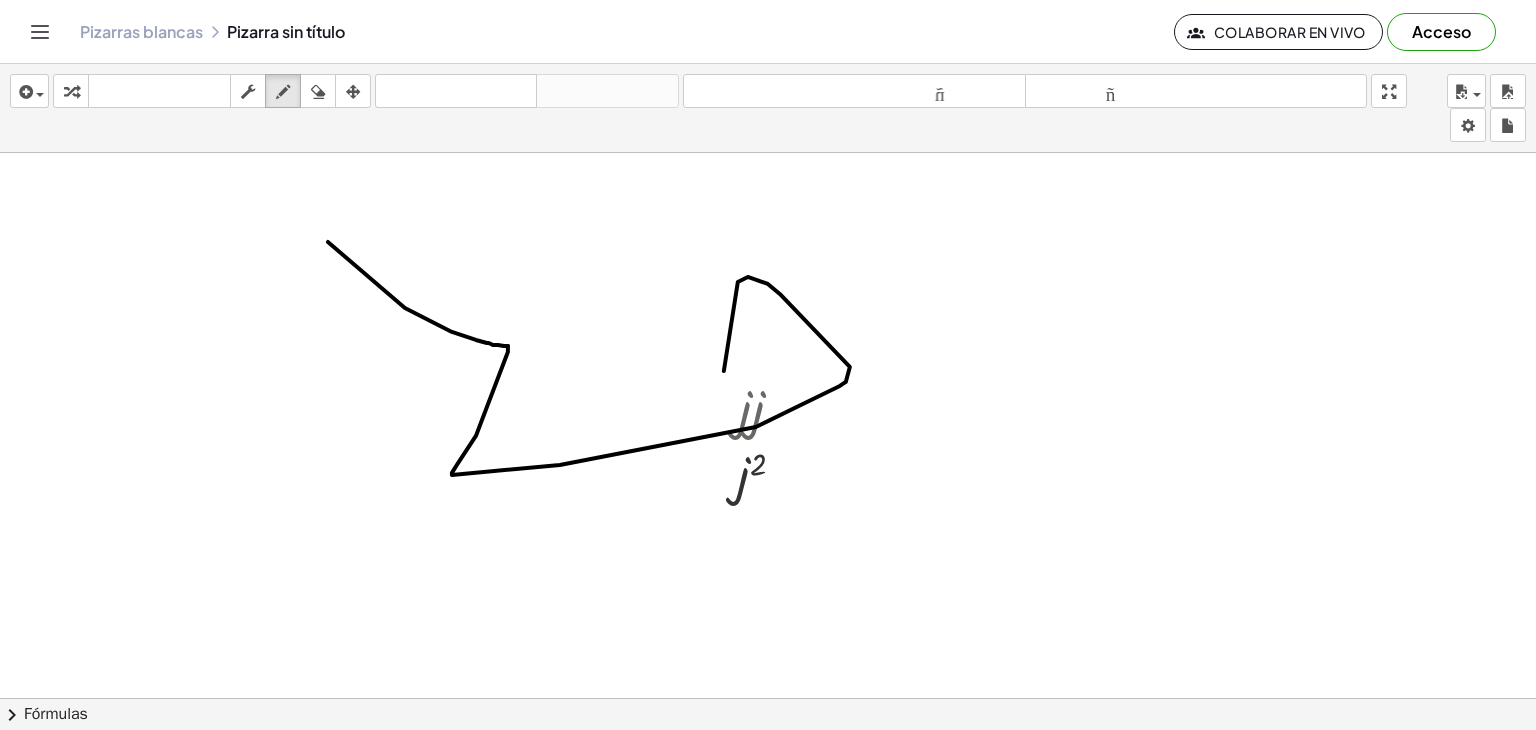 drag, startPoint x: 508, startPoint y: 345, endPoint x: 745, endPoint y: 476, distance: 270.79514 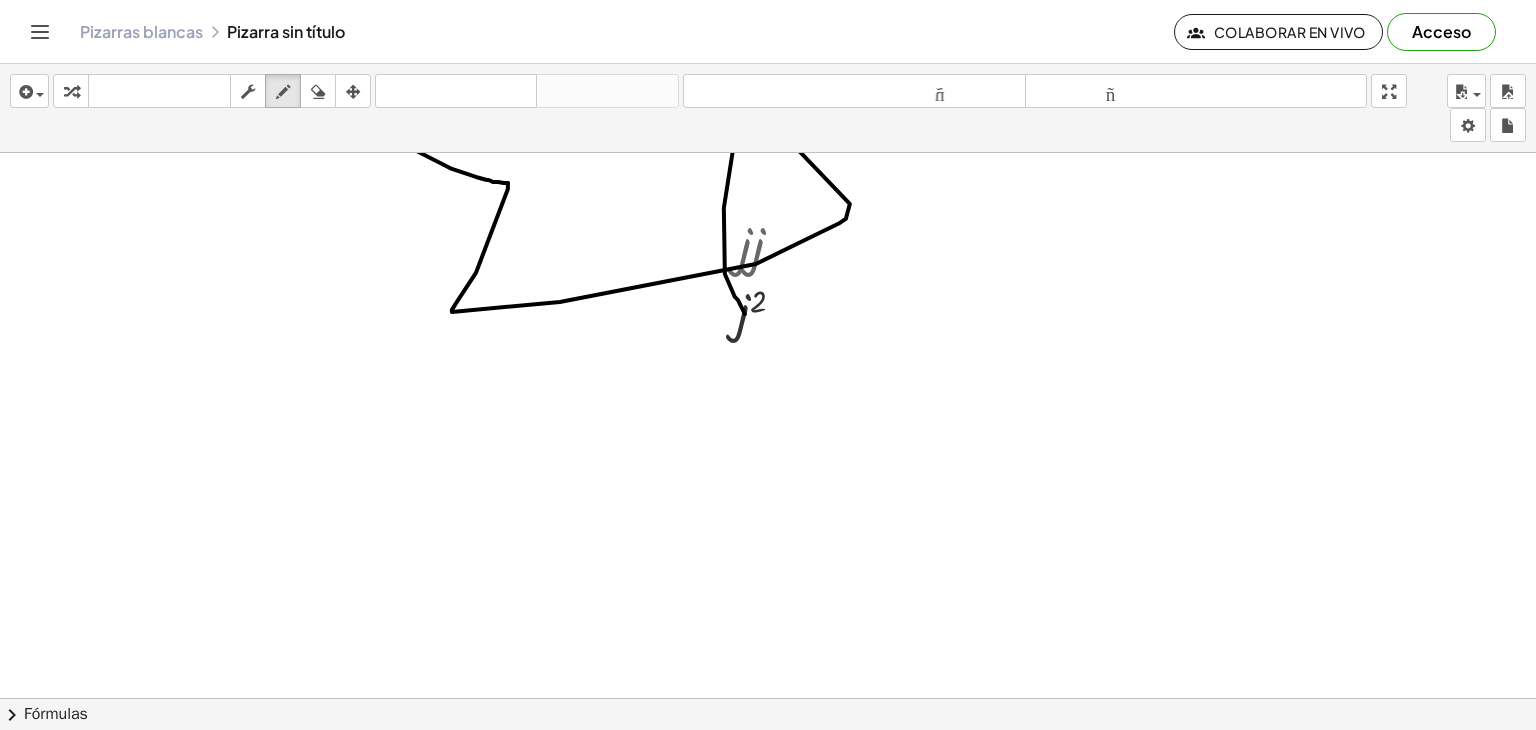 scroll, scrollTop: 0, scrollLeft: 0, axis: both 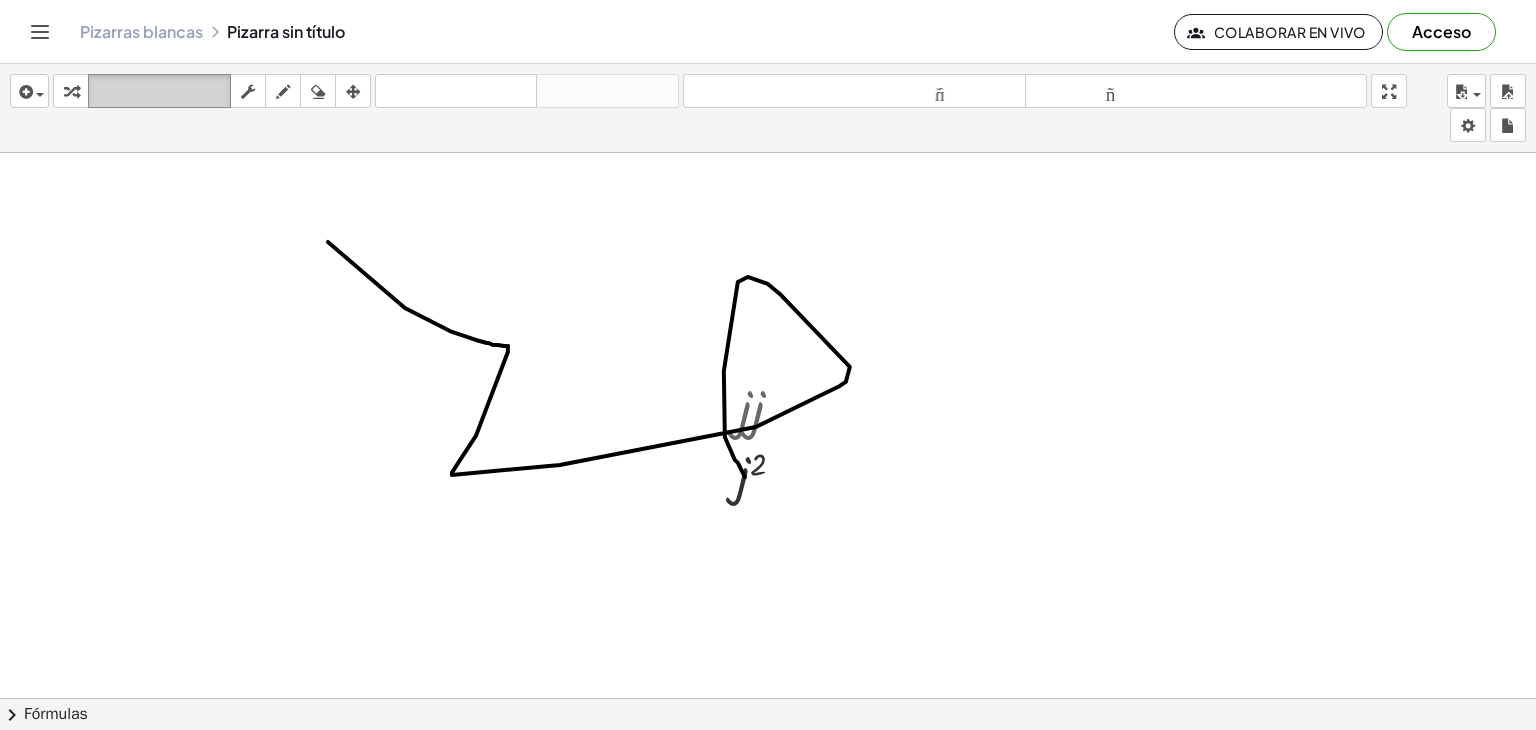 click on "teclado" at bounding box center (159, 91) 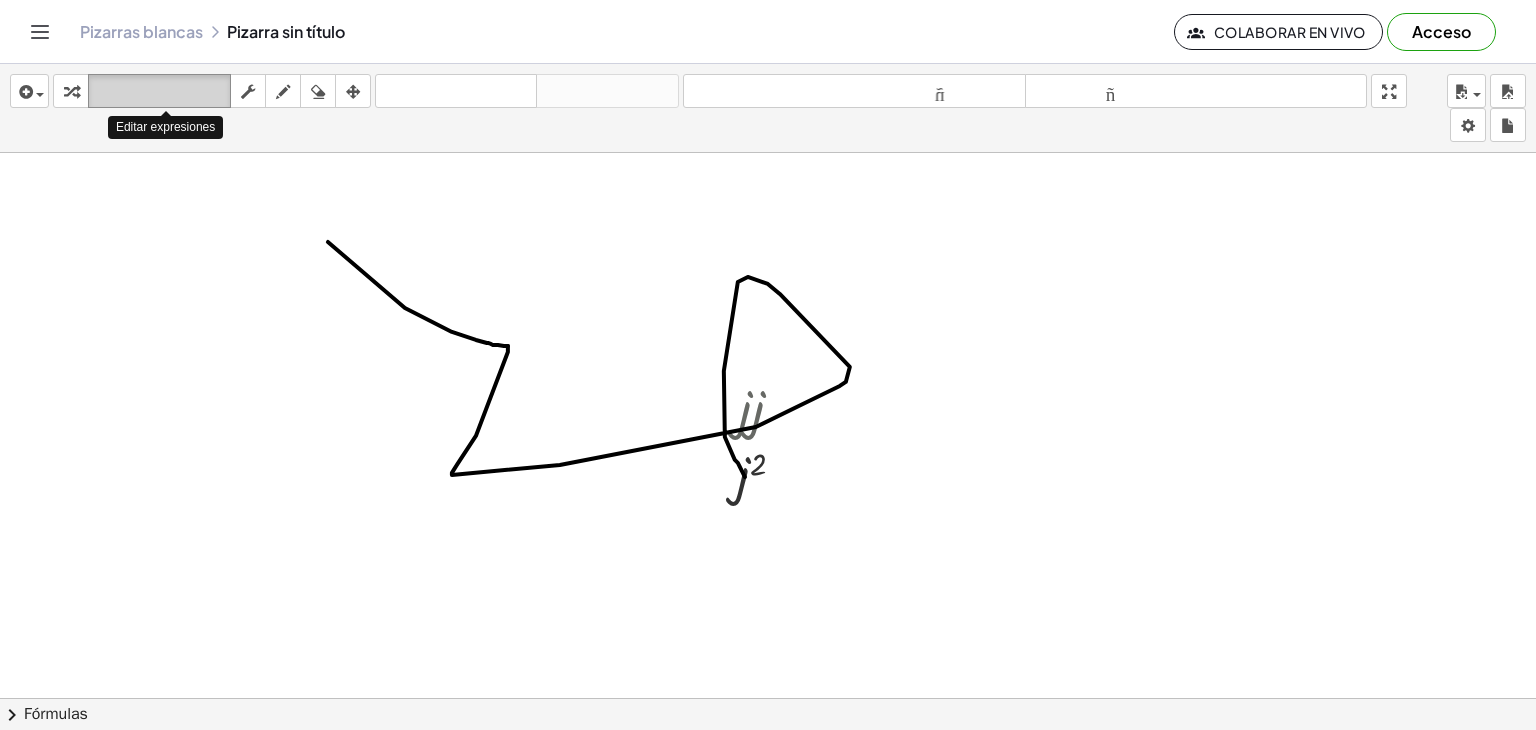 click on "teclado" at bounding box center [159, 91] 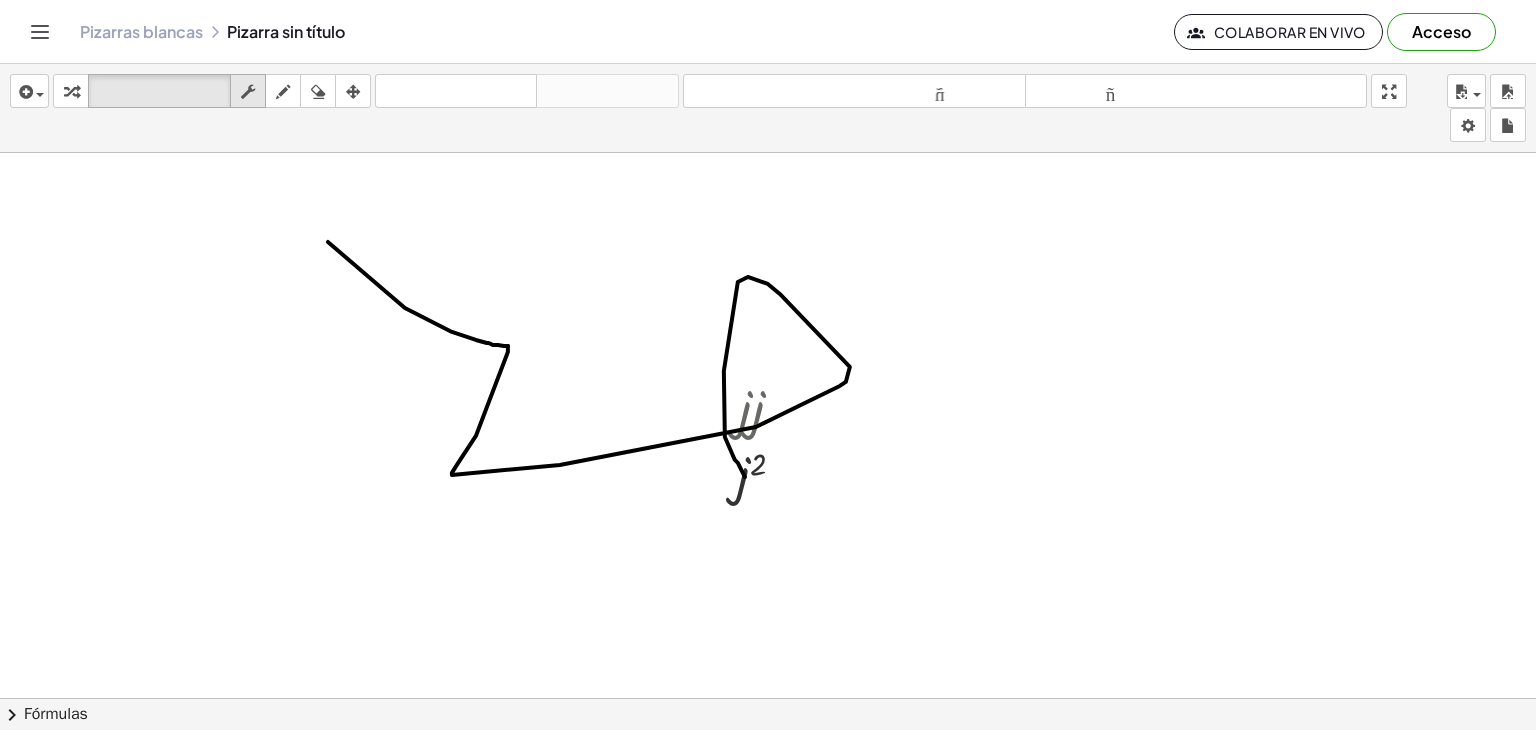click at bounding box center [248, 92] 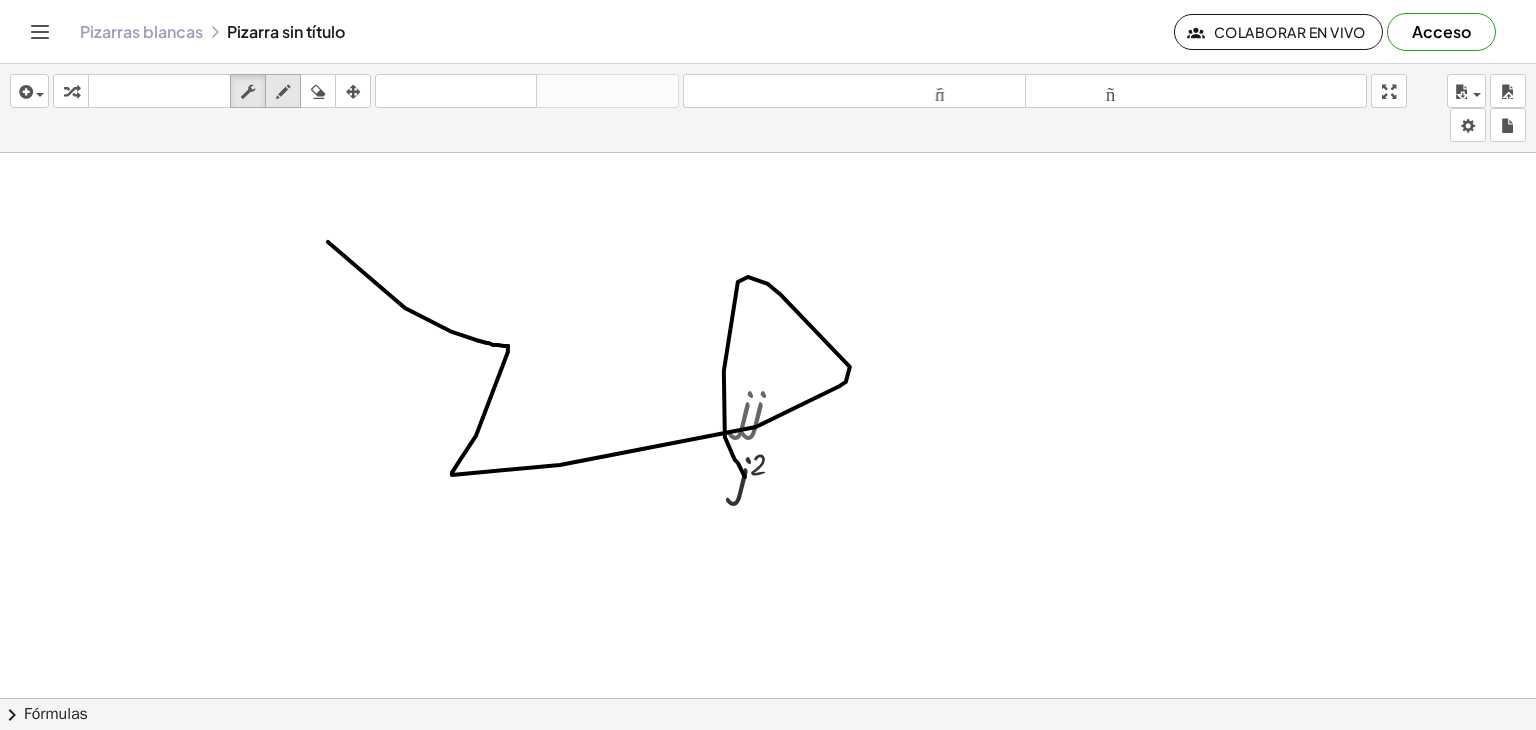 click at bounding box center [283, 92] 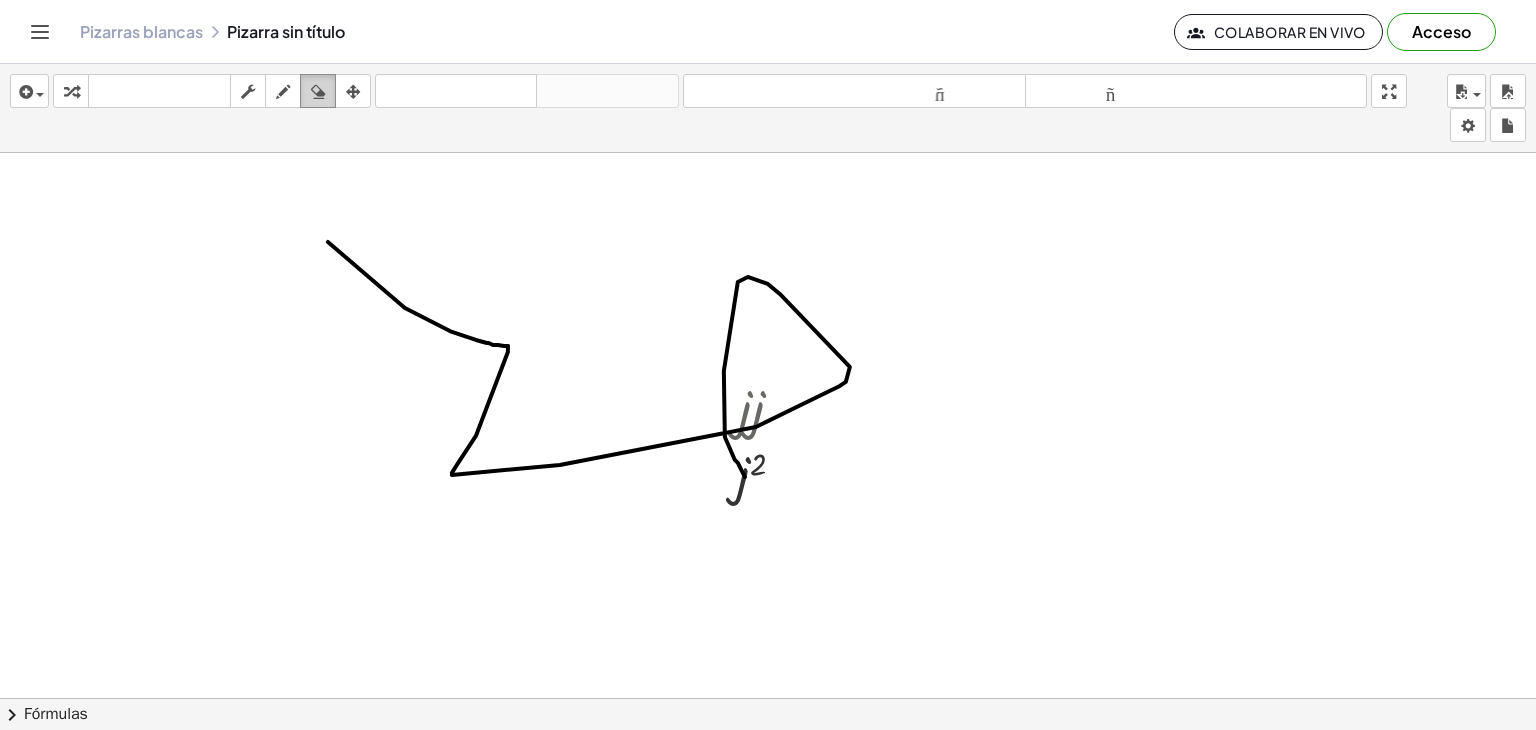 click at bounding box center [318, 92] 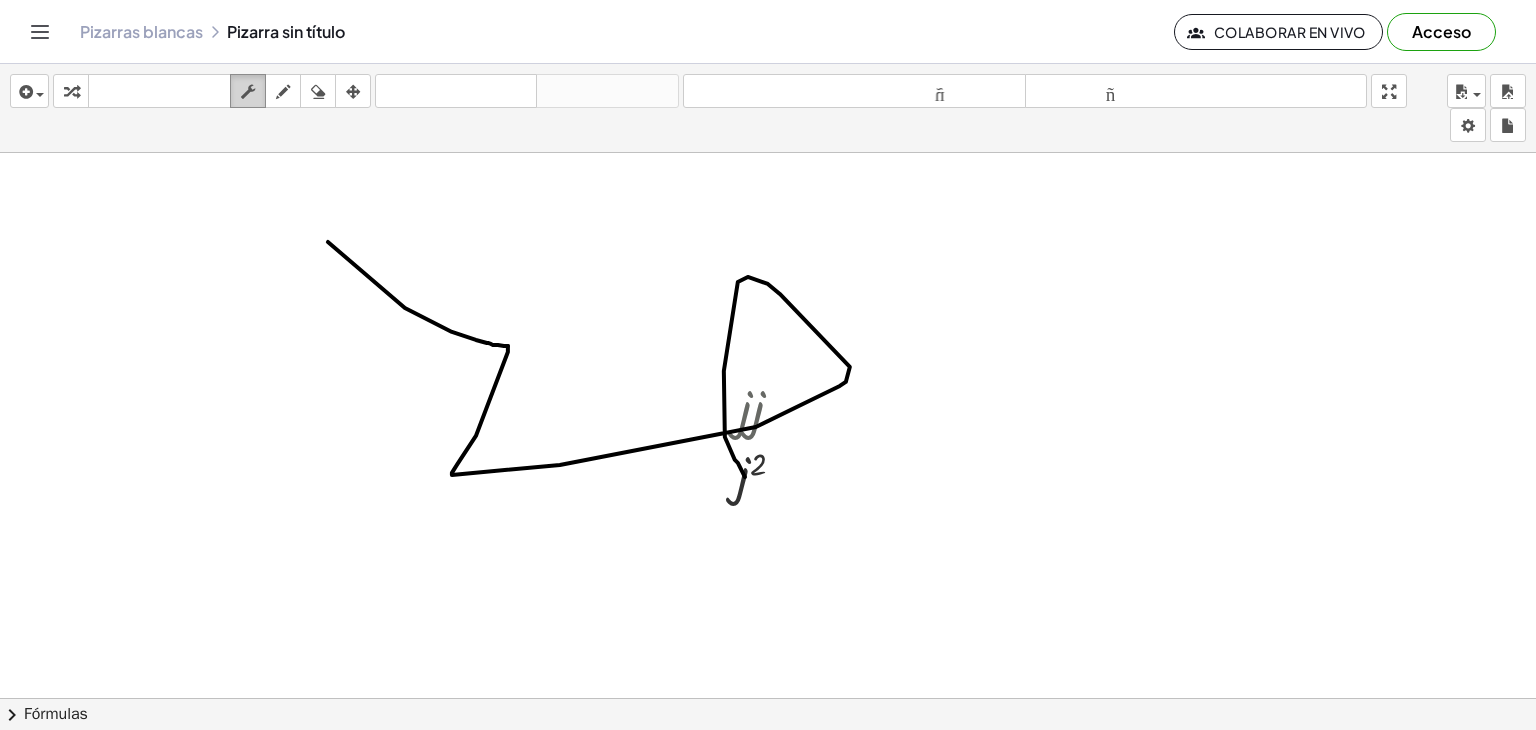click at bounding box center [248, 91] 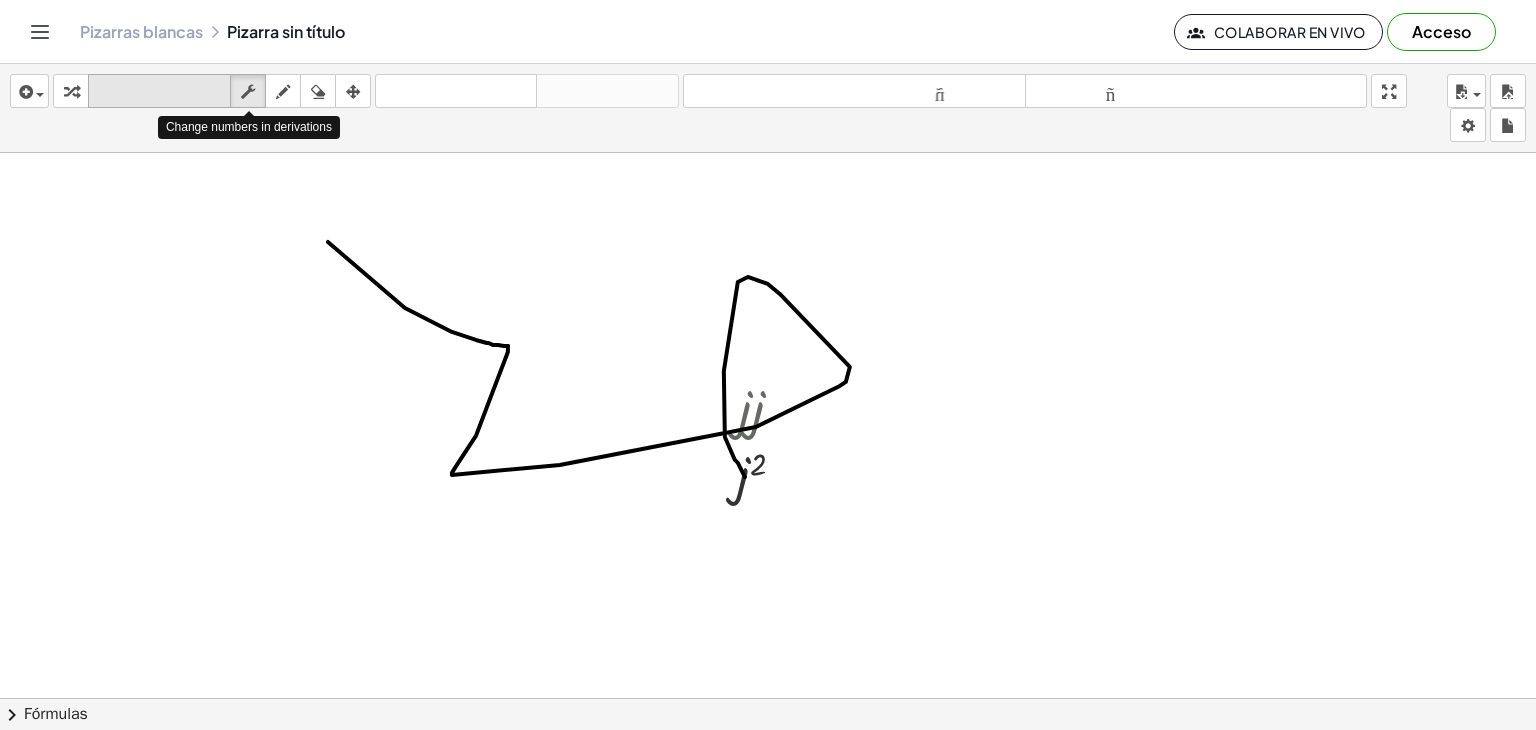 click on "teclado" at bounding box center [159, 91] 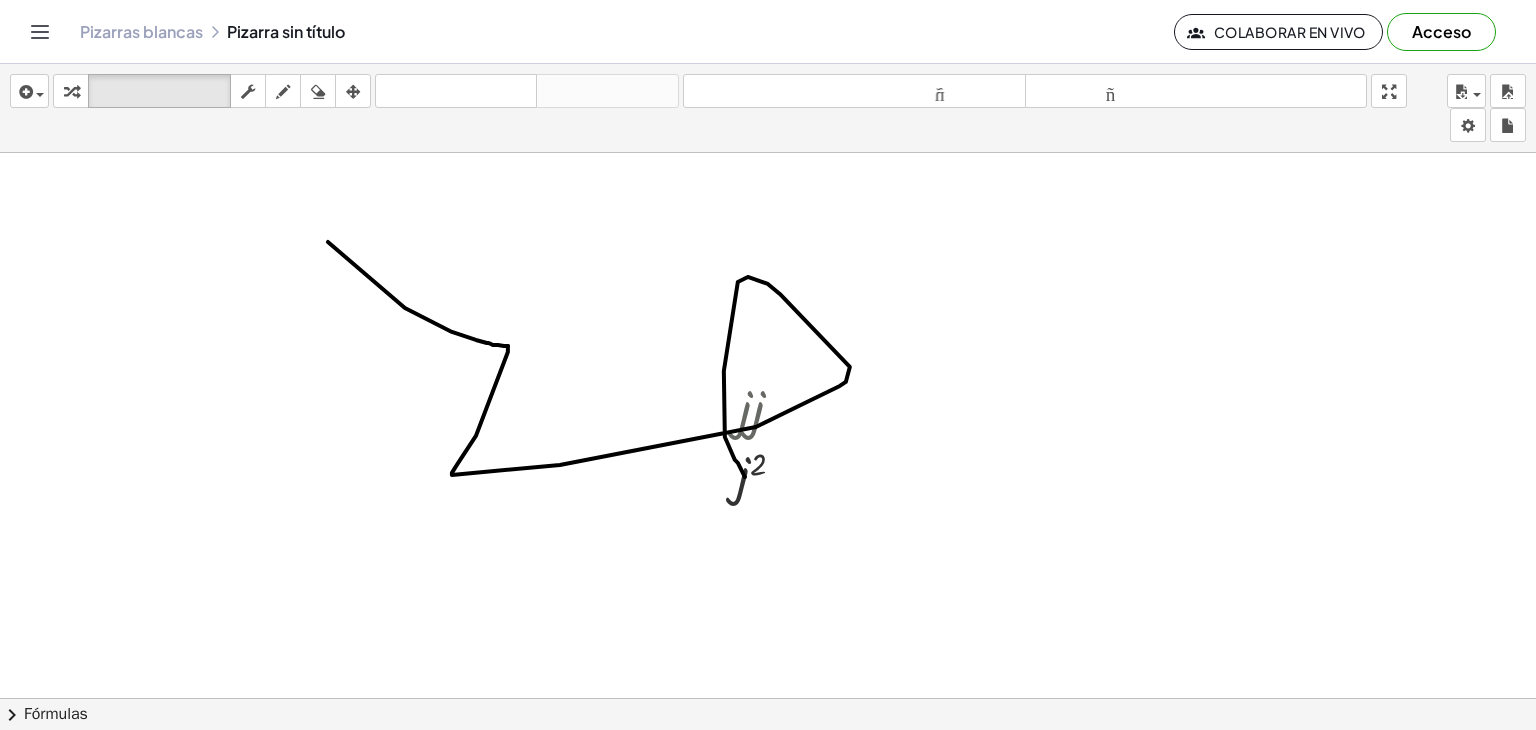 drag, startPoint x: 201, startPoint y: 232, endPoint x: 296, endPoint y: 333, distance: 138.65785 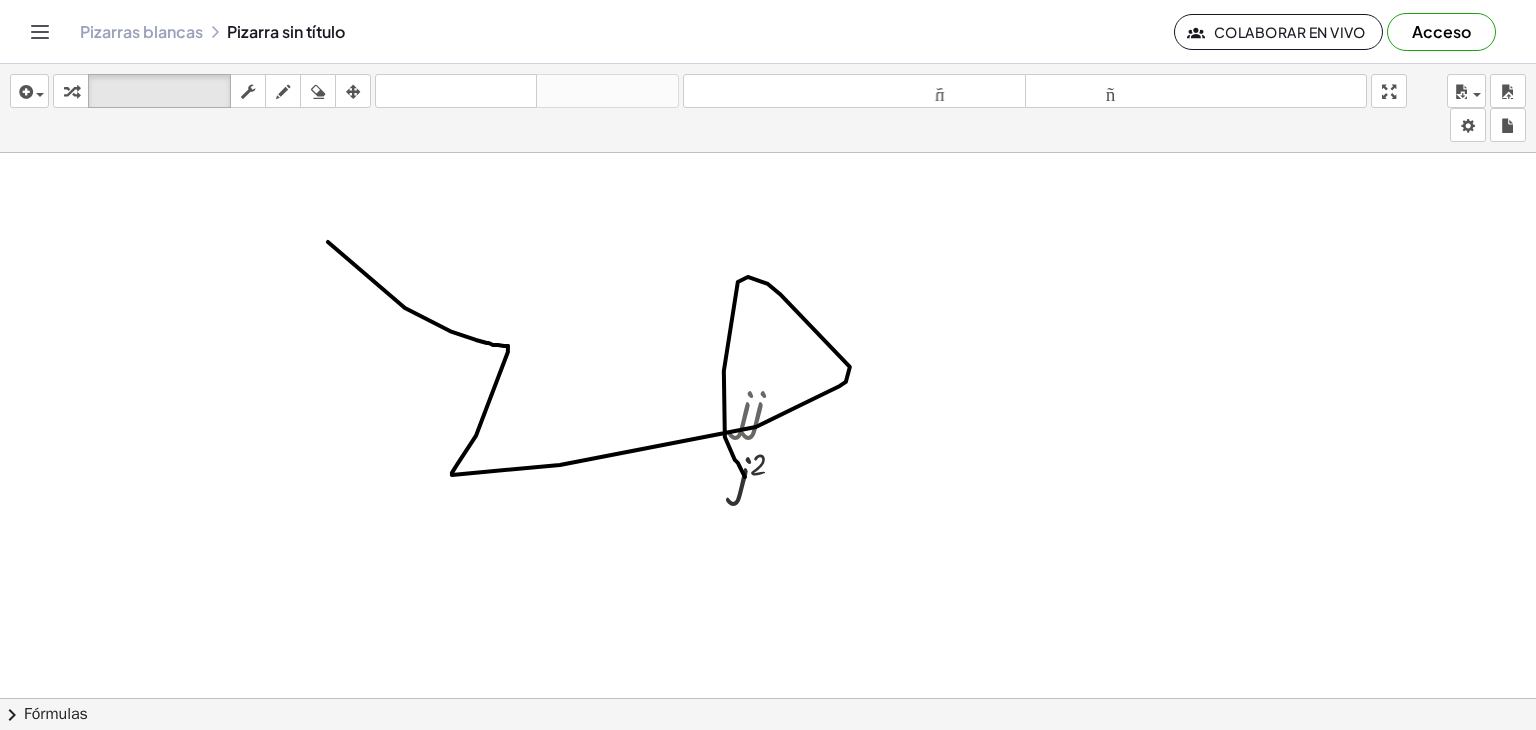 click at bounding box center (768, 712) 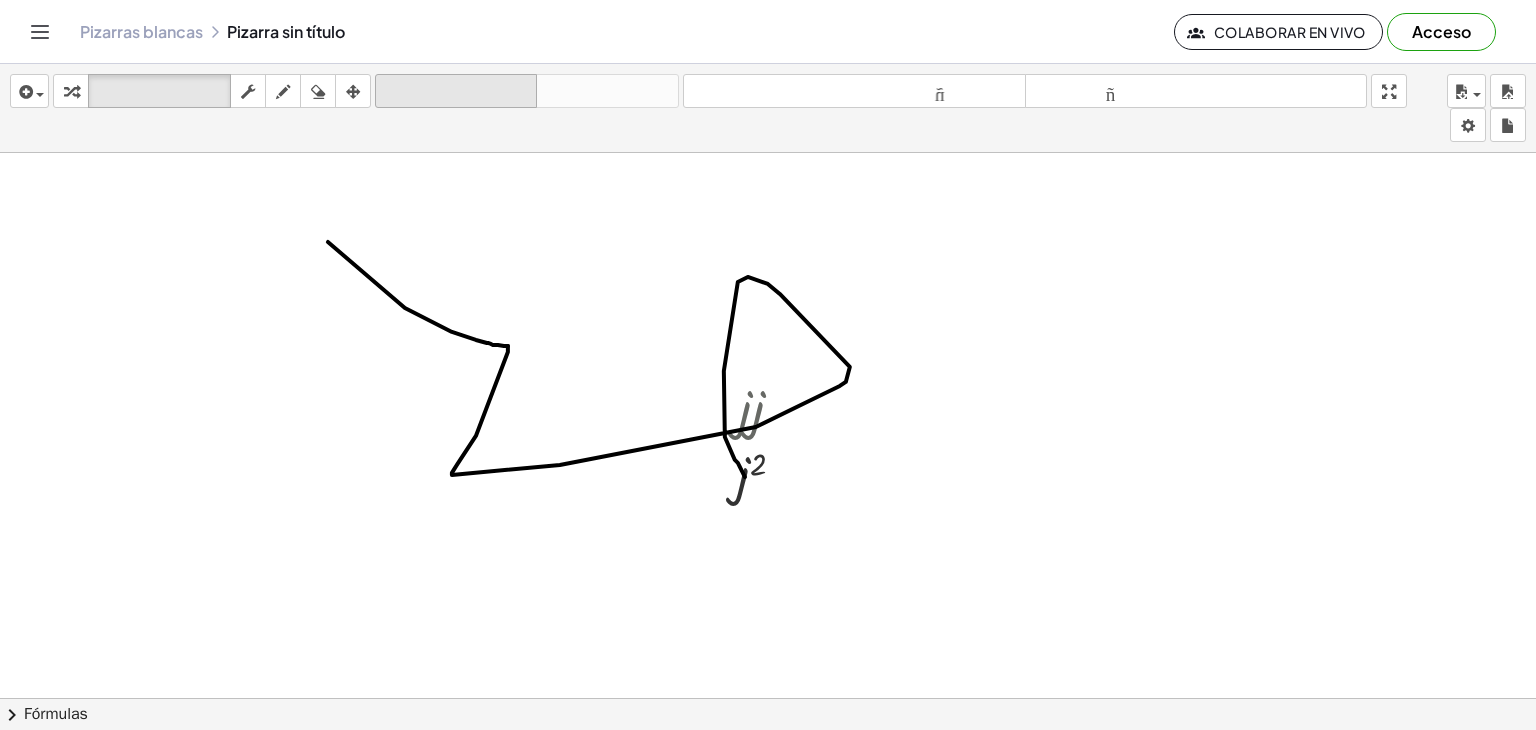 click on "deshacer" at bounding box center (456, 91) 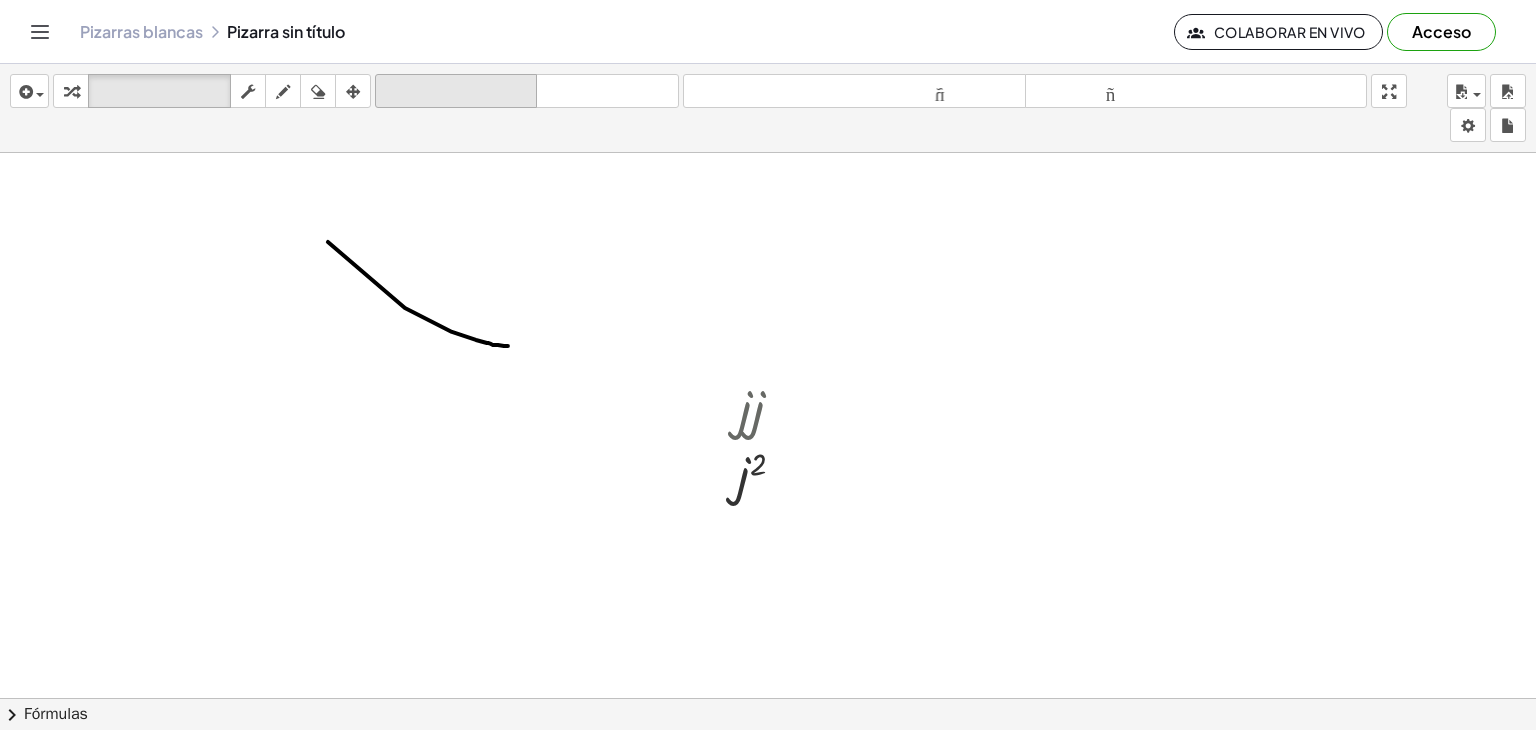 click on "deshacer" at bounding box center [456, 91] 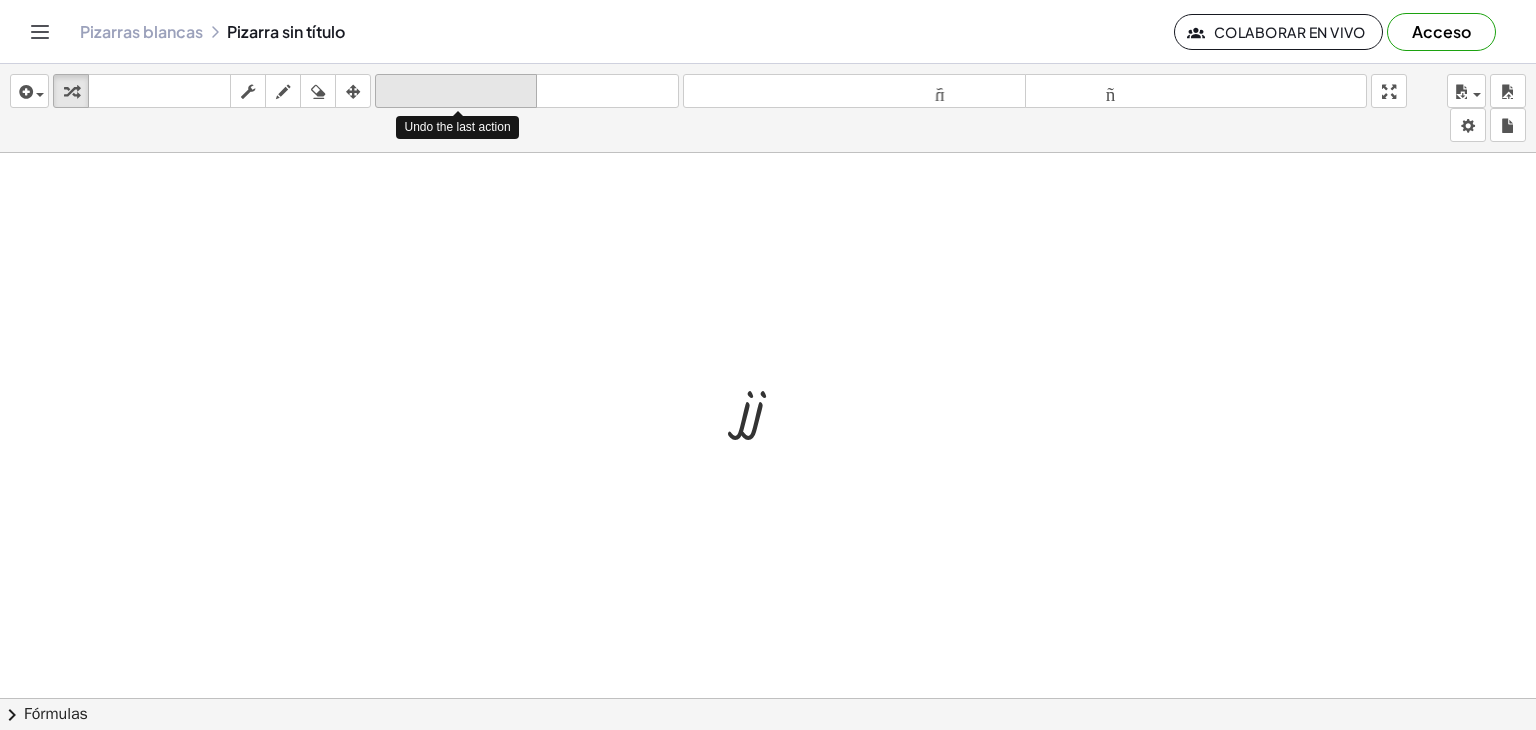 click on "deshacer" at bounding box center [456, 91] 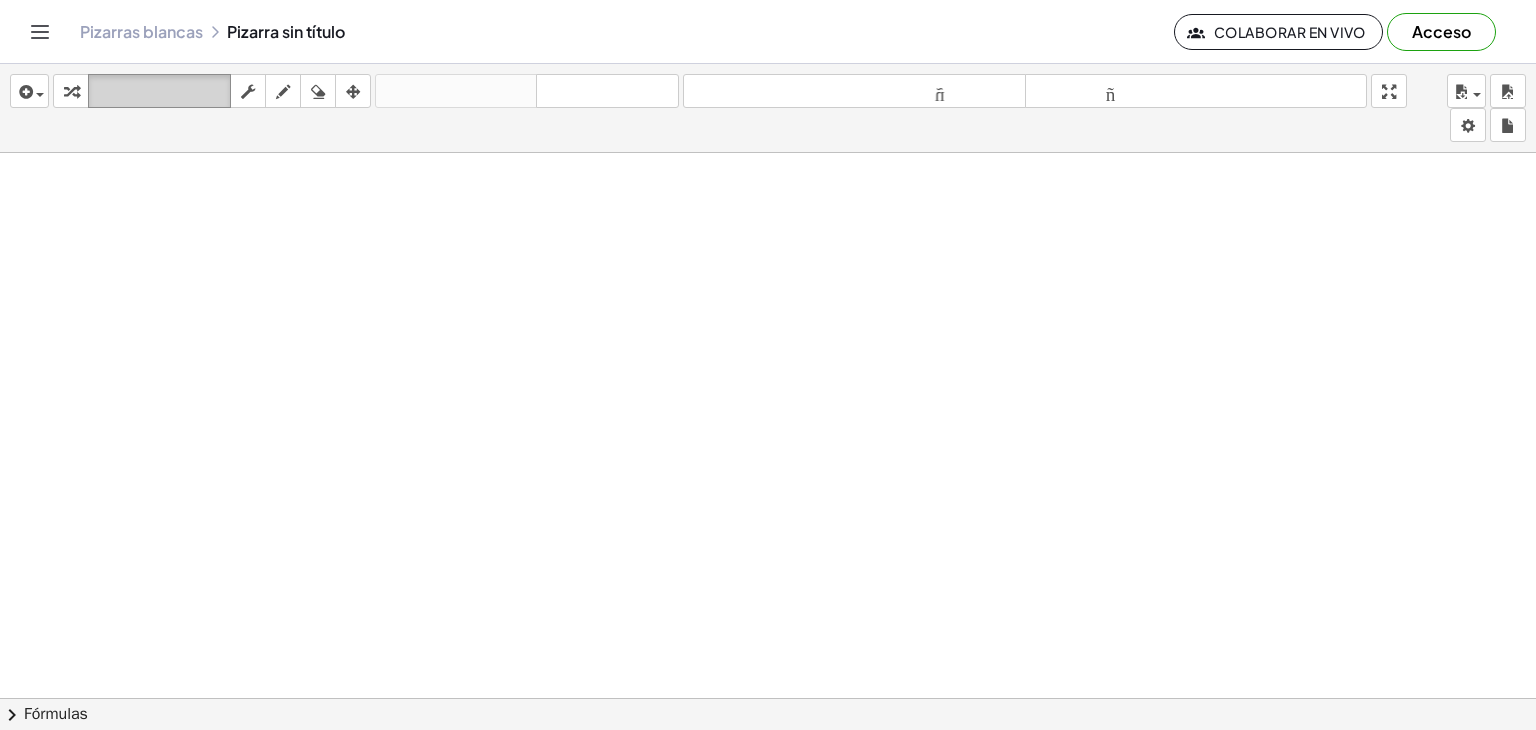 click on "teclado teclado" at bounding box center [159, 91] 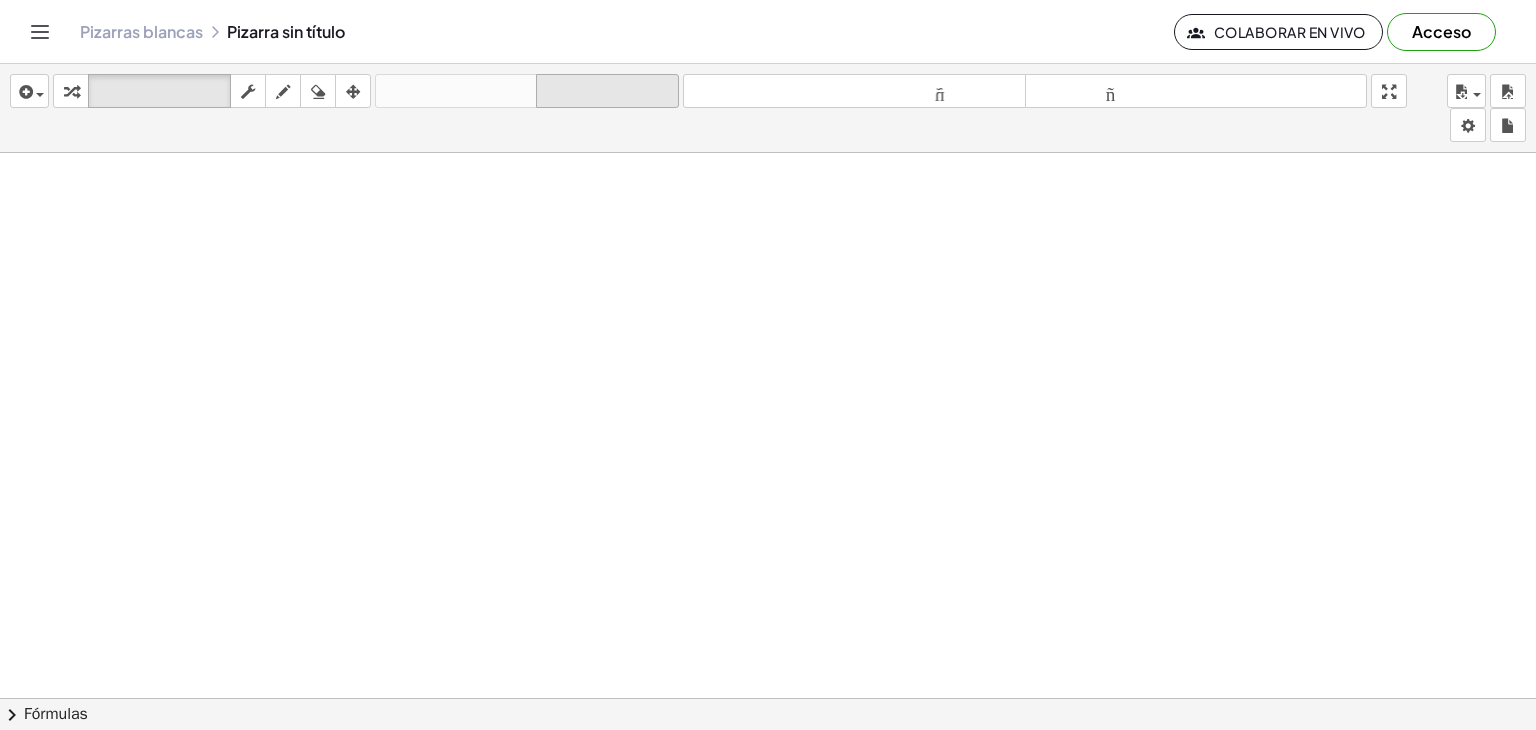 click on "rehacer" at bounding box center [607, 91] 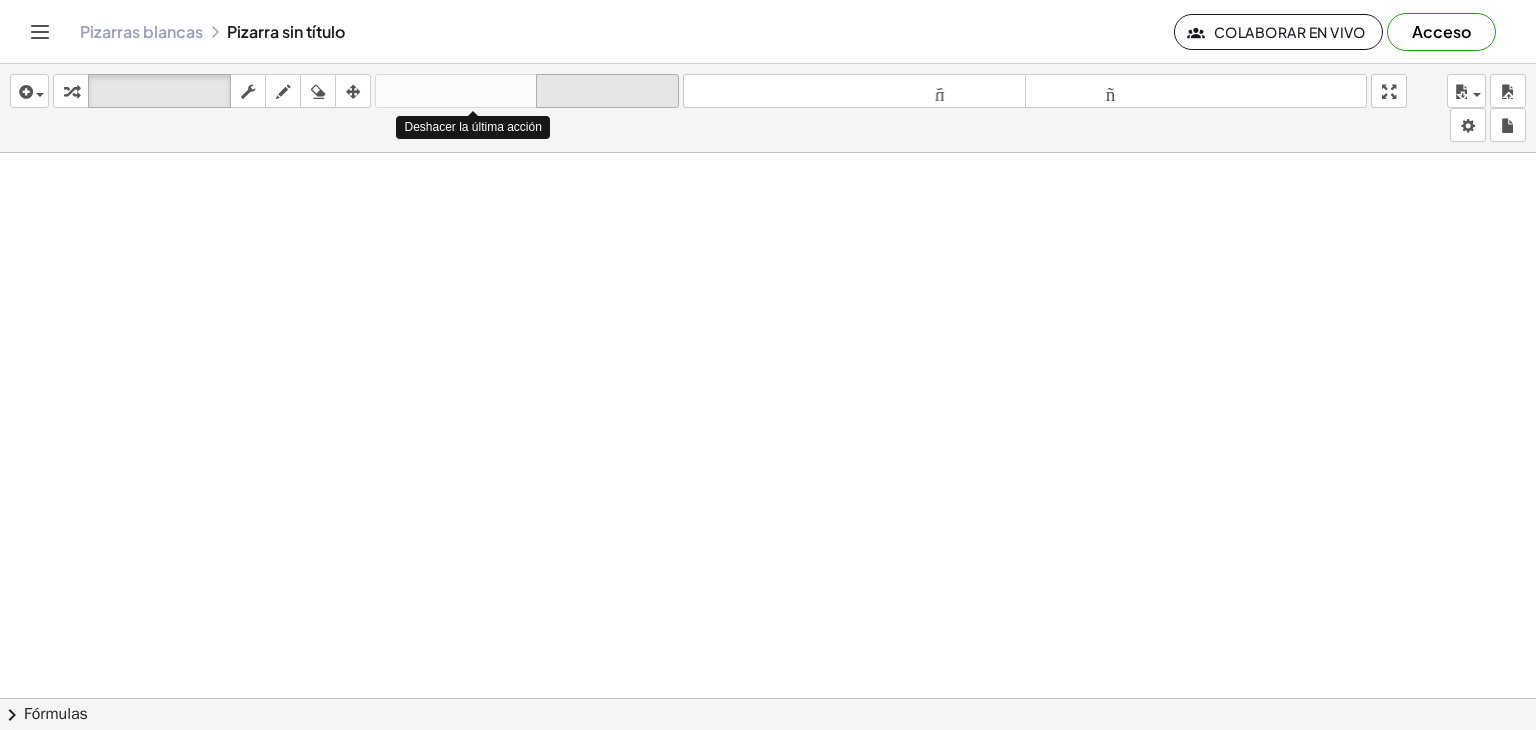 click on "rehacer" at bounding box center (607, 91) 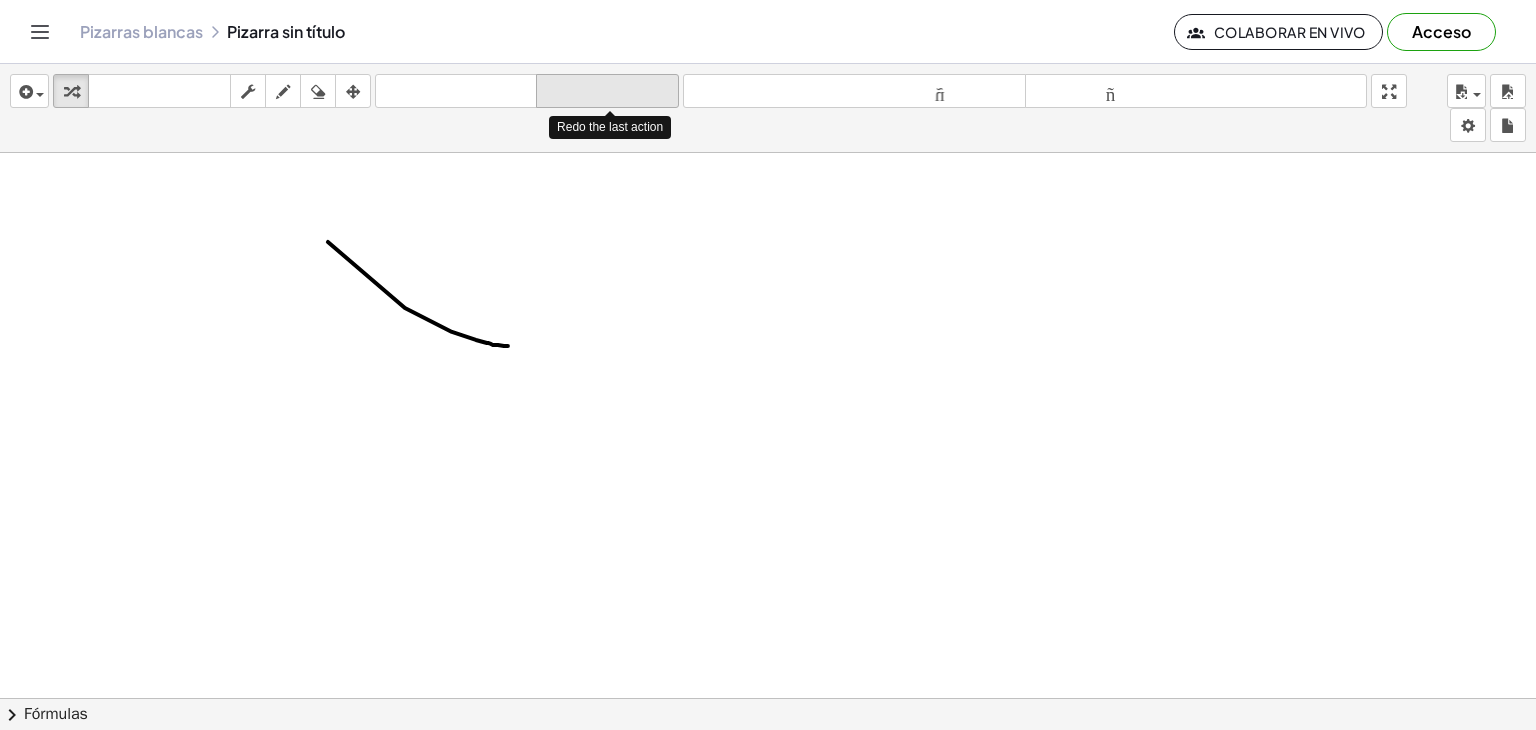 click on "rehacer" at bounding box center (607, 91) 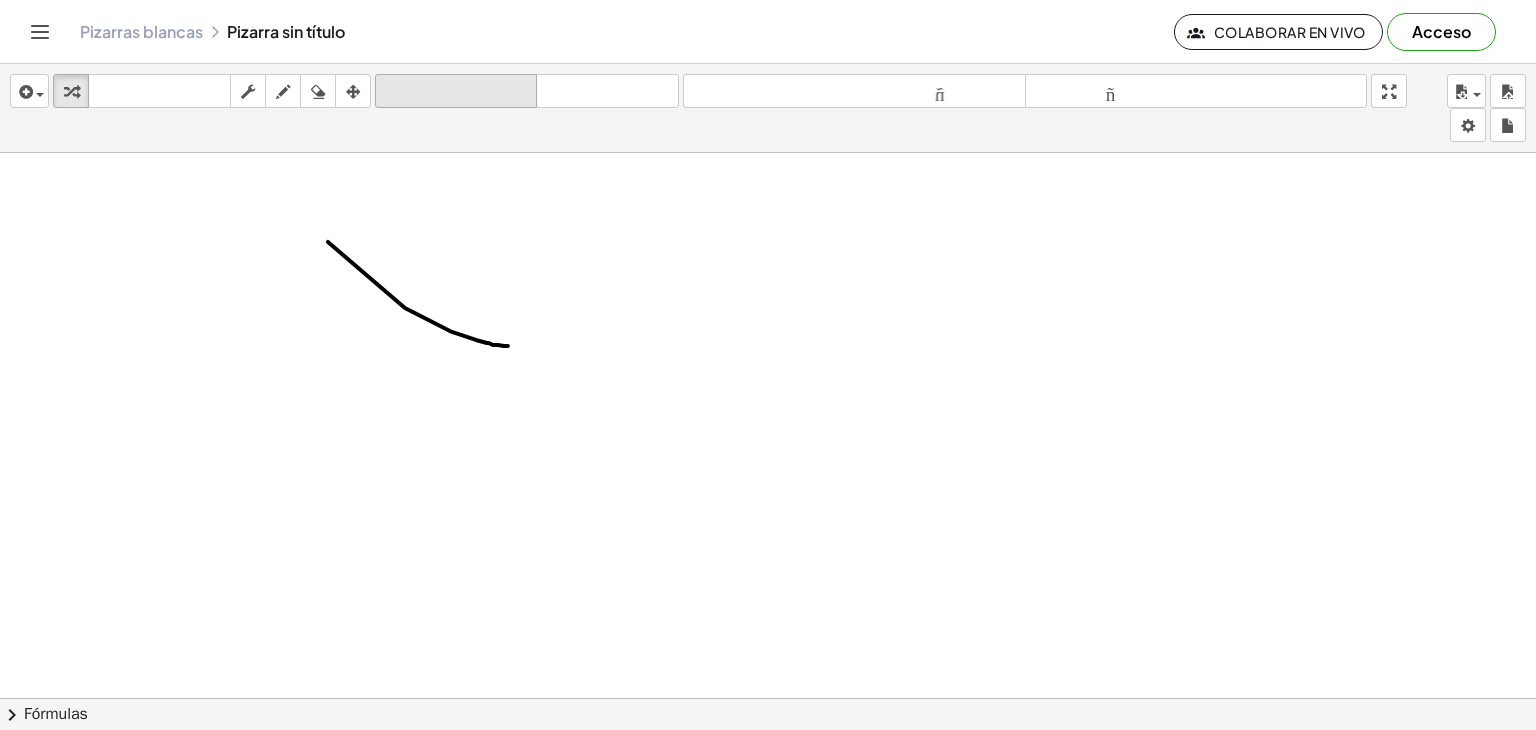 click on "deshacer" at bounding box center (456, 91) 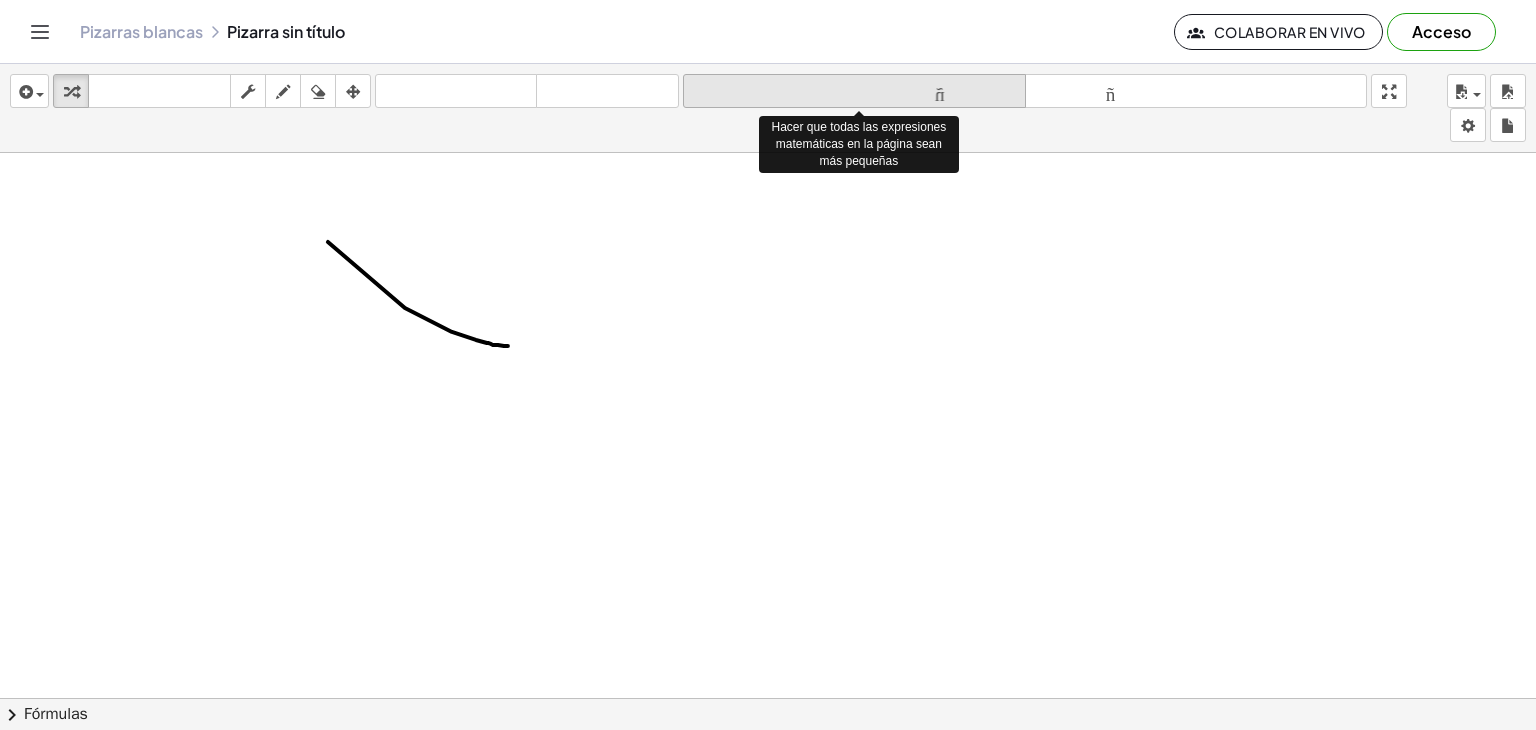click on "tamaño_del_formato" at bounding box center (854, 91) 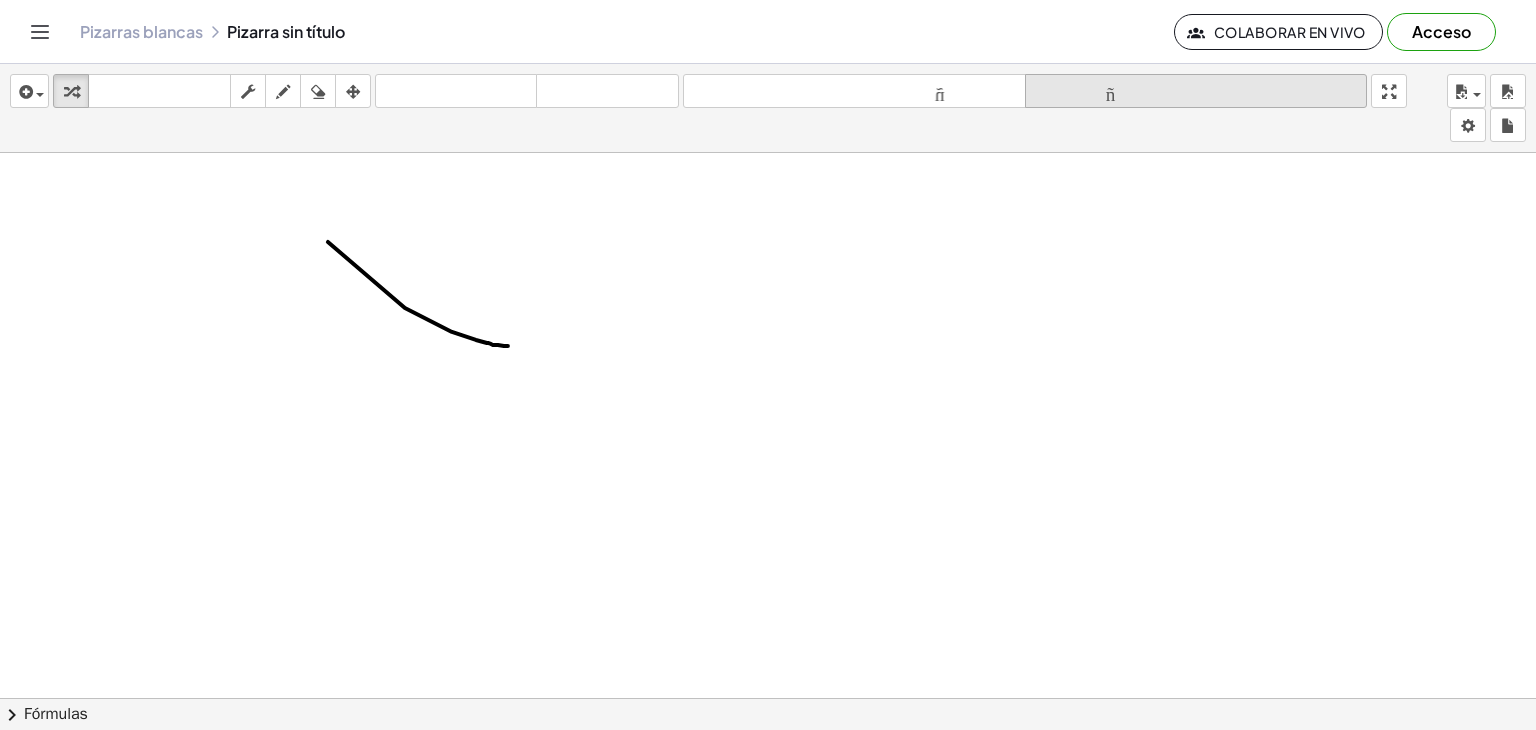 click on "tamaño_del_formato" at bounding box center (1196, 91) 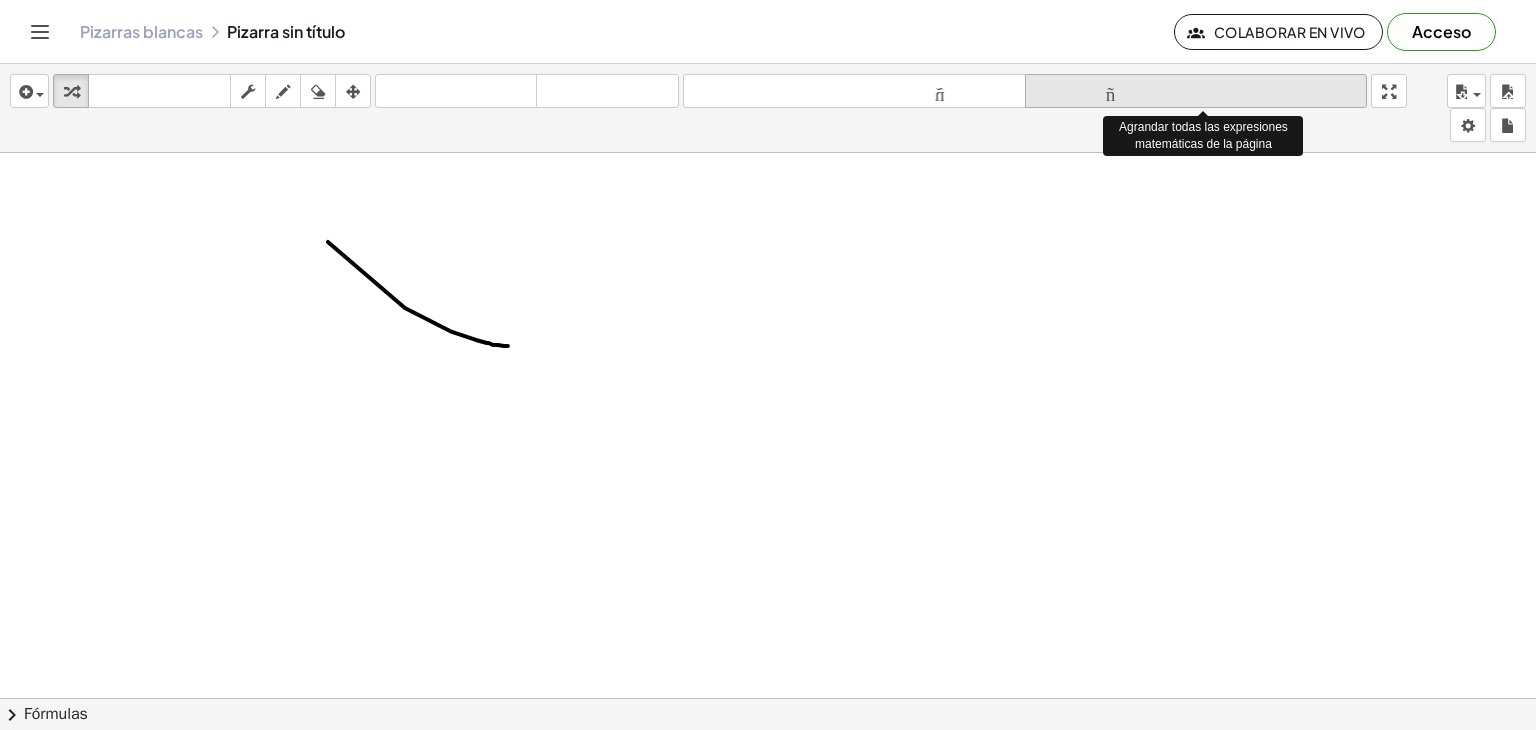 click on "tamaño_del_formato" at bounding box center [1196, 91] 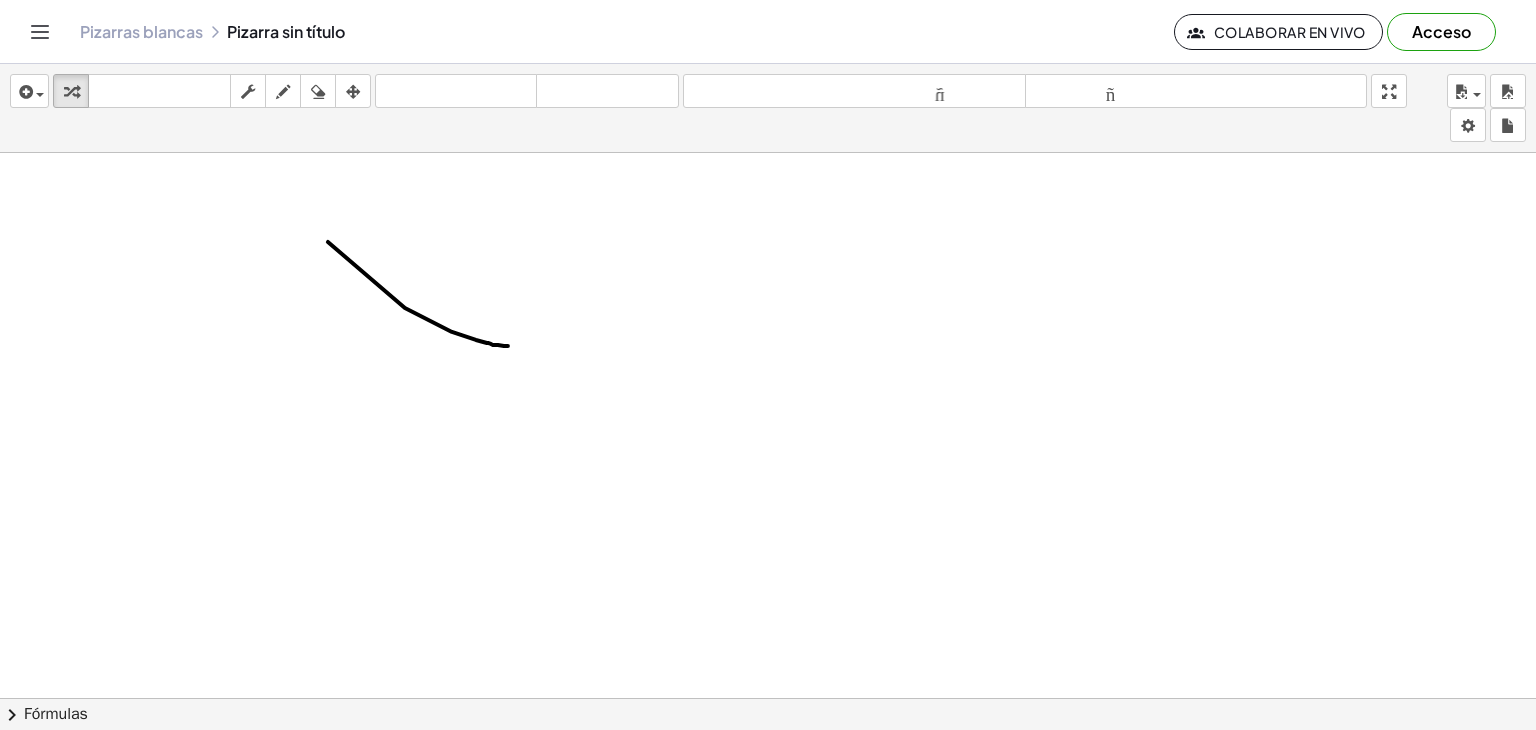 click at bounding box center [768, 712] 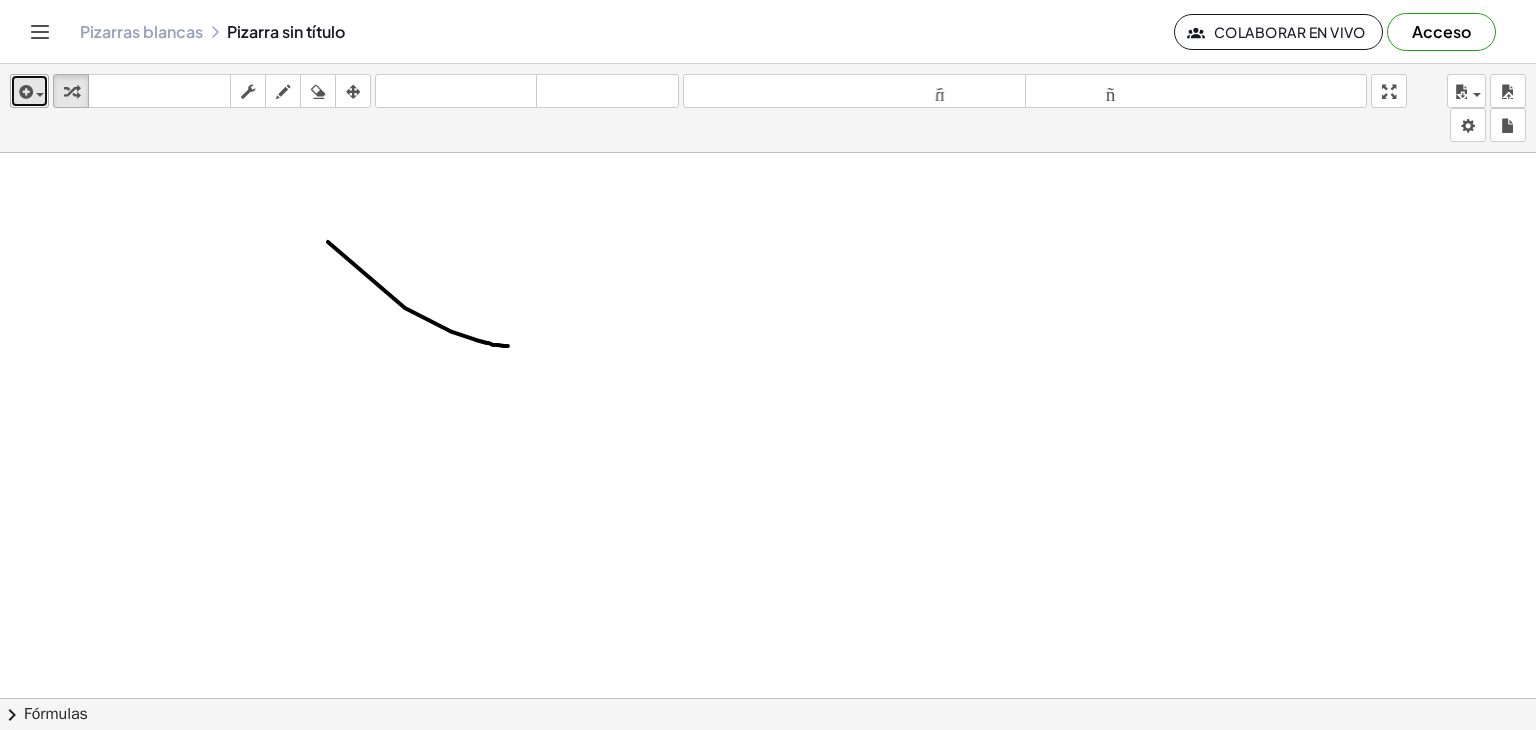 click at bounding box center (24, 92) 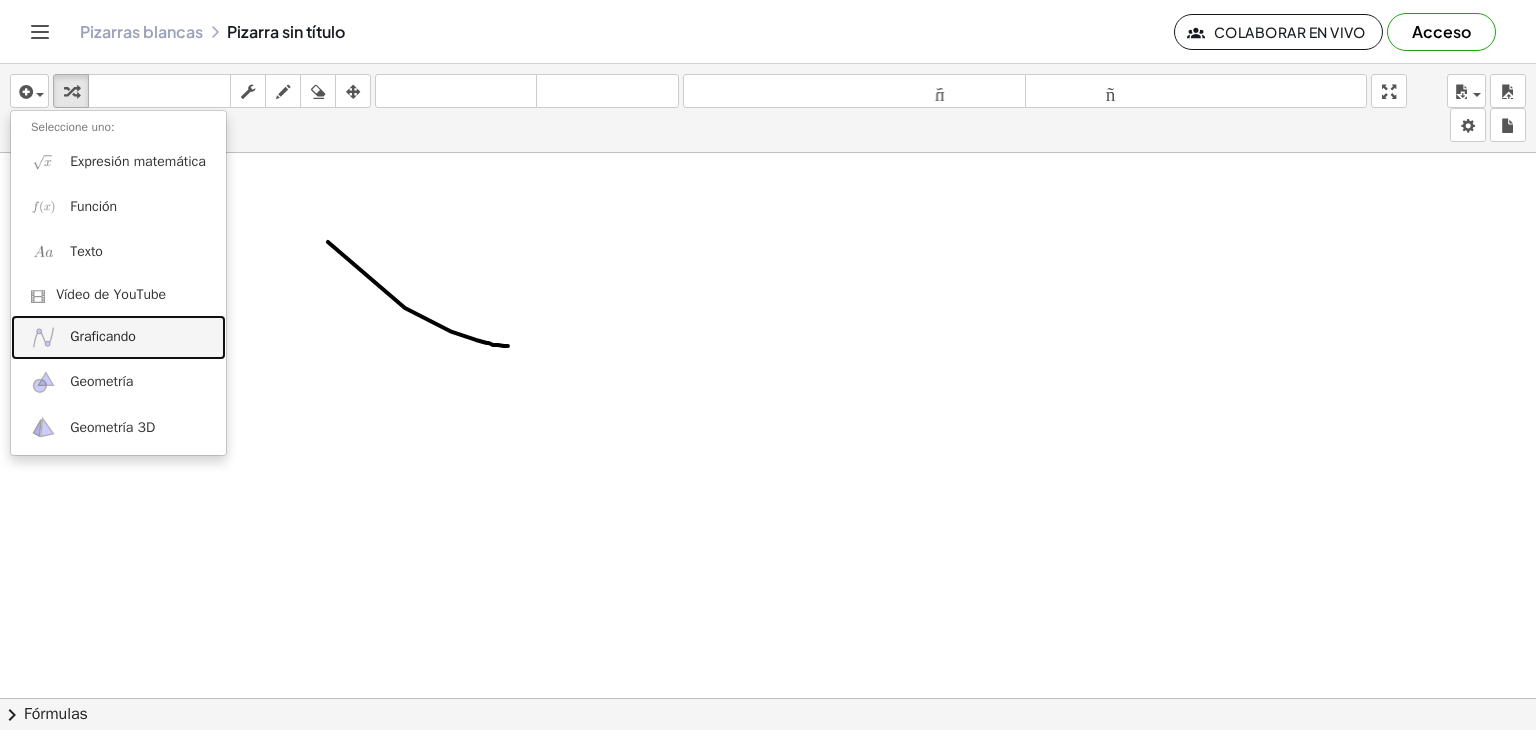 click on "Graficando" at bounding box center (103, 336) 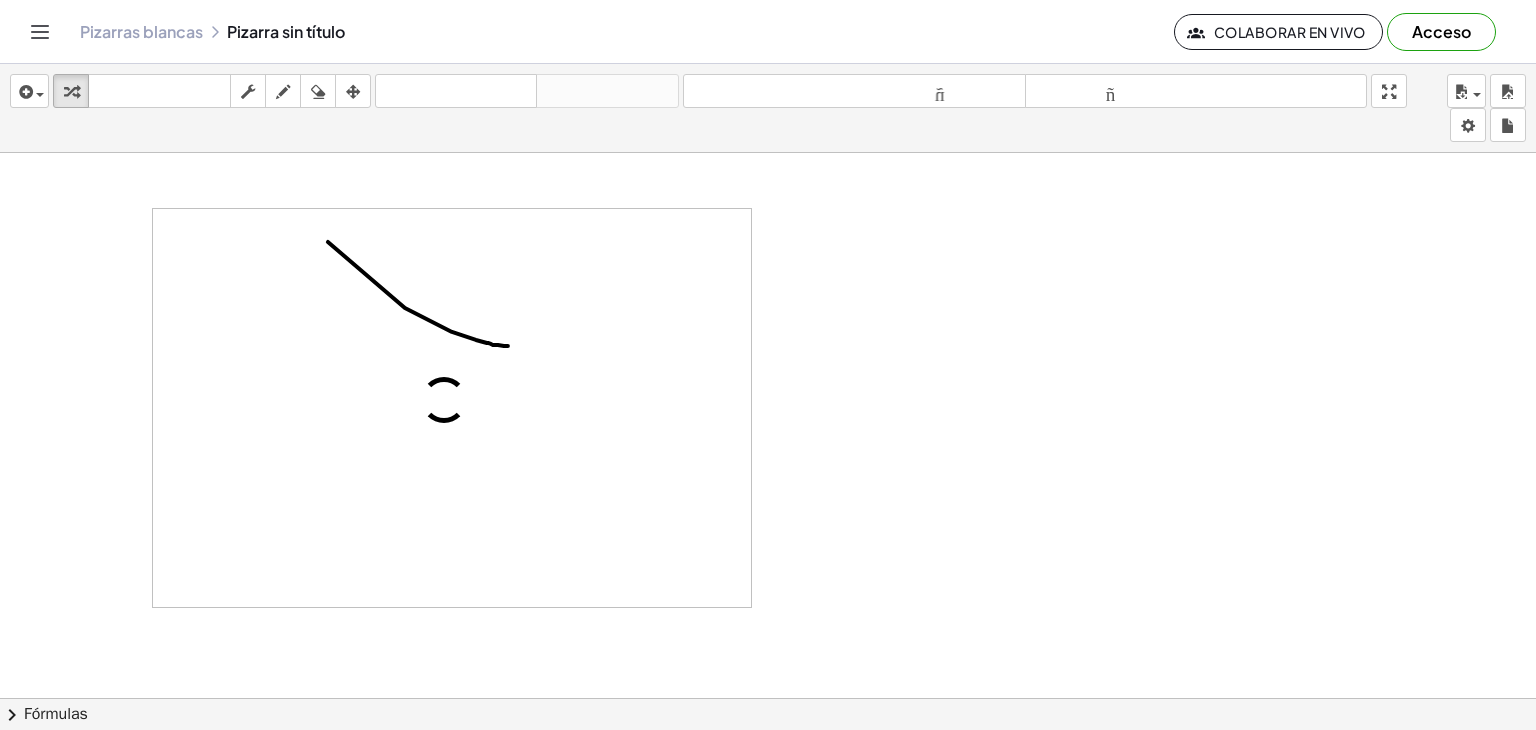 click at bounding box center (452, 408) 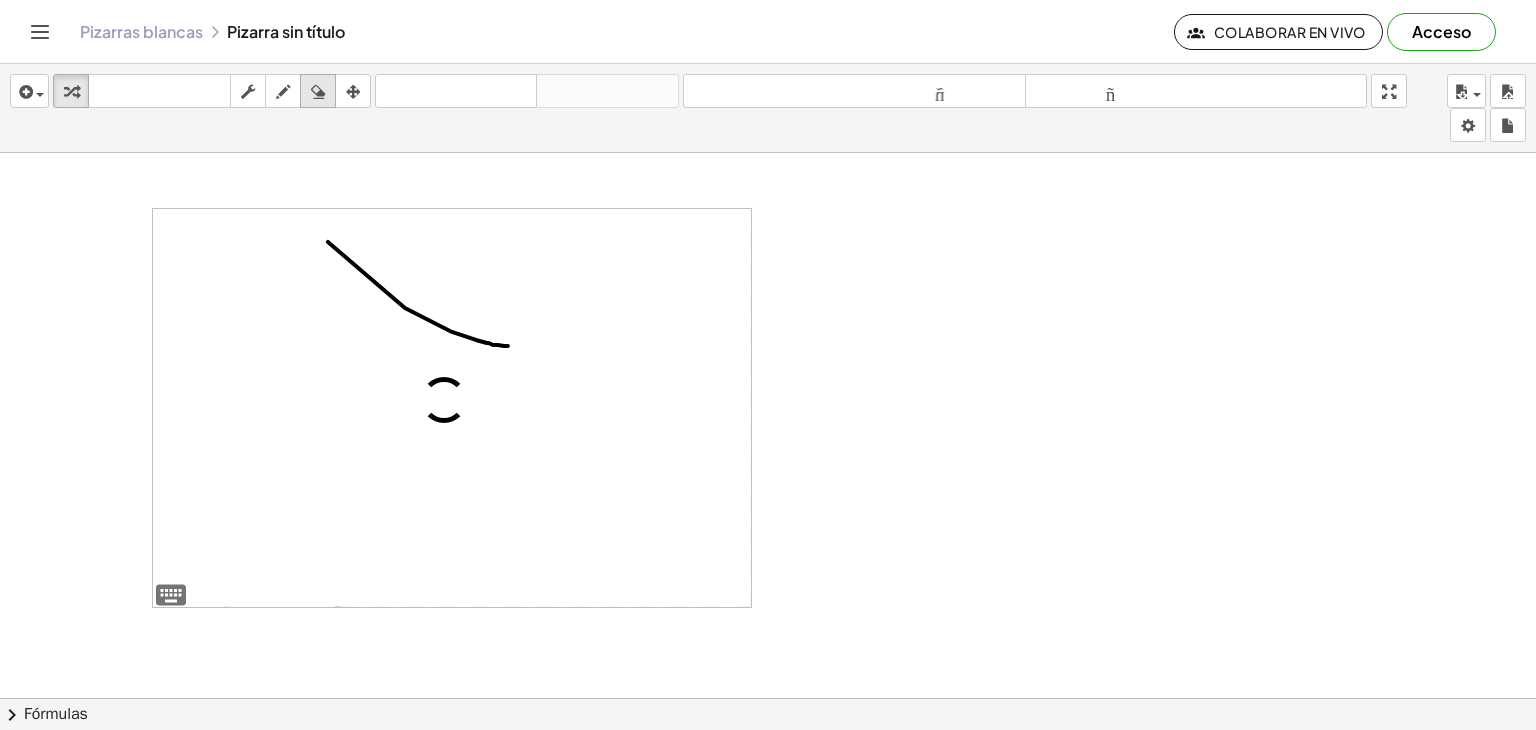 click at bounding box center (318, 92) 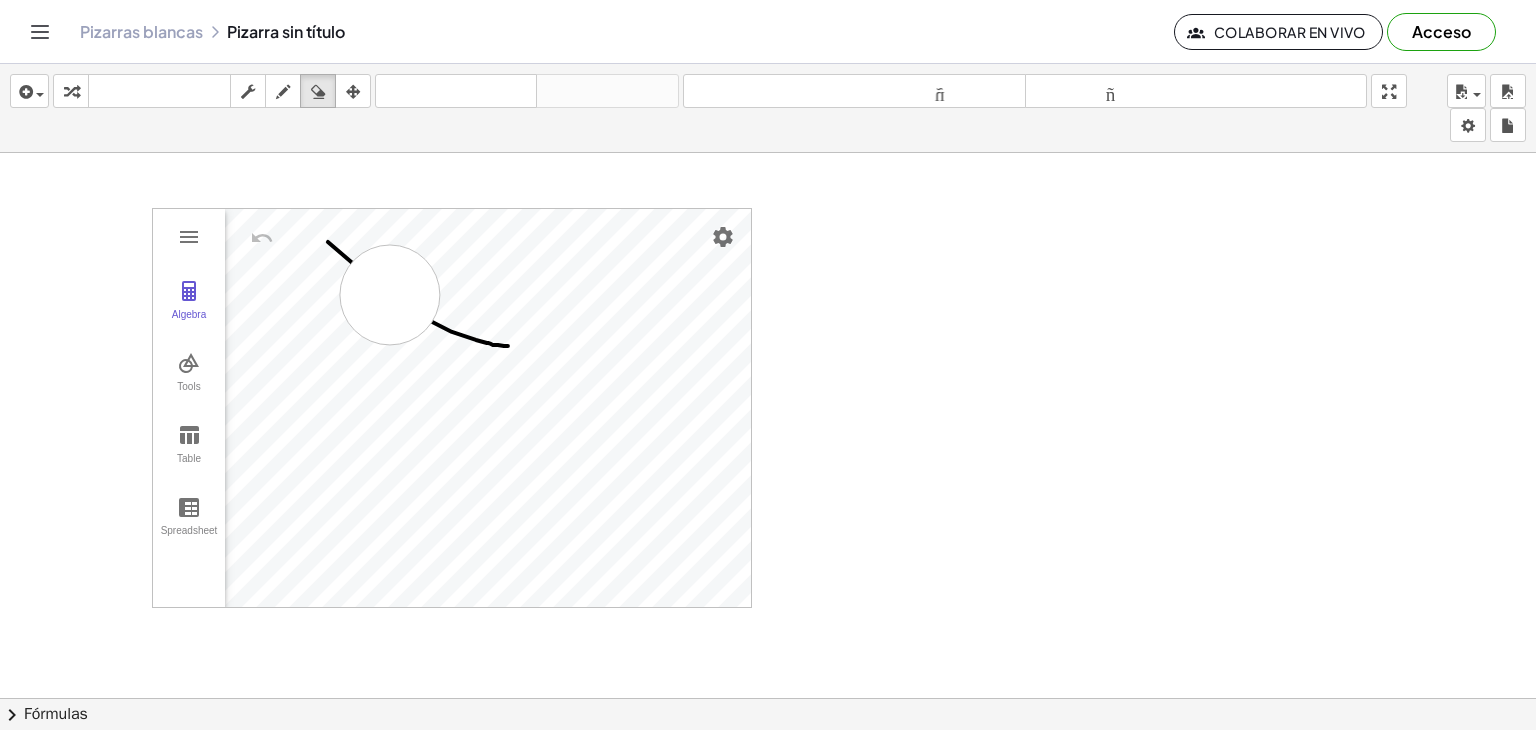 click at bounding box center (768, 712) 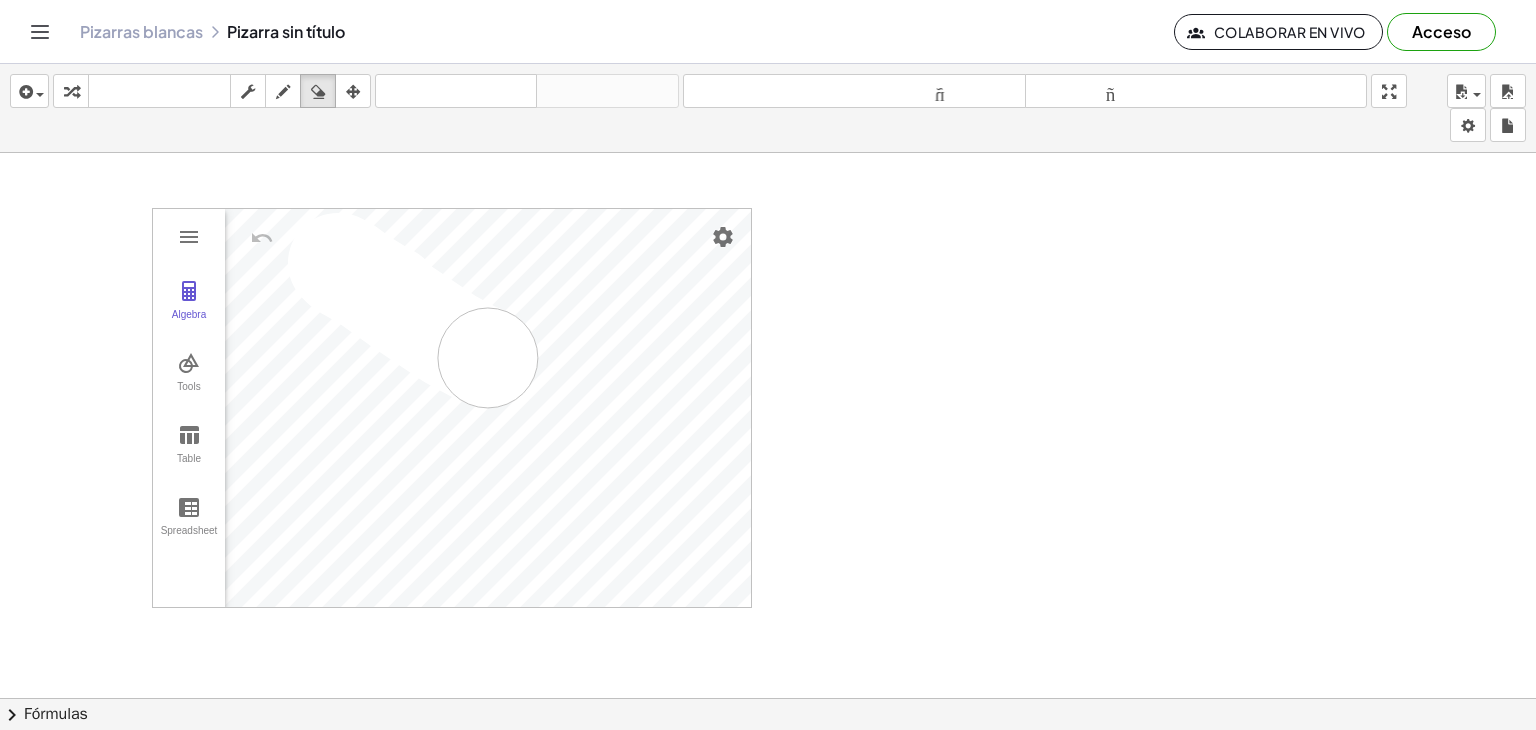 drag, startPoint x: 390, startPoint y: 294, endPoint x: 490, endPoint y: 357, distance: 118.19052 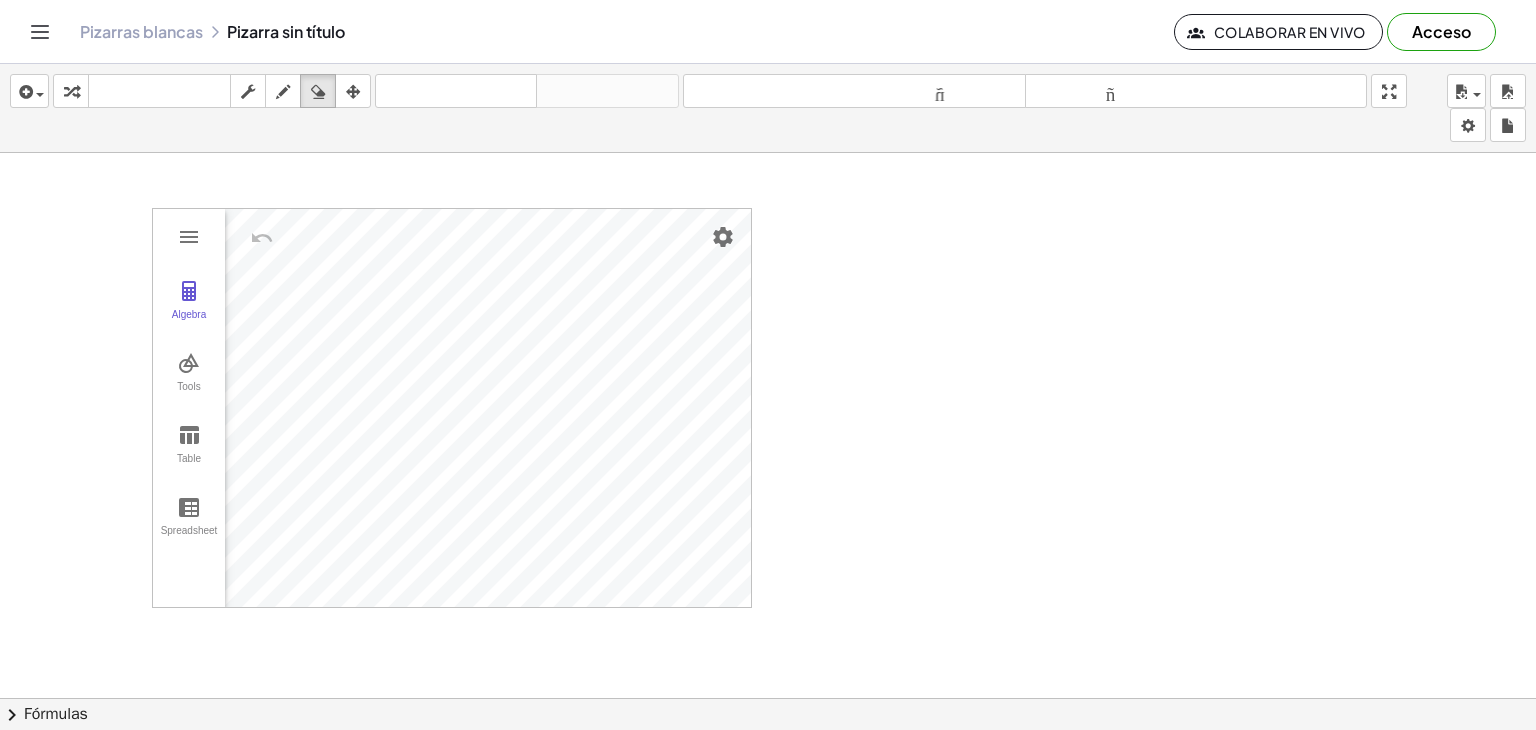 click on "insertar Seleccione uno: Expresión matemática Función Texto Vídeo de YouTube Graficando Geometría Geometría 3D transformar teclado teclado fregar dibujar borrar arreglar deshacer deshacer rehacer rehacer tamaño_del_formato menor tamaño_del_formato más grande pantalla completa carga   ahorrar nuevo ajustes" at bounding box center (768, 108) 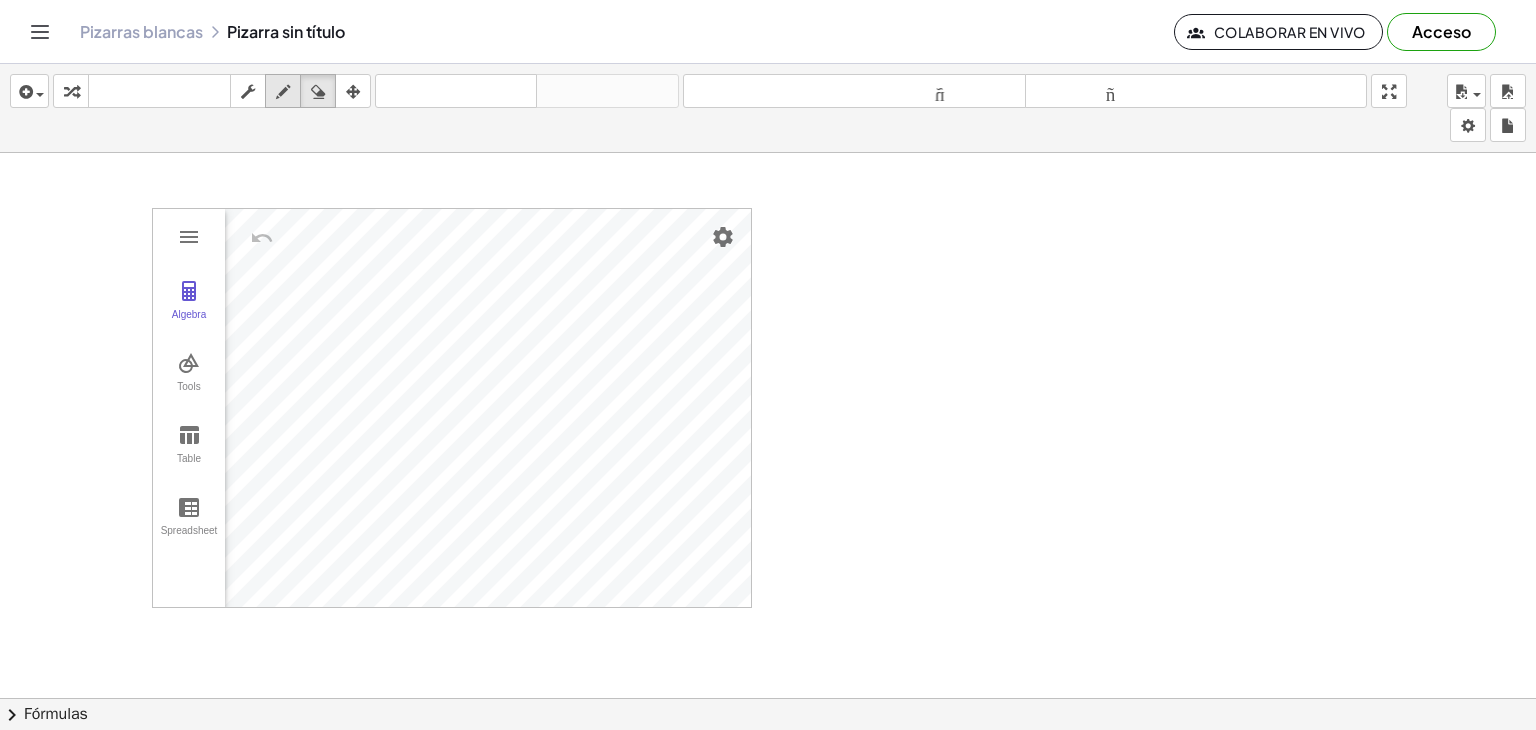 click on "dibujar" at bounding box center (283, 91) 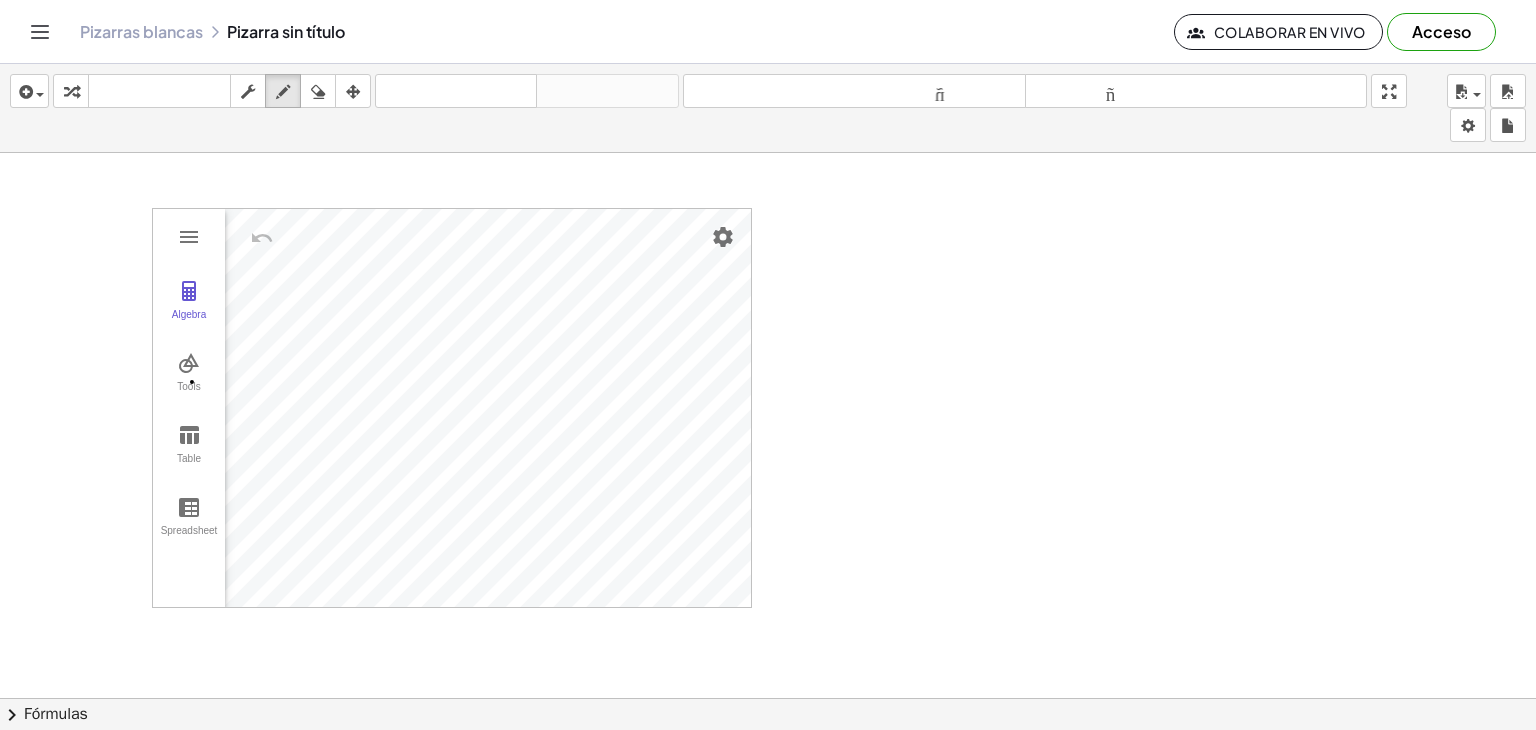 click at bounding box center [768, 712] 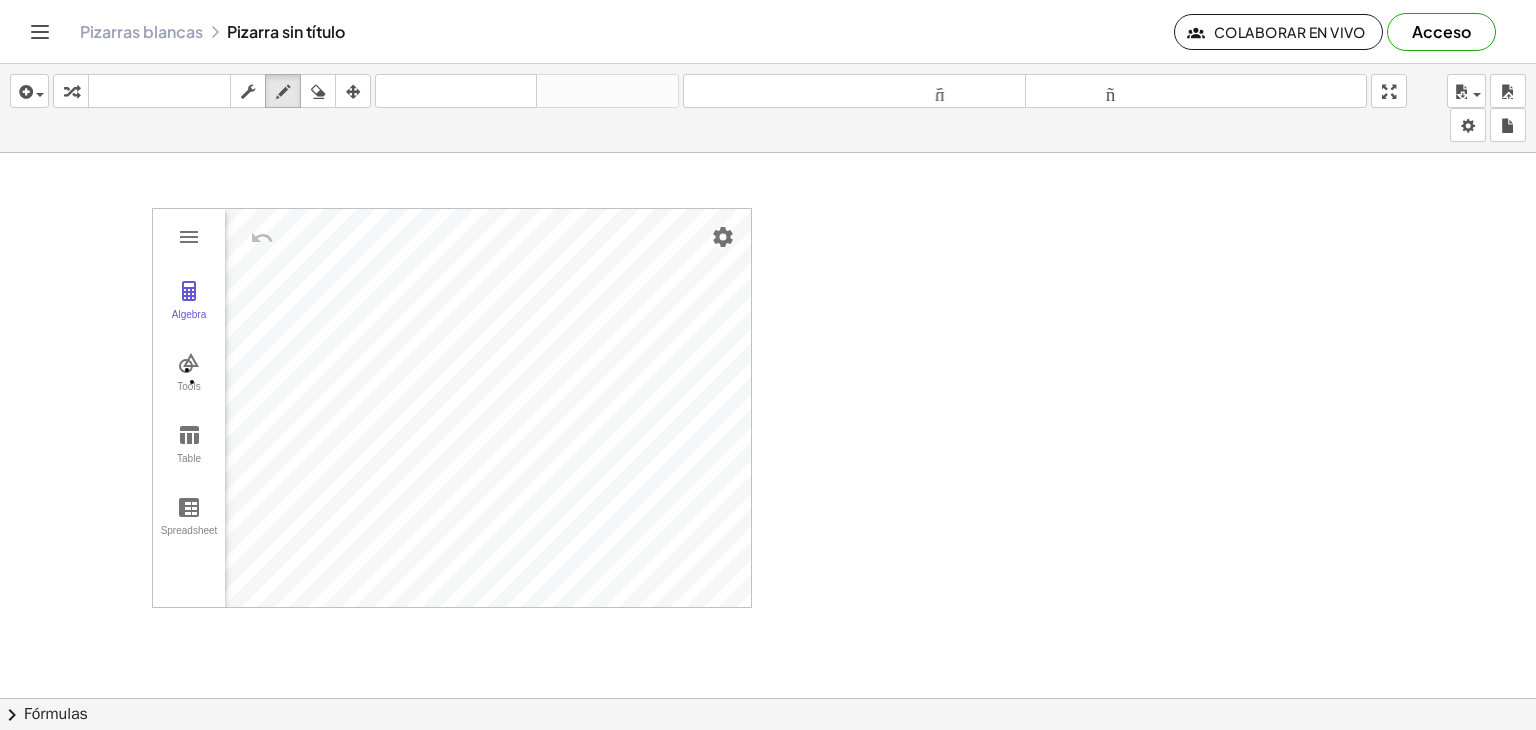 click at bounding box center (768, 712) 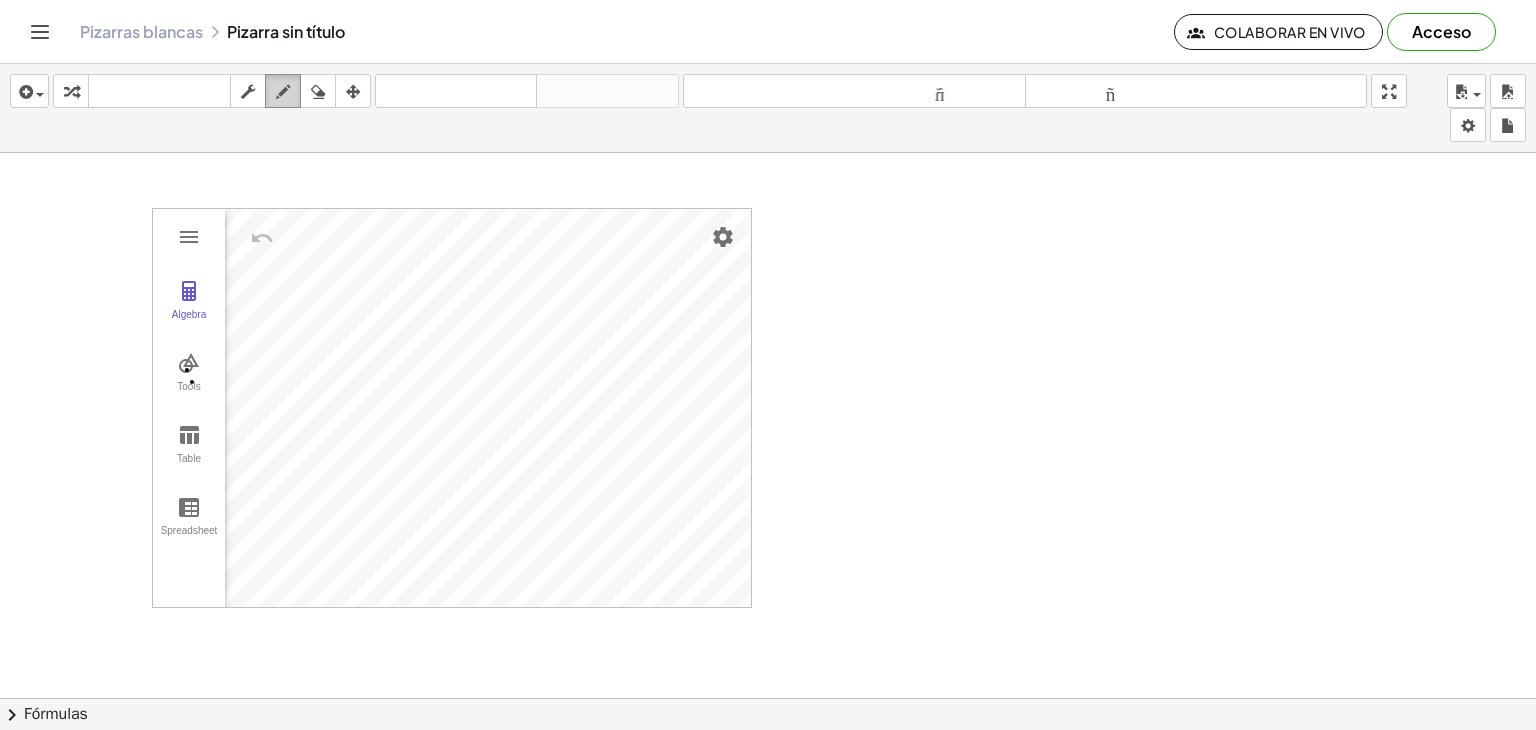 click on "dibujar" at bounding box center (283, 91) 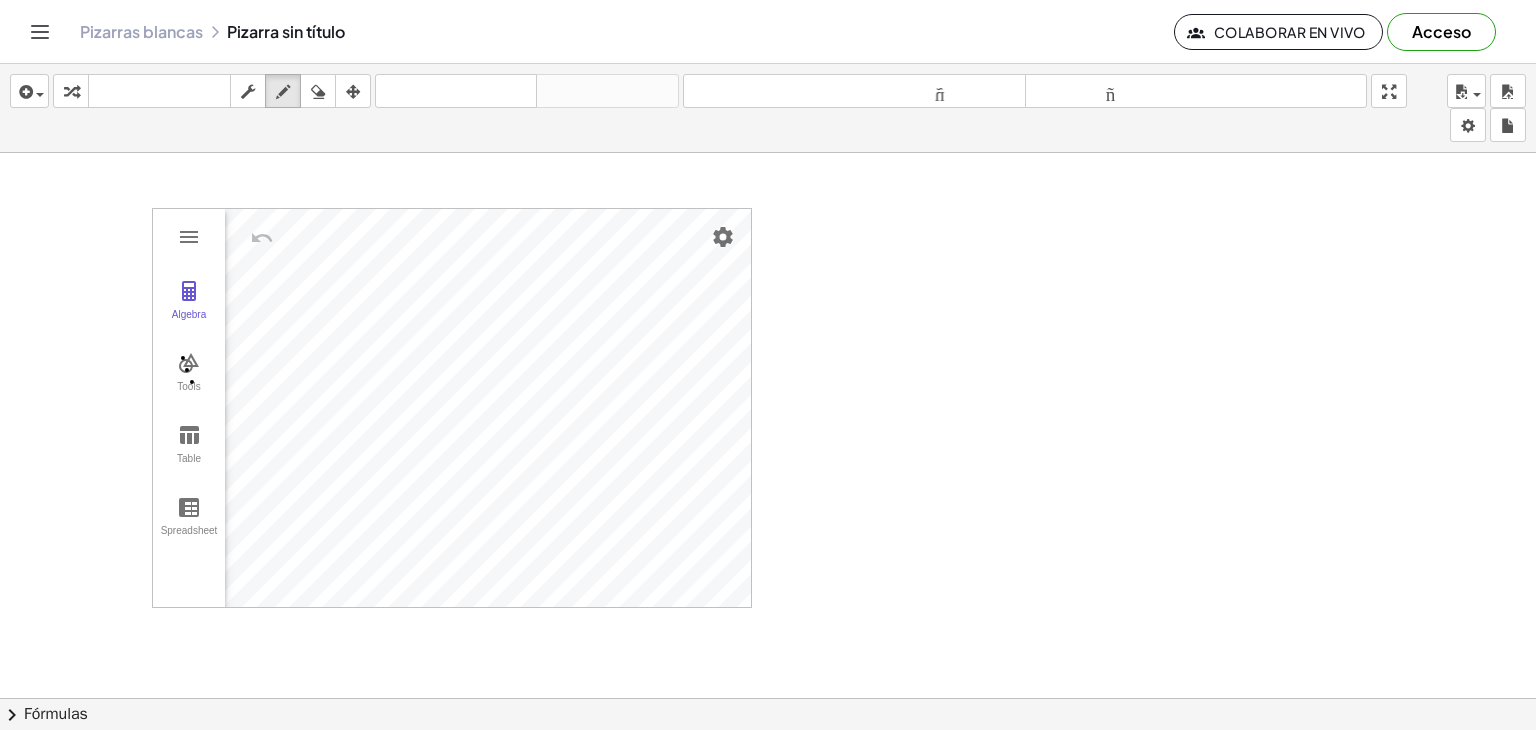 click at bounding box center [768, 712] 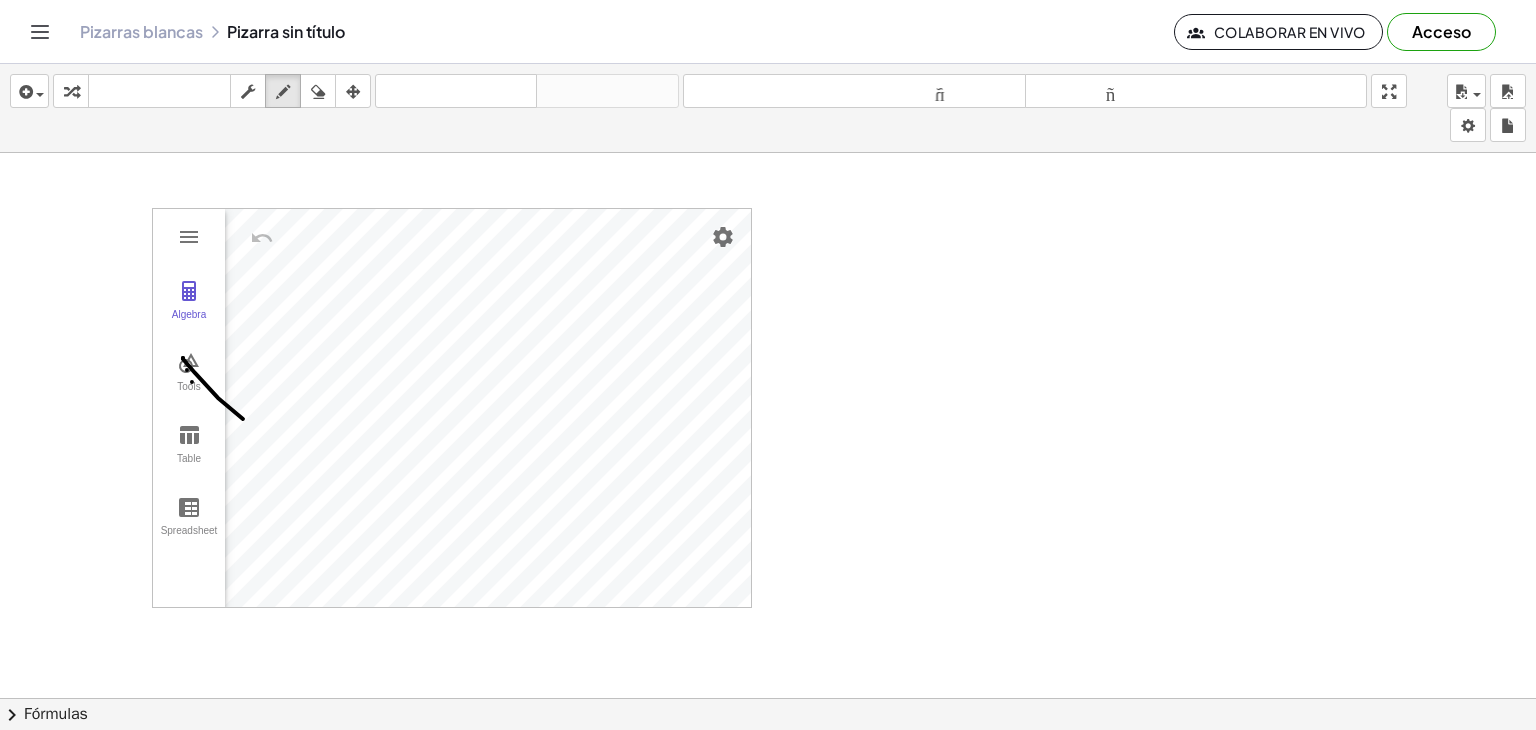 drag, startPoint x: 183, startPoint y: 357, endPoint x: 300, endPoint y: 470, distance: 162.65915 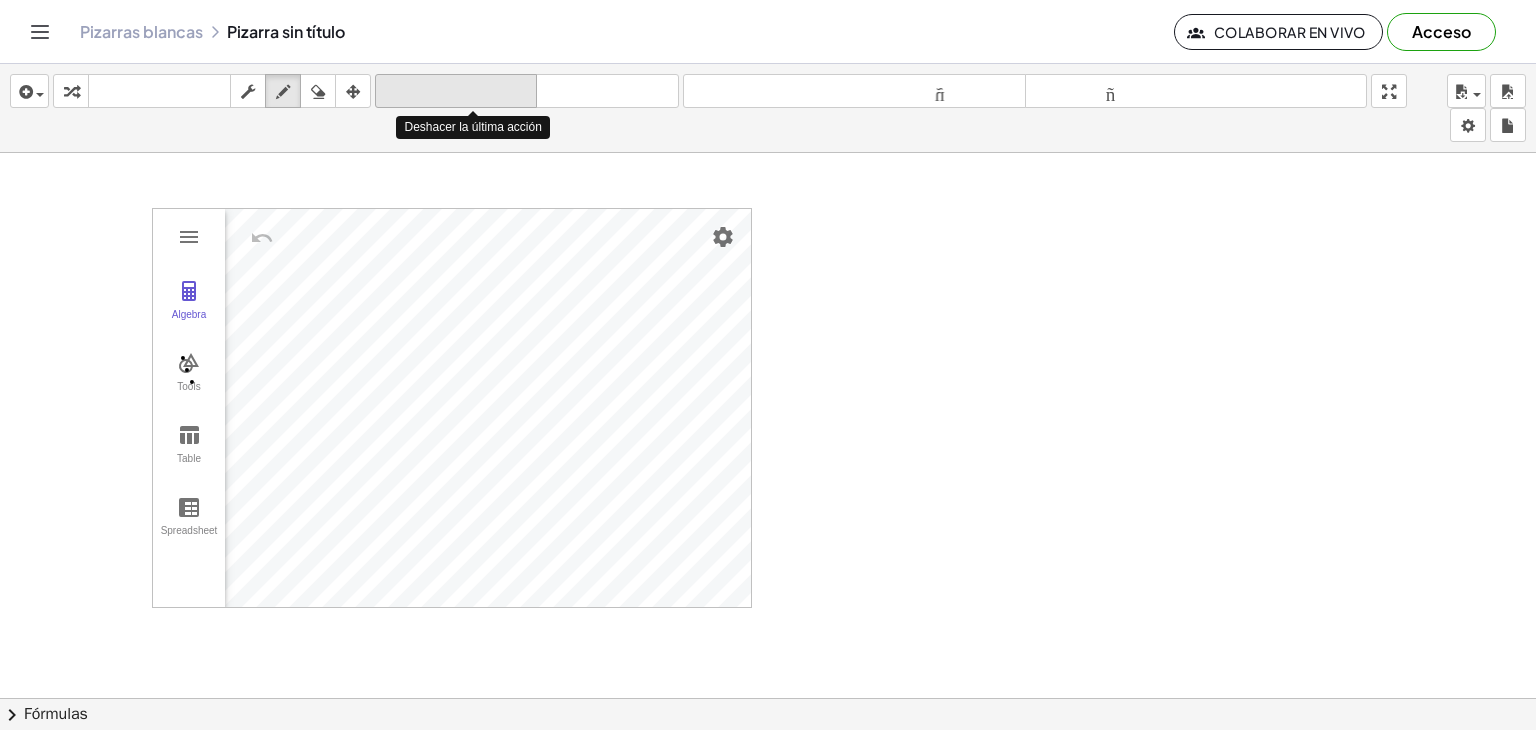 click on "deshacer" at bounding box center (456, 91) 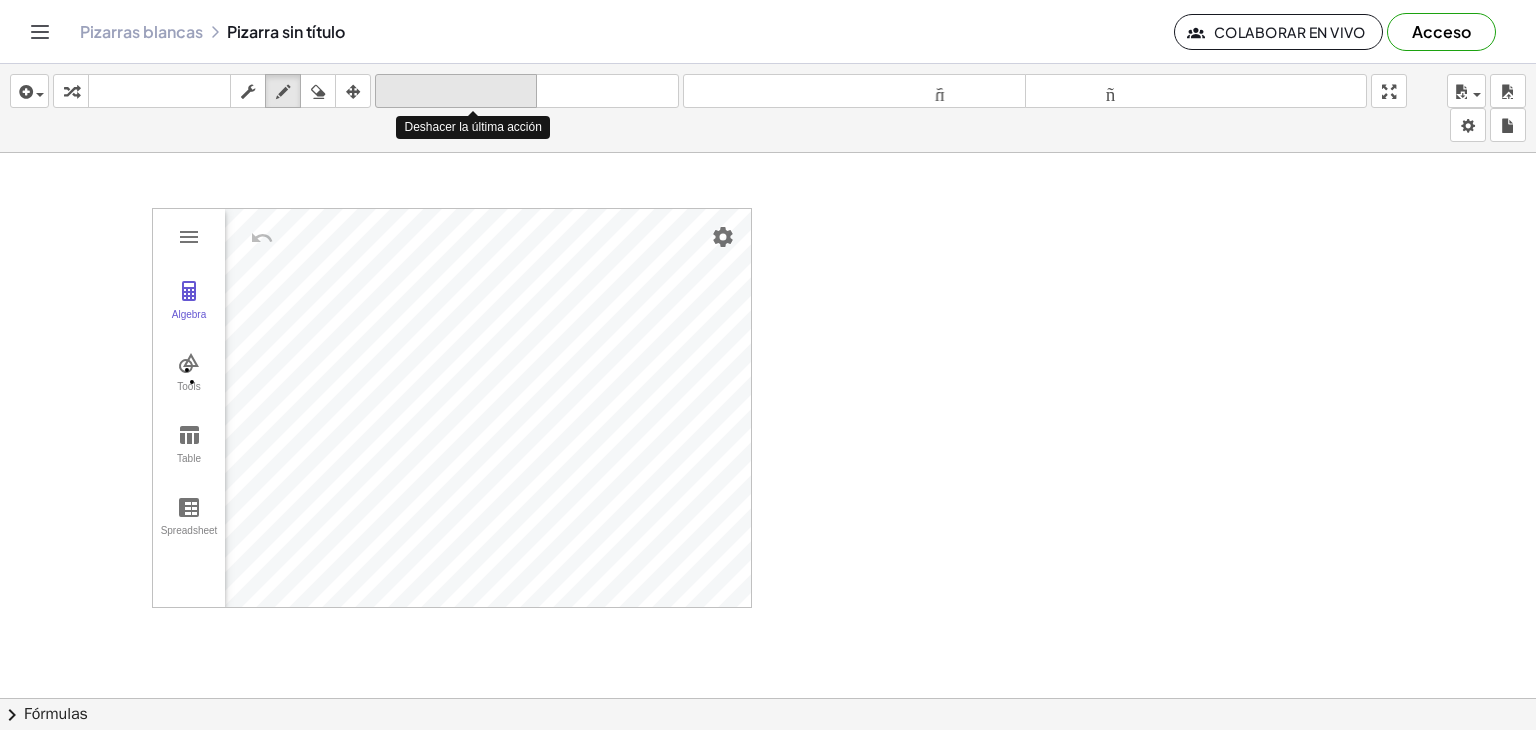 click on "deshacer" at bounding box center (456, 91) 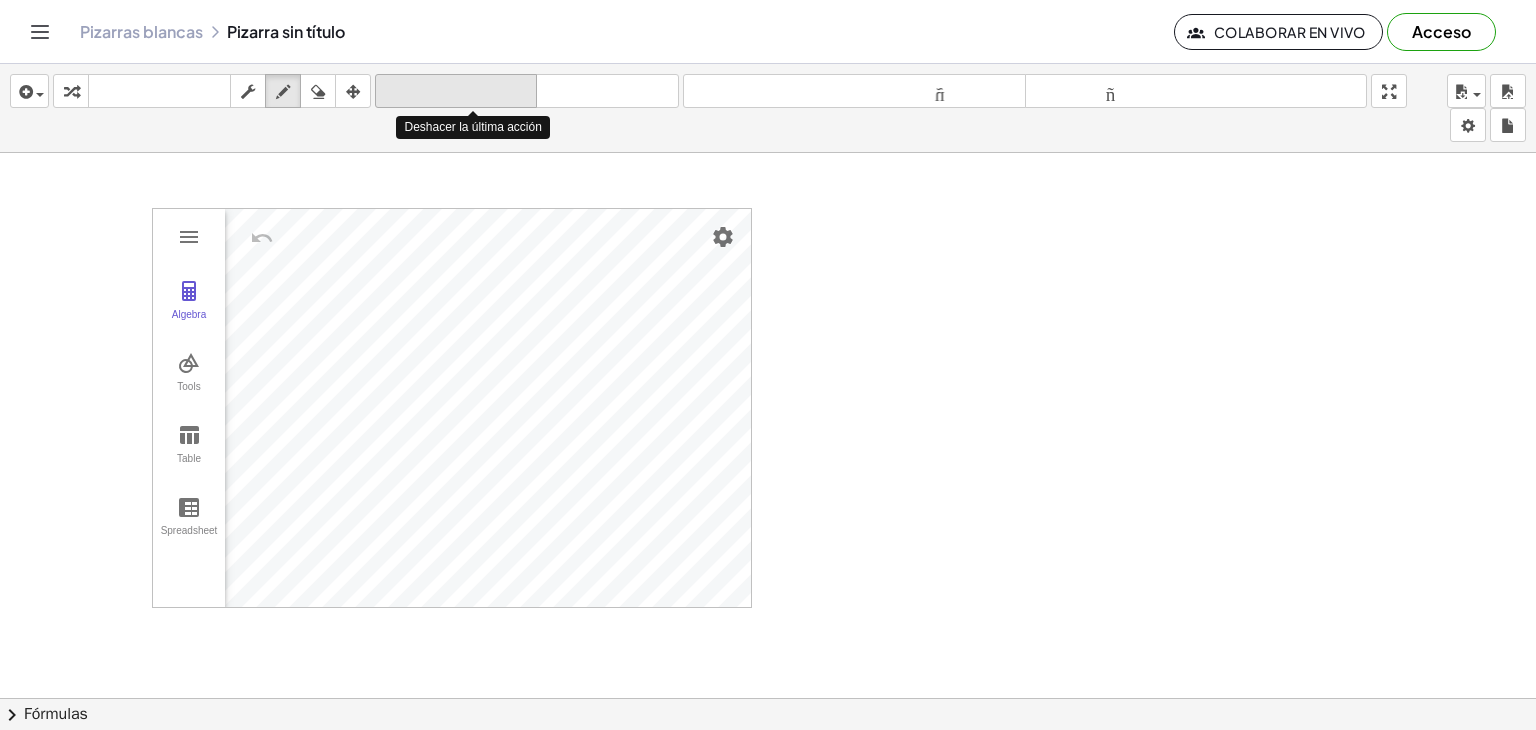 click on "deshacer" at bounding box center (456, 91) 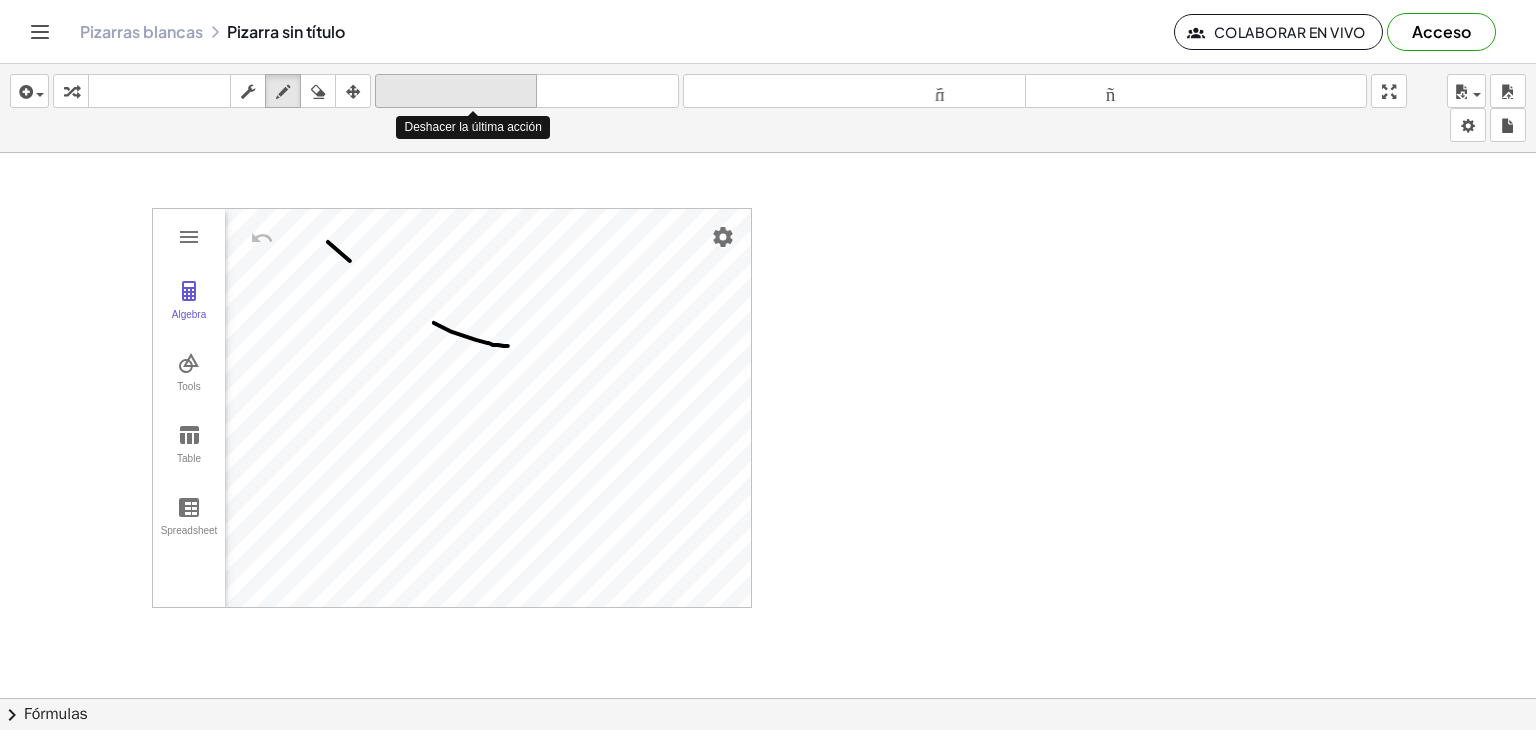 click on "deshacer" at bounding box center [456, 91] 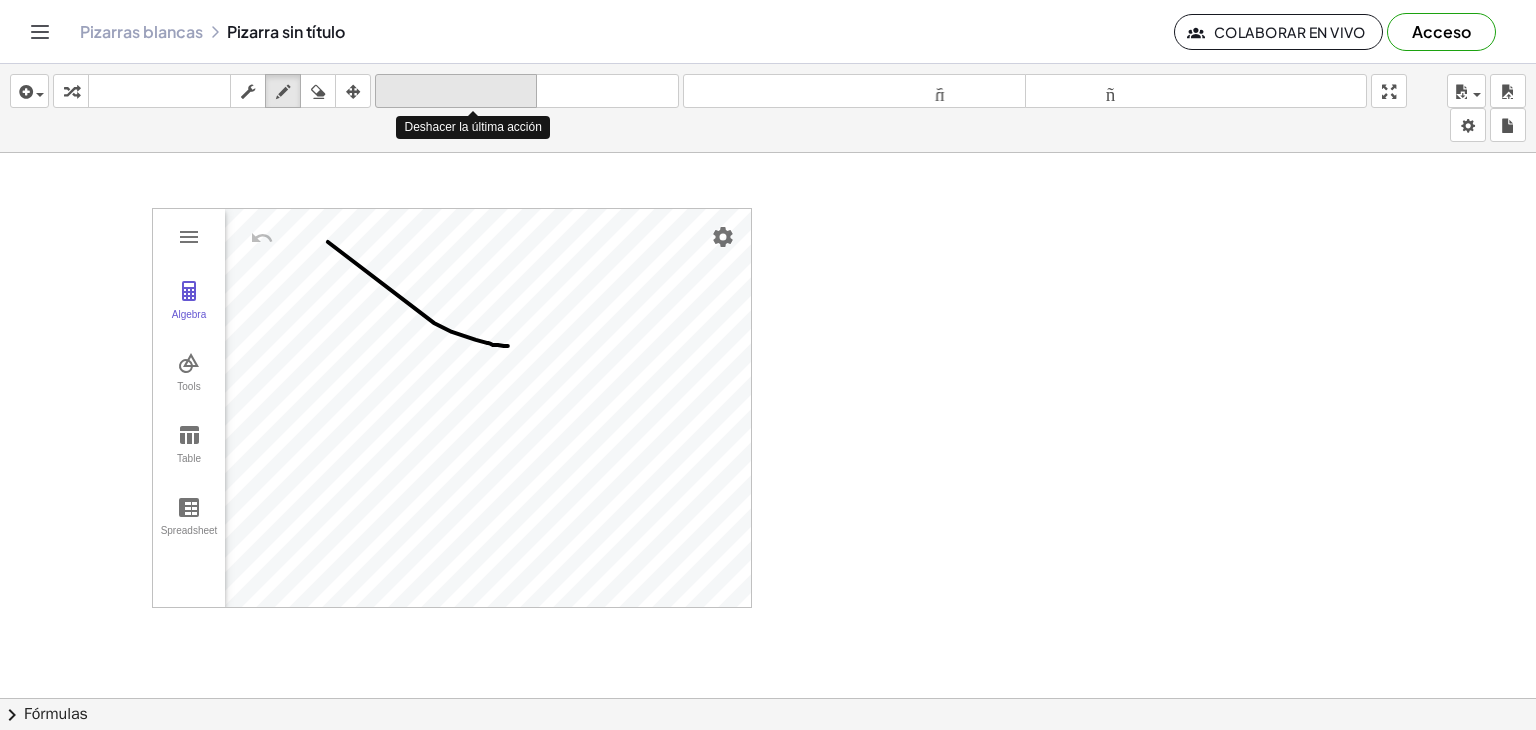 click on "deshacer" at bounding box center [456, 92] 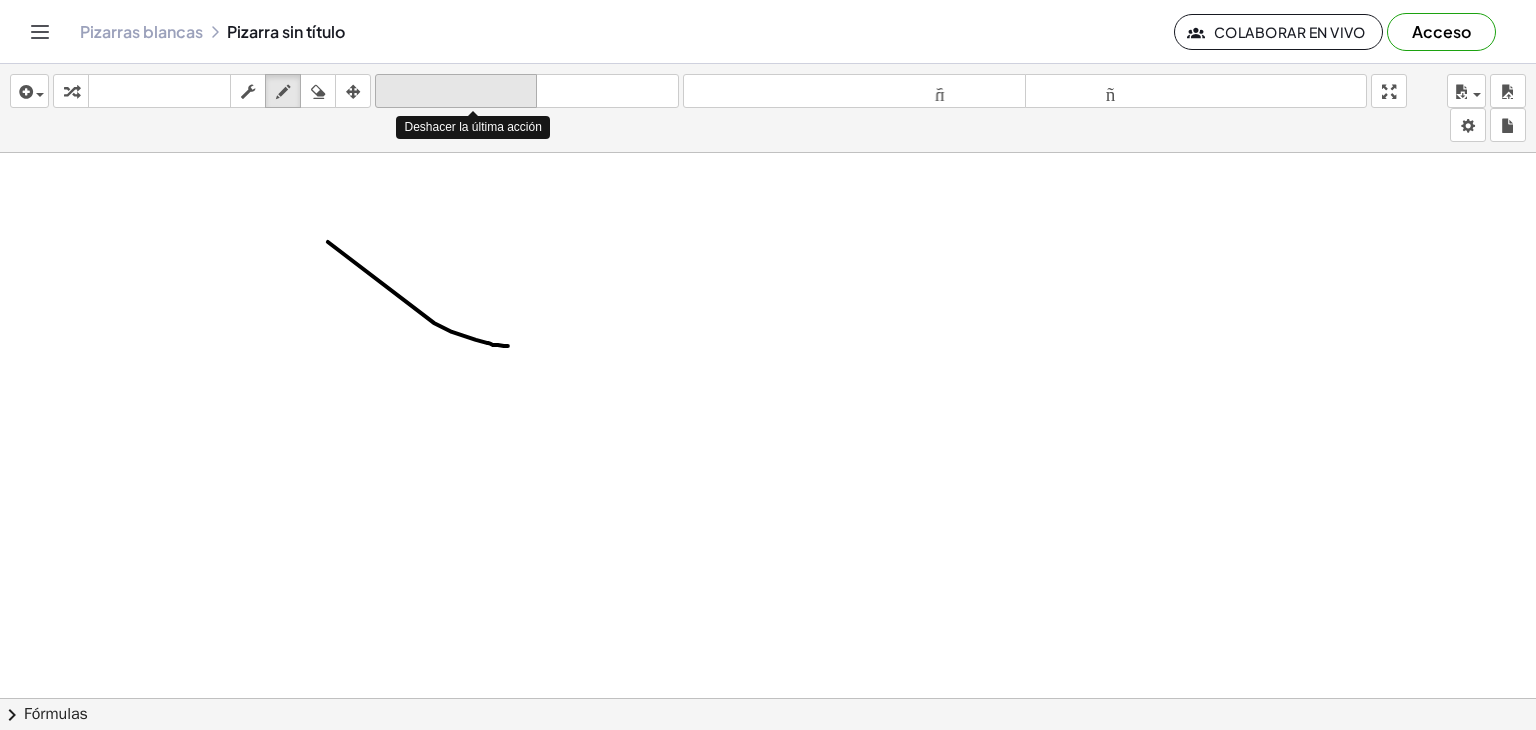 click on "deshacer" at bounding box center (456, 92) 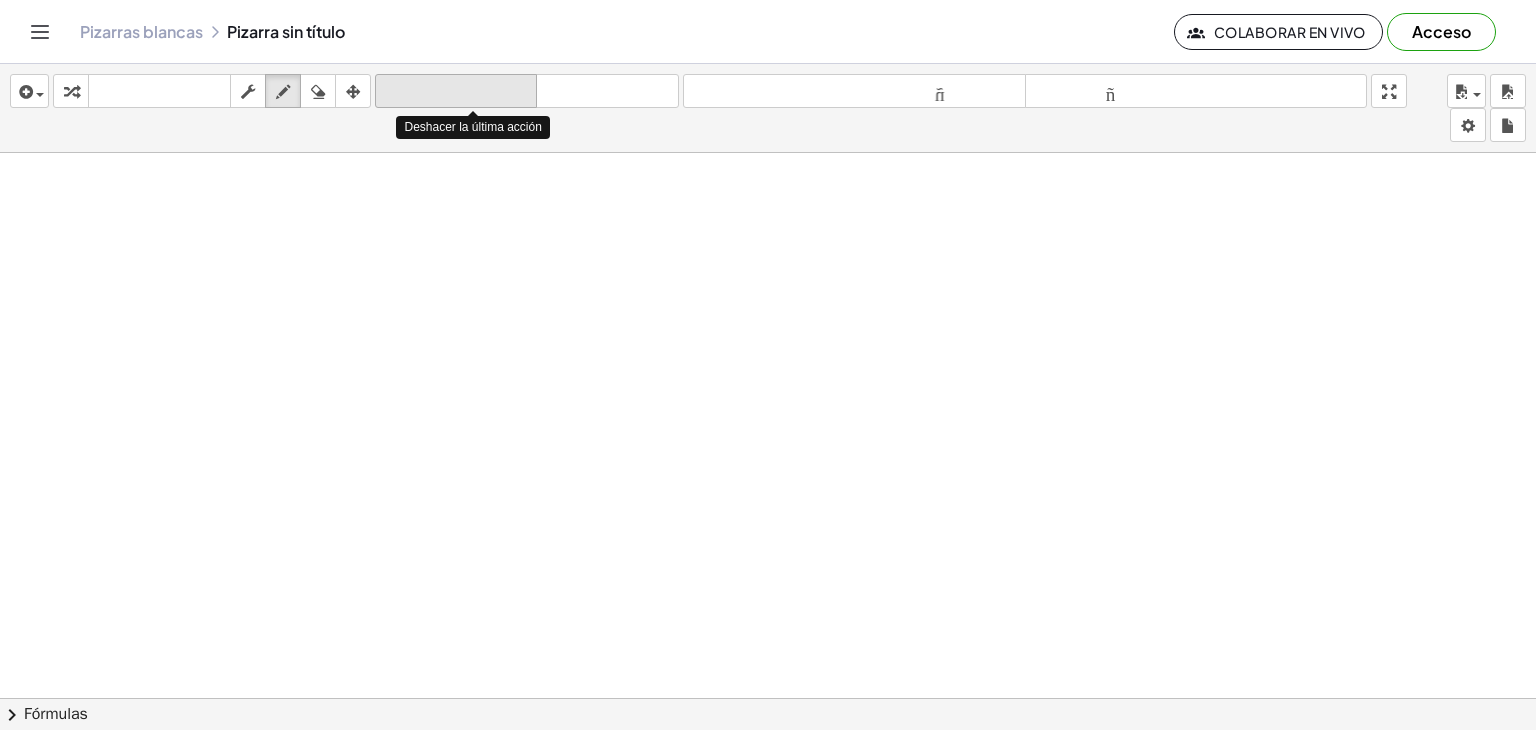 click on "deshacer deshacer" at bounding box center (456, 91) 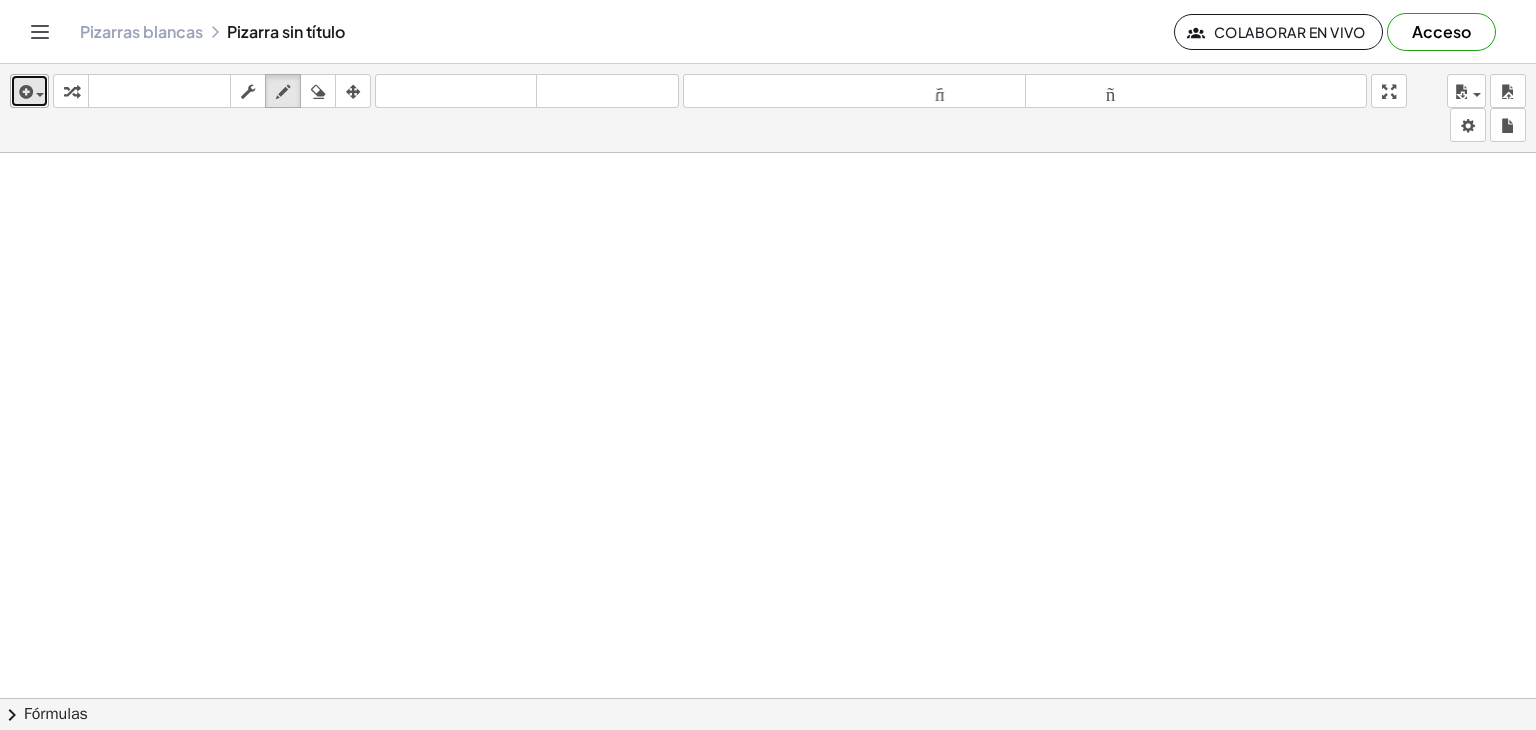 click at bounding box center [24, 92] 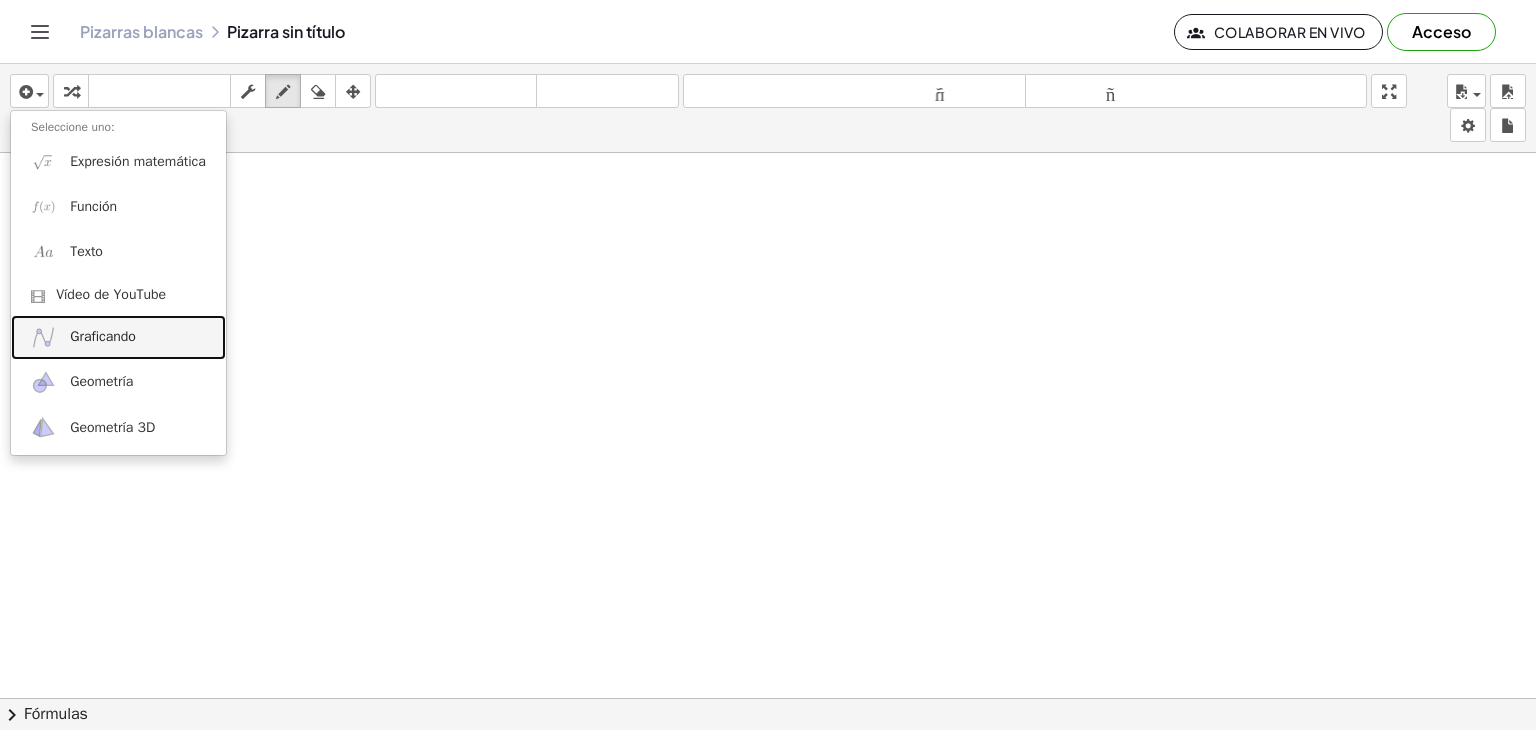 click on "Graficando" at bounding box center [118, 337] 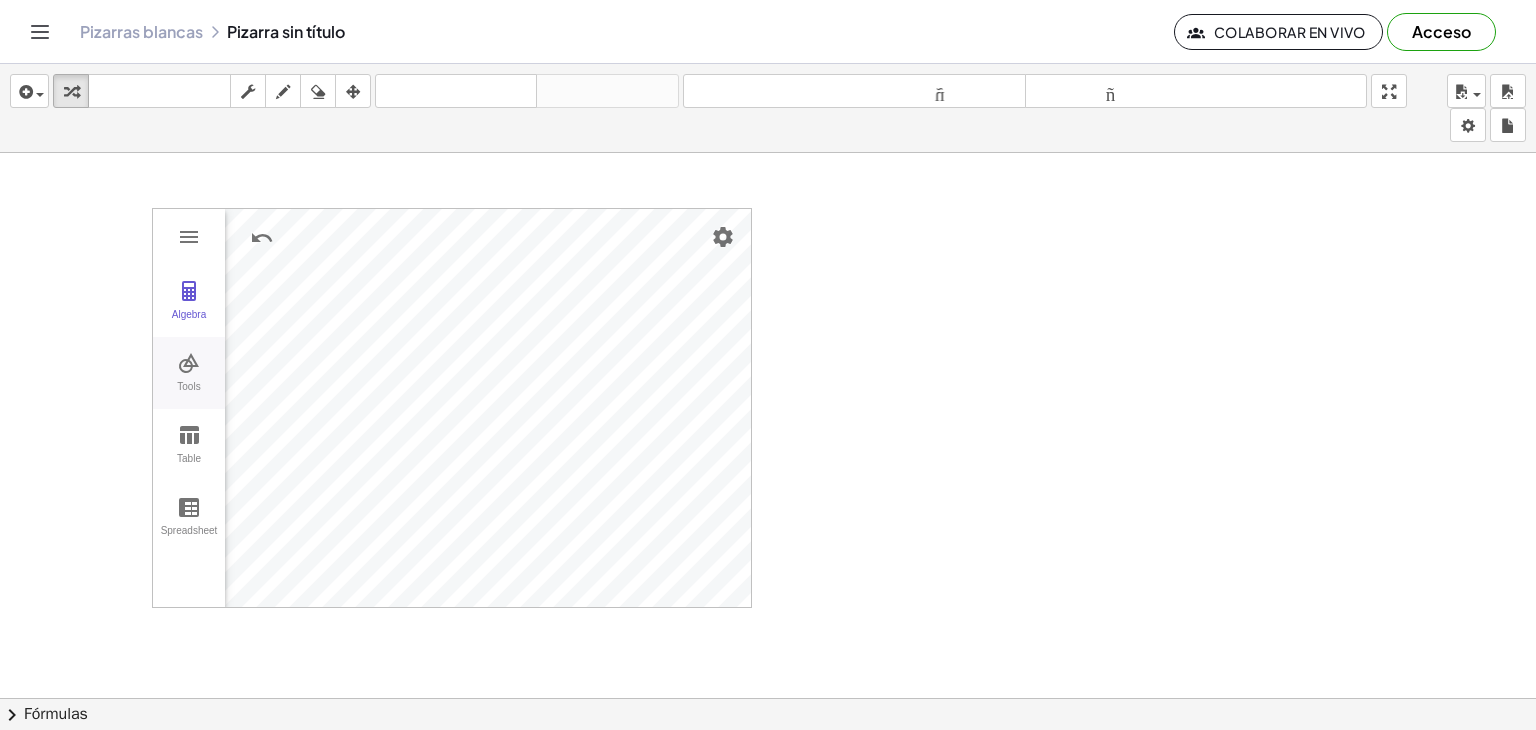 click at bounding box center (189, 363) 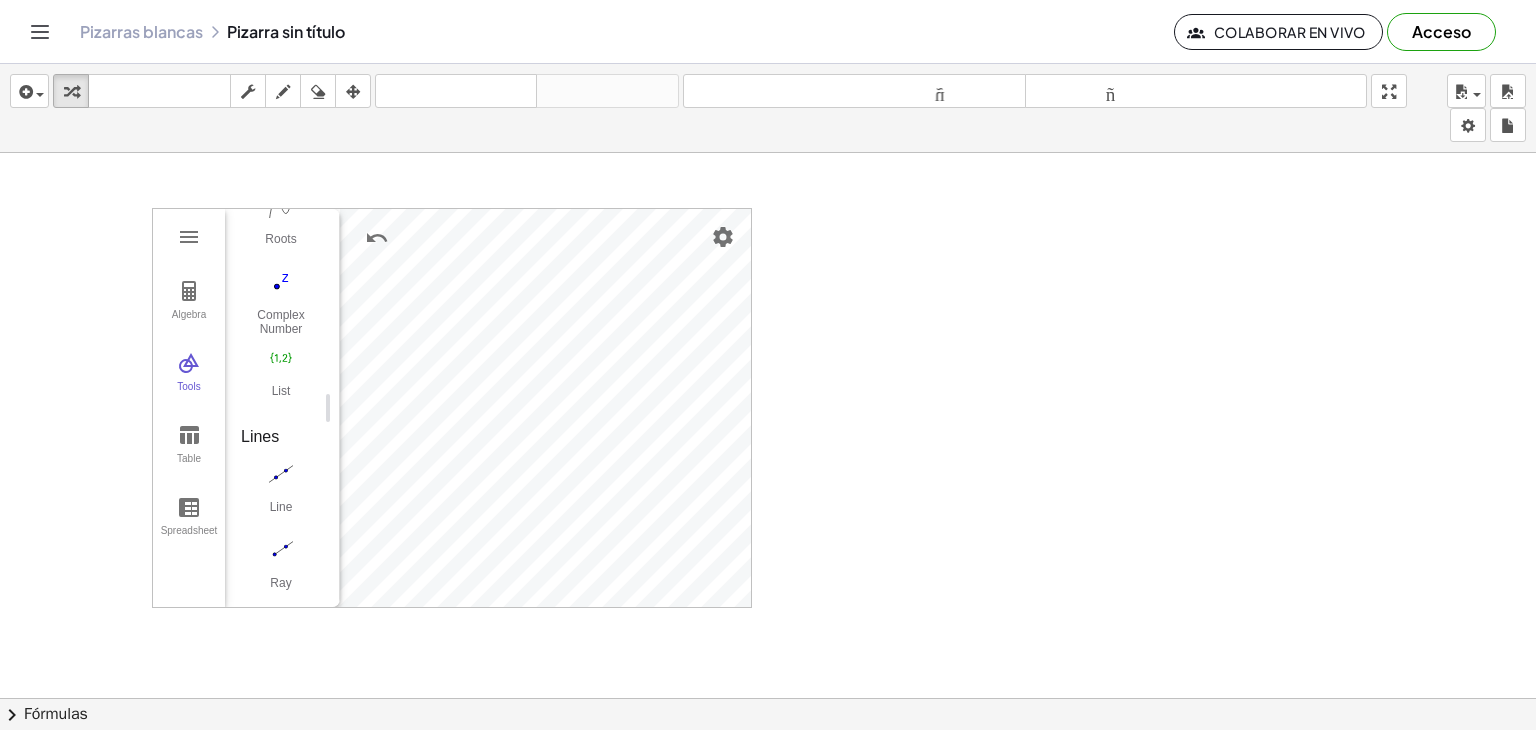 scroll, scrollTop: 1662, scrollLeft: 0, axis: vertical 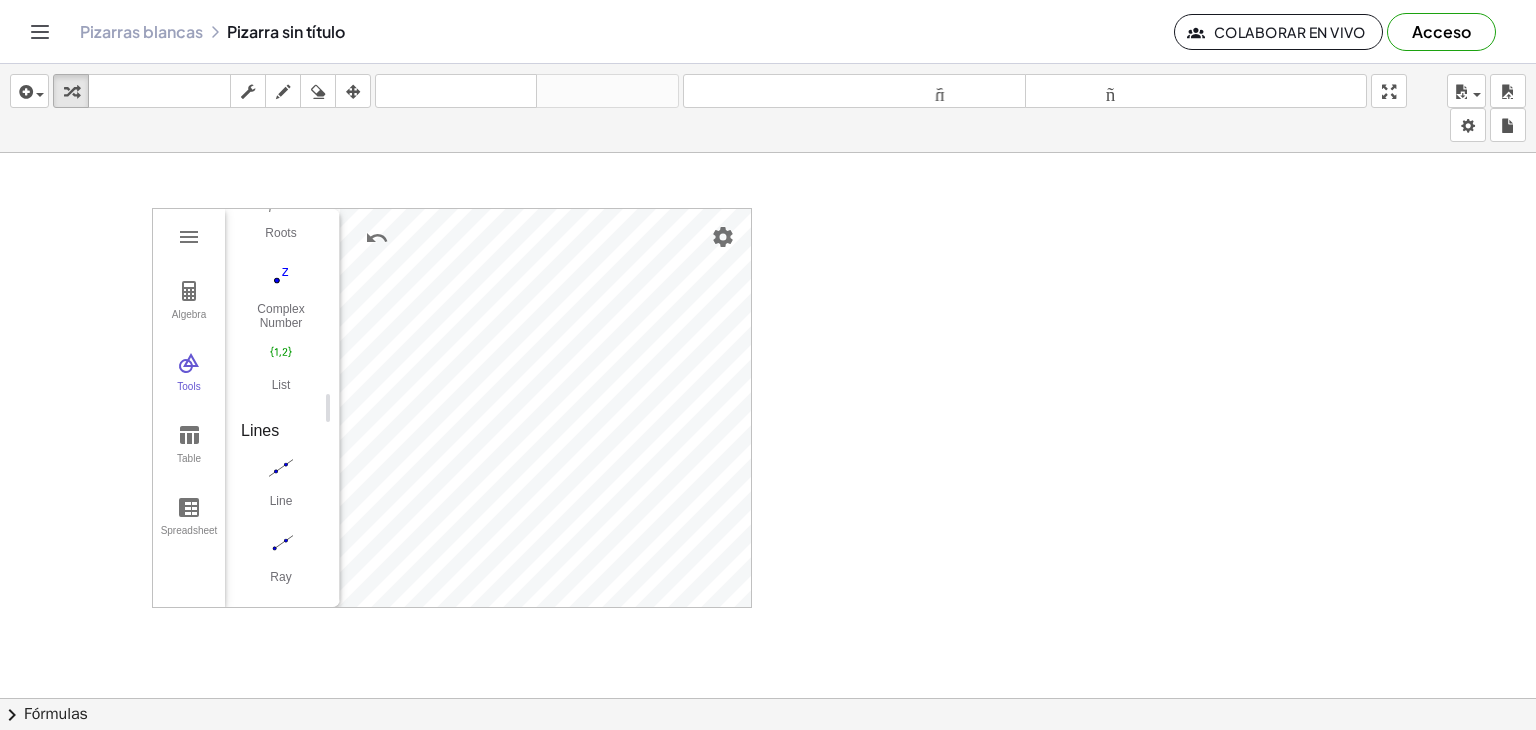 click on "insertar Seleccione uno: Expresión matemática Función Texto Vídeo de YouTube Graficando Geometría Geometría 3D transformar teclado teclado fregar dibujar borrar arreglar deshacer deshacer rehacer rehacer tamaño_del_formato menor tamaño_del_formato más grande pantalla completa carga   ahorrar nuevo ajustes" at bounding box center (768, 108) 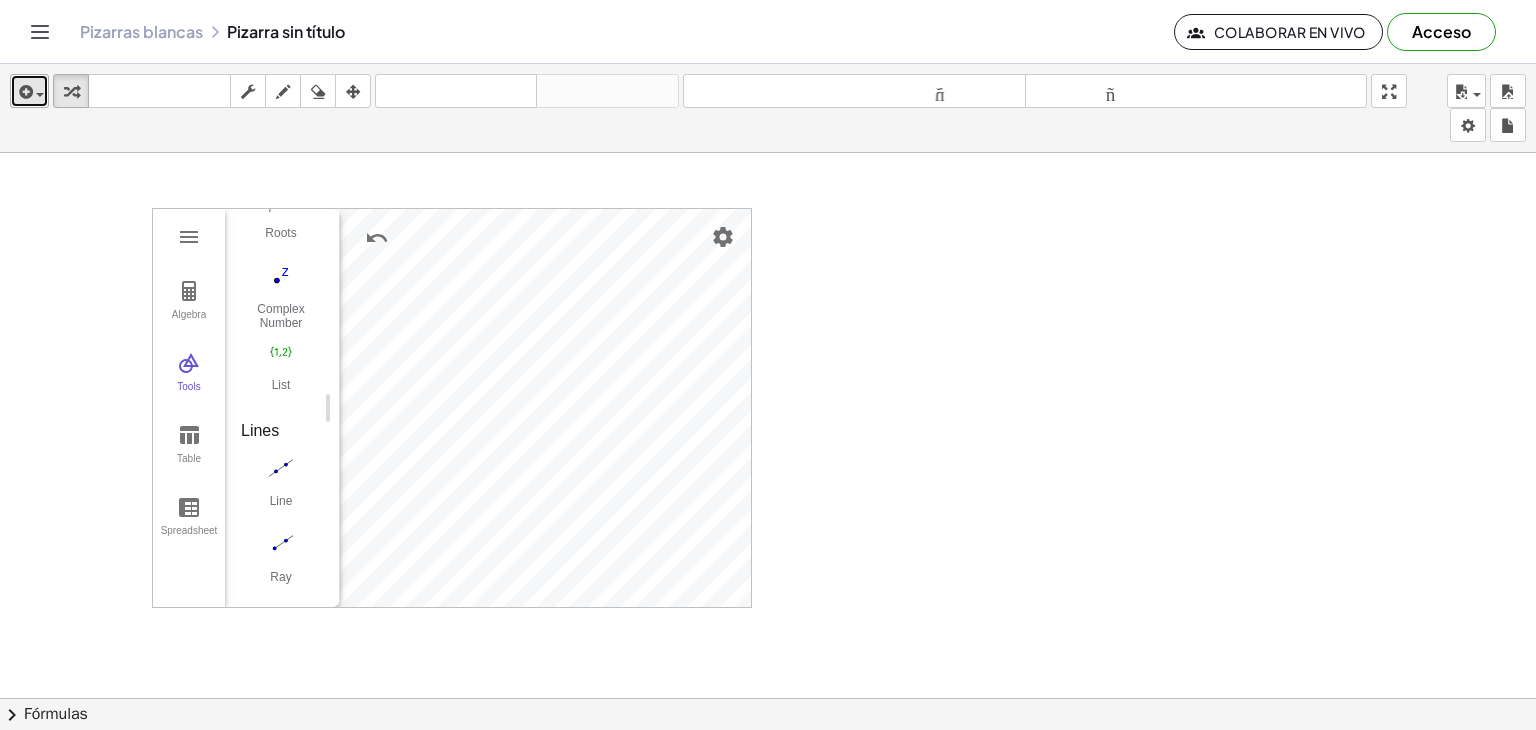 click on "insertar" at bounding box center (29, 91) 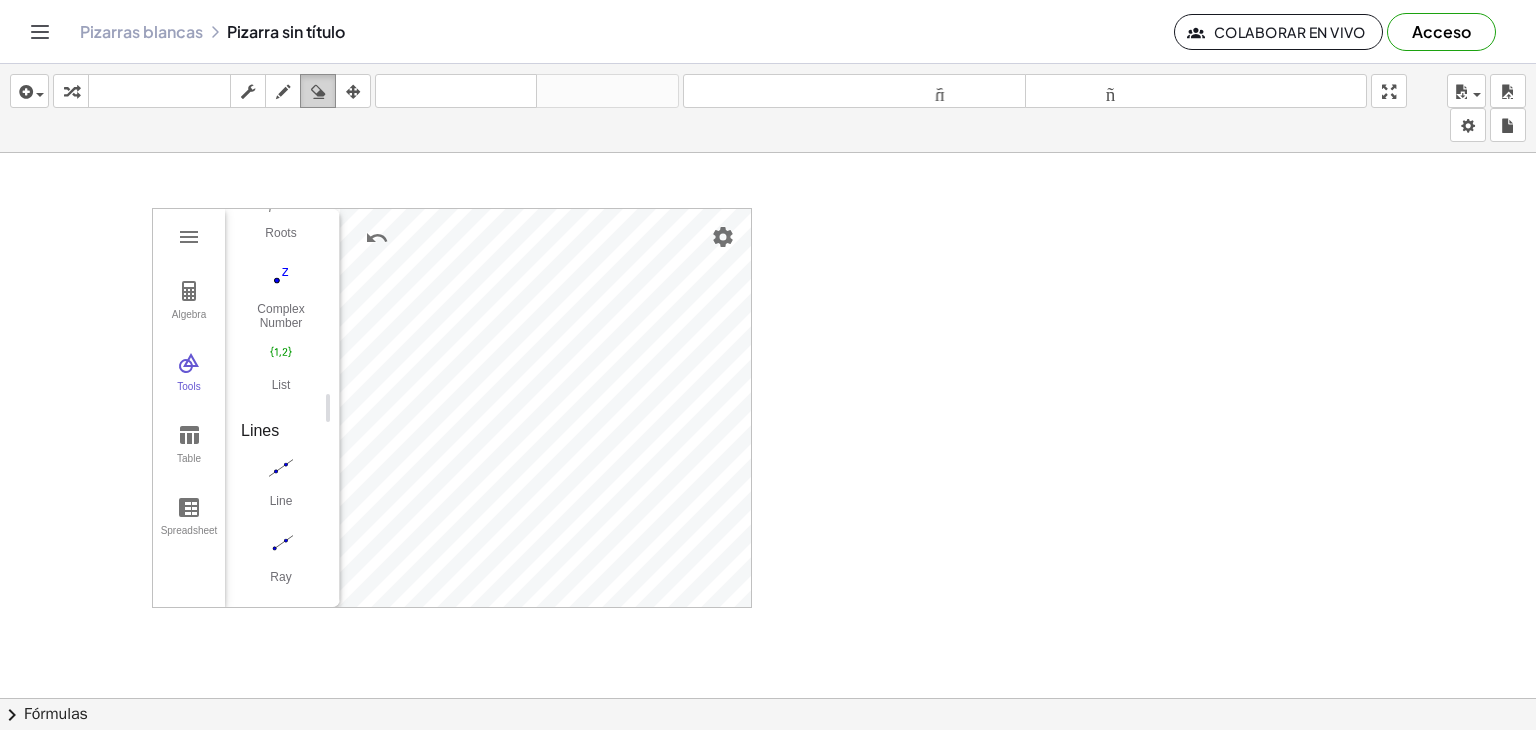 click at bounding box center [318, 92] 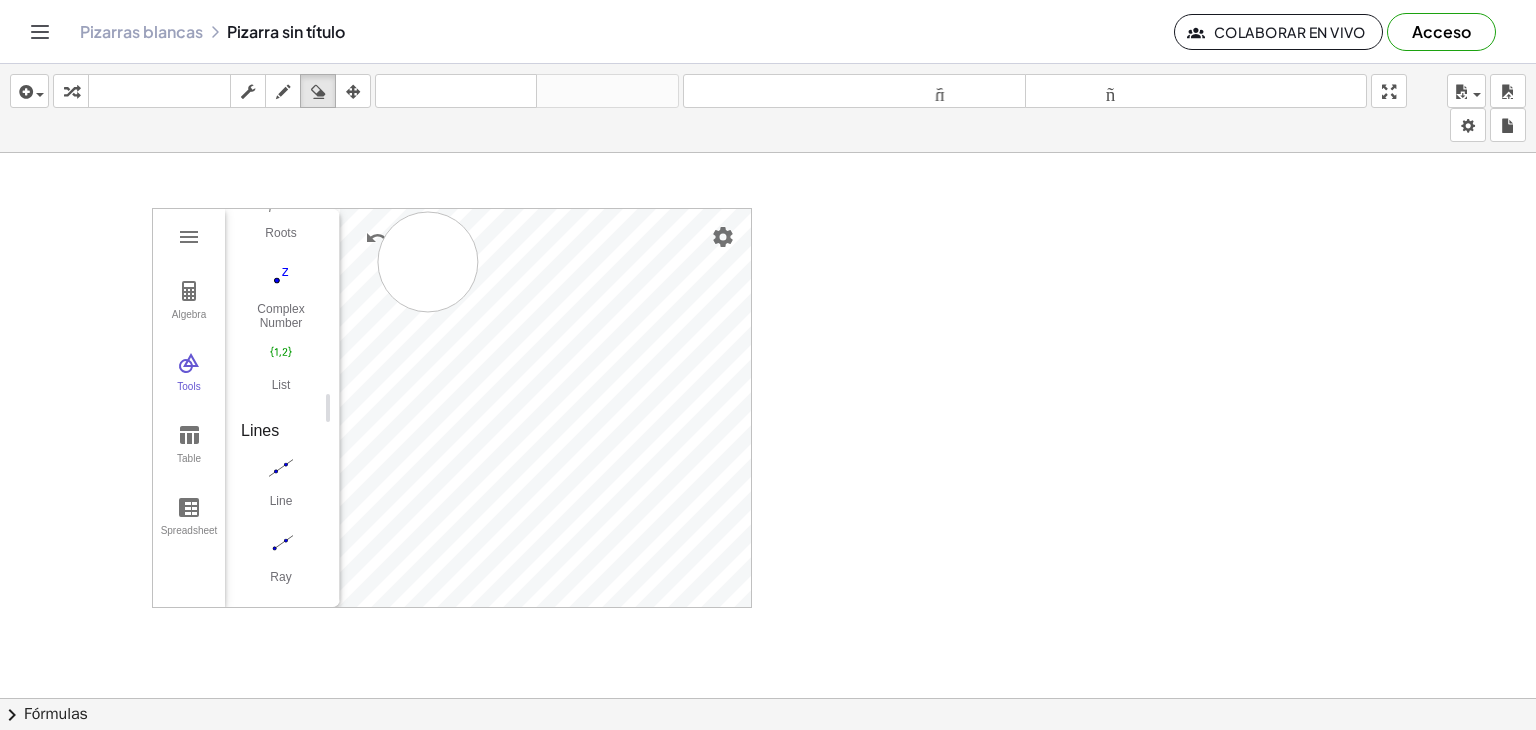 click at bounding box center [768, 712] 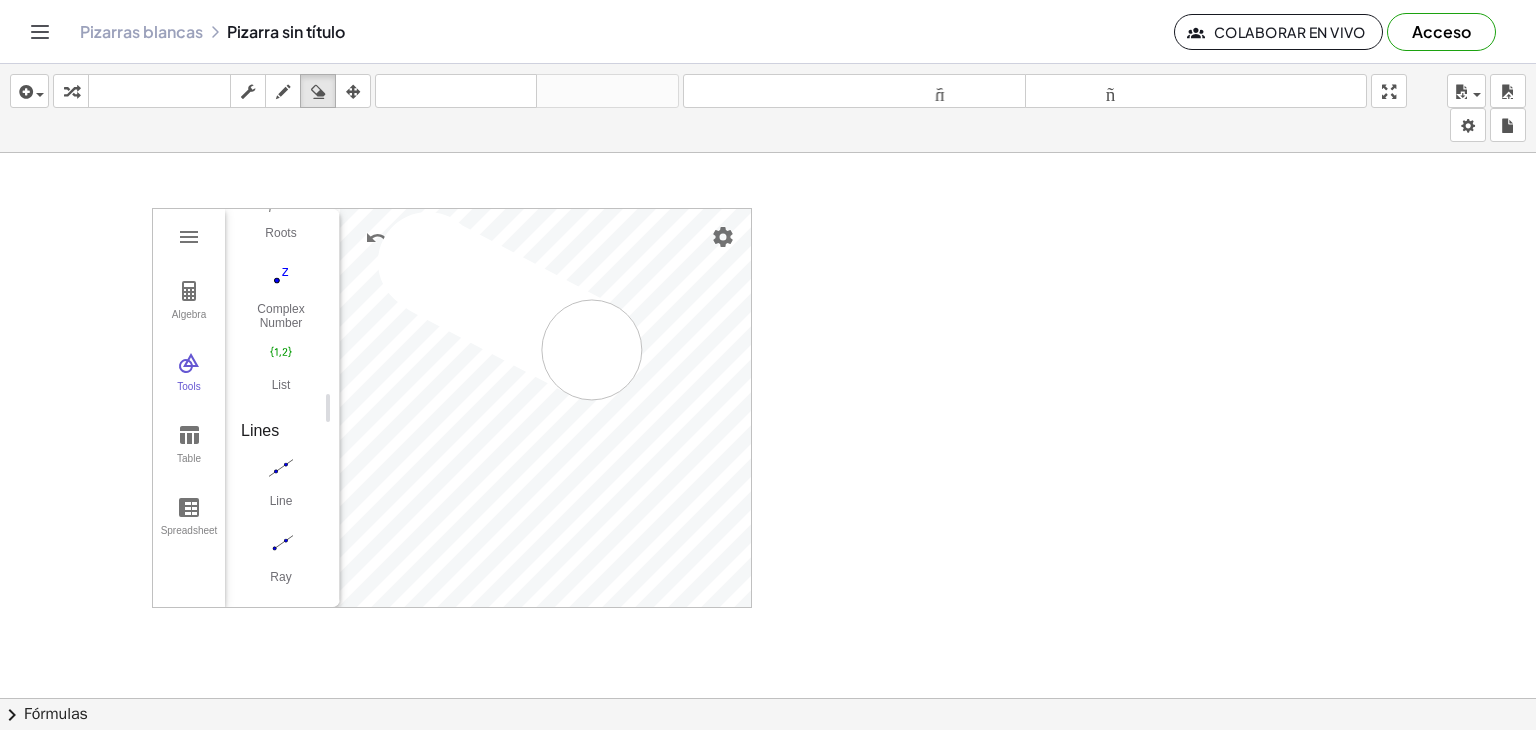 drag, startPoint x: 428, startPoint y: 261, endPoint x: 442, endPoint y: 209, distance: 53.851646 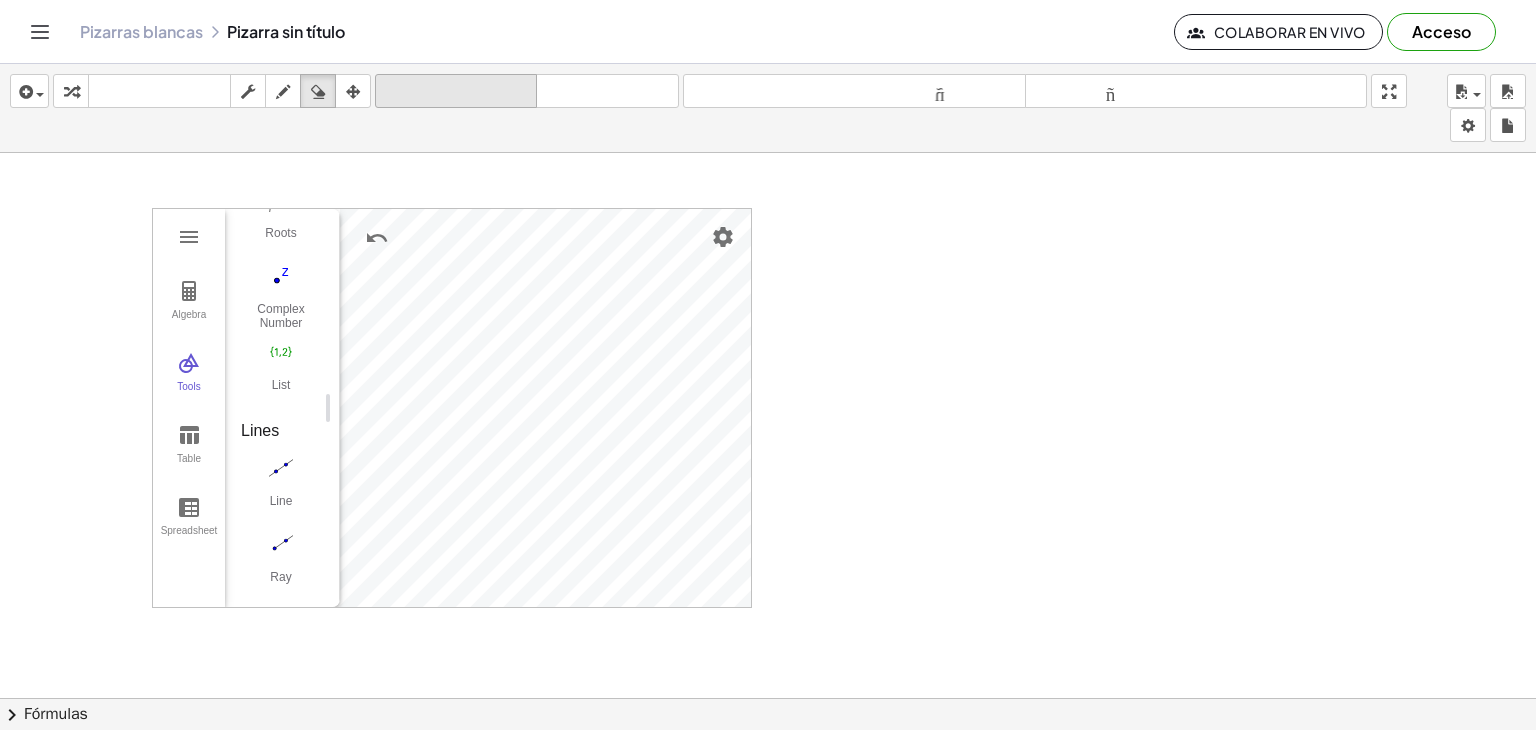click on "deshacer" at bounding box center [456, 91] 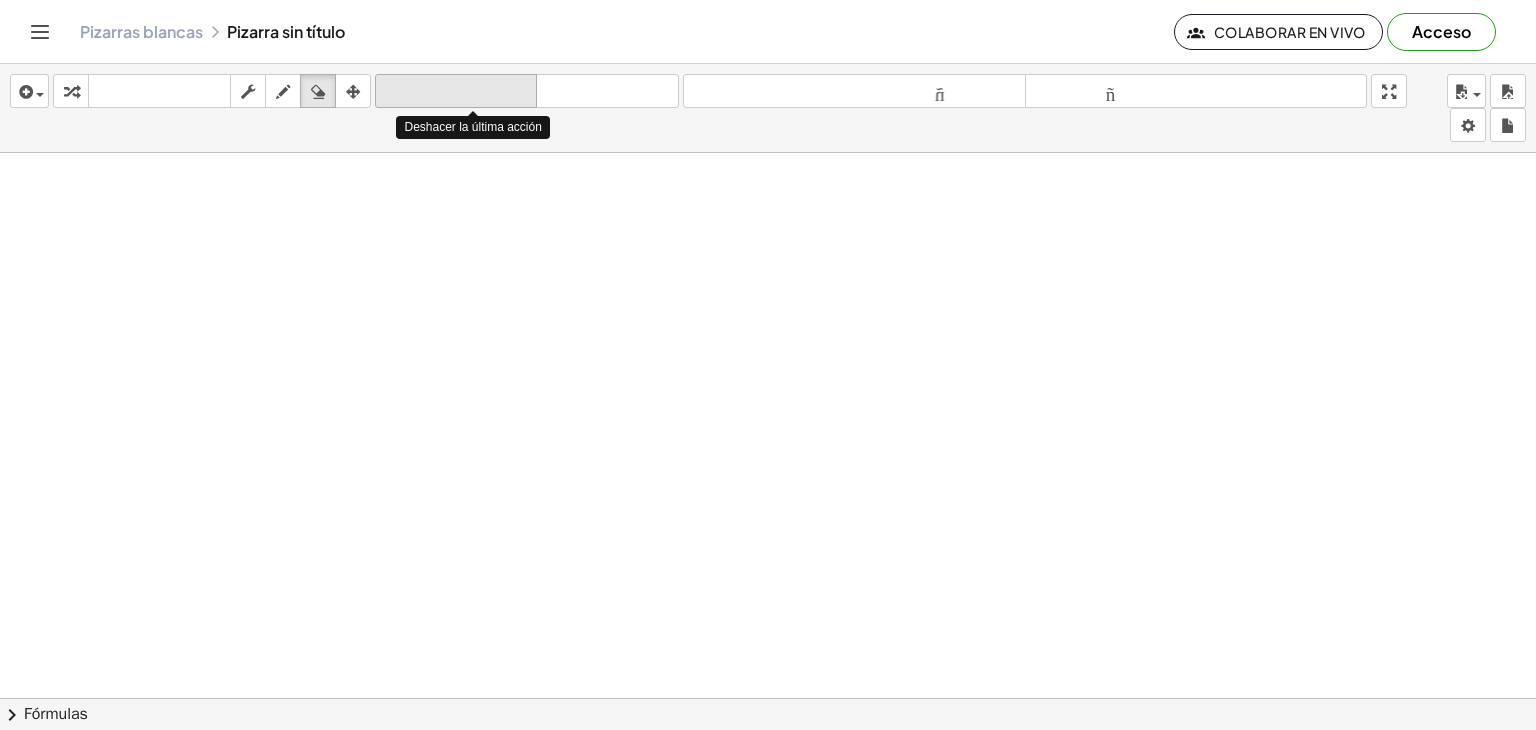 click on "deshacer" at bounding box center (456, 91) 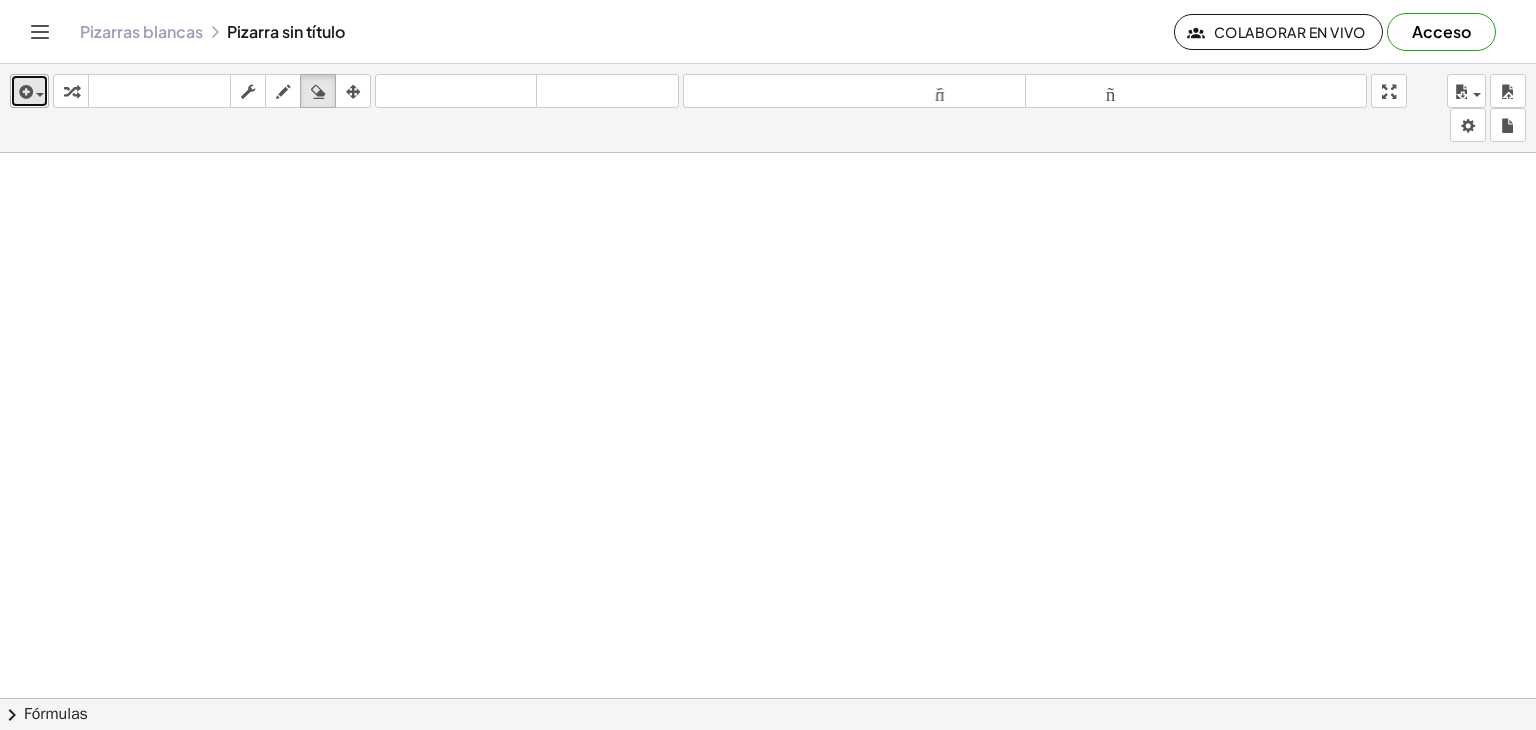 click on "insertar" at bounding box center [29, 91] 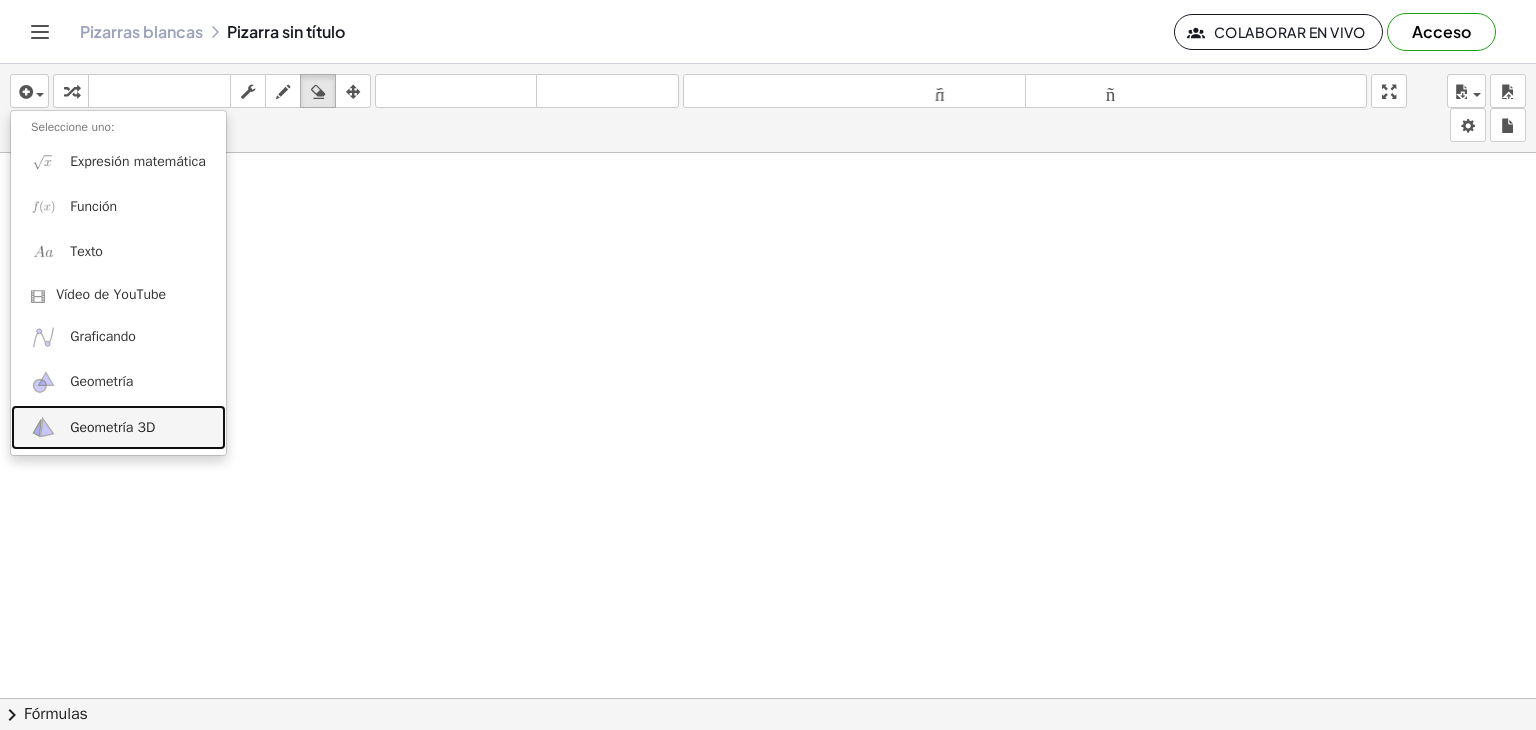 click on "Geometría 3D" at bounding box center (118, 427) 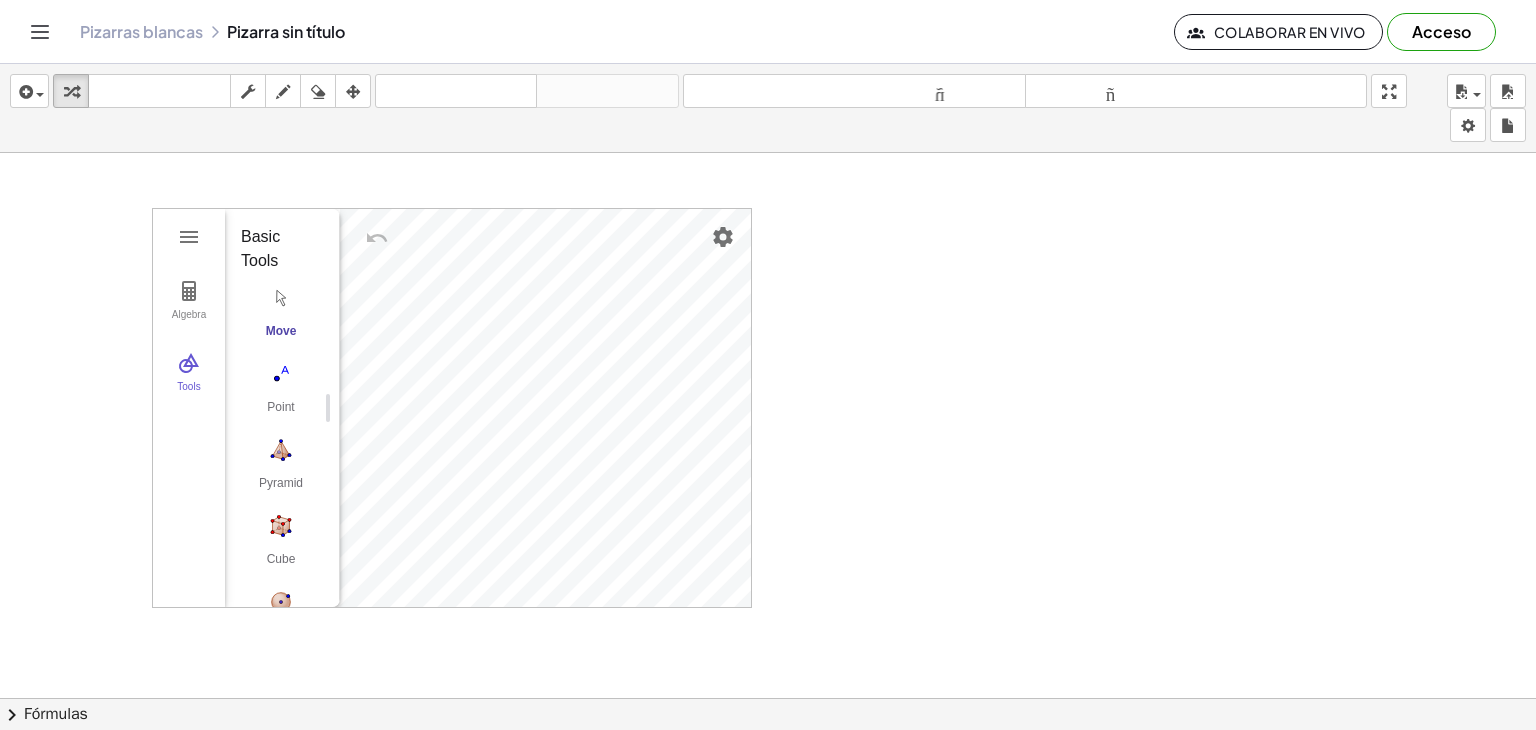 click on "Algebra Tools GeoGebra 3D Calculator Basic Tools Move Point Pyramid Cube Sphere: Center & Point Plane through 3 Points Intersect Two Surfaces Net More" at bounding box center (768, 712) 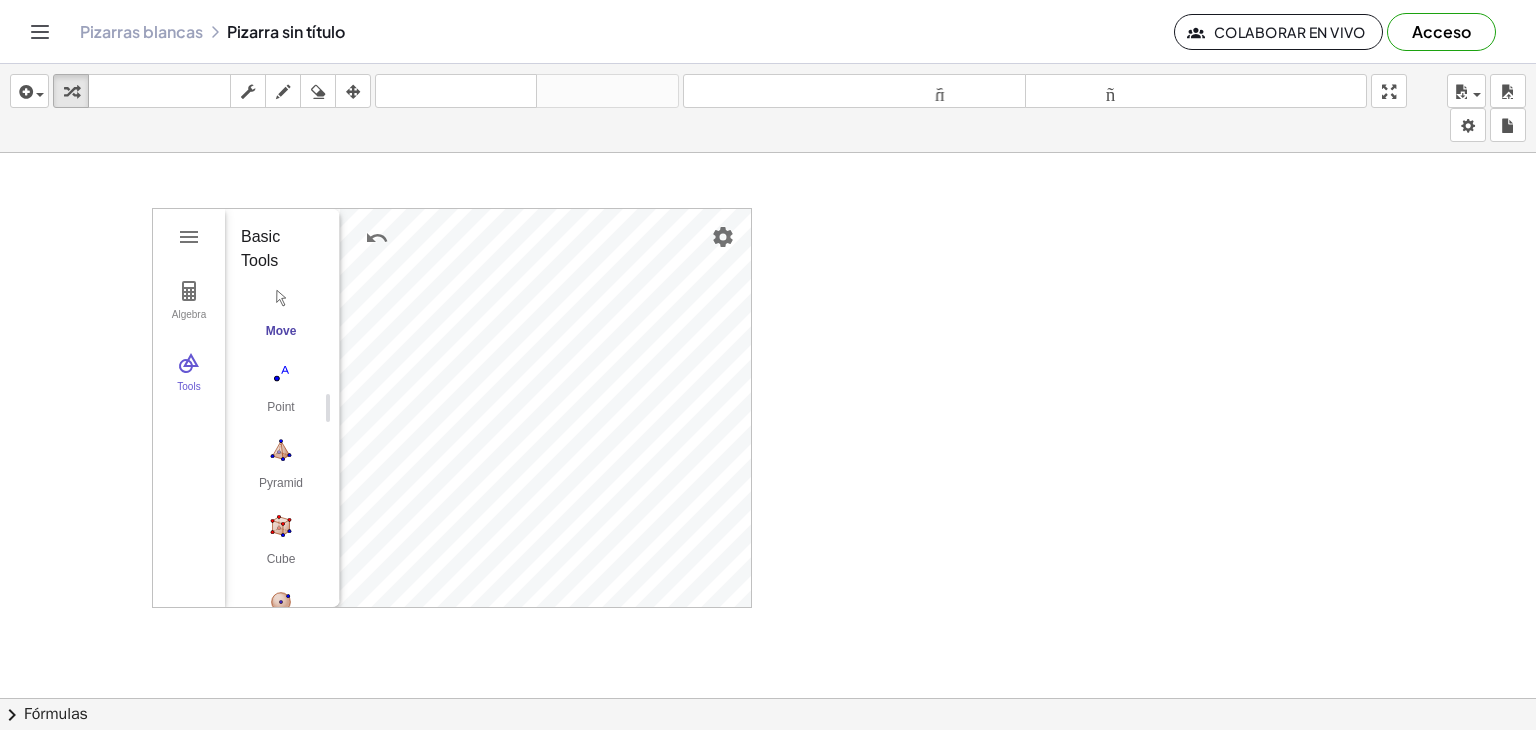 click on "Algebra Tools GeoGebra 3D Calculator Basic Tools Move Point Pyramid Cube Sphere: Center & Point Plane through 3 Points Intersect Two Surfaces Net More" at bounding box center (768, 712) 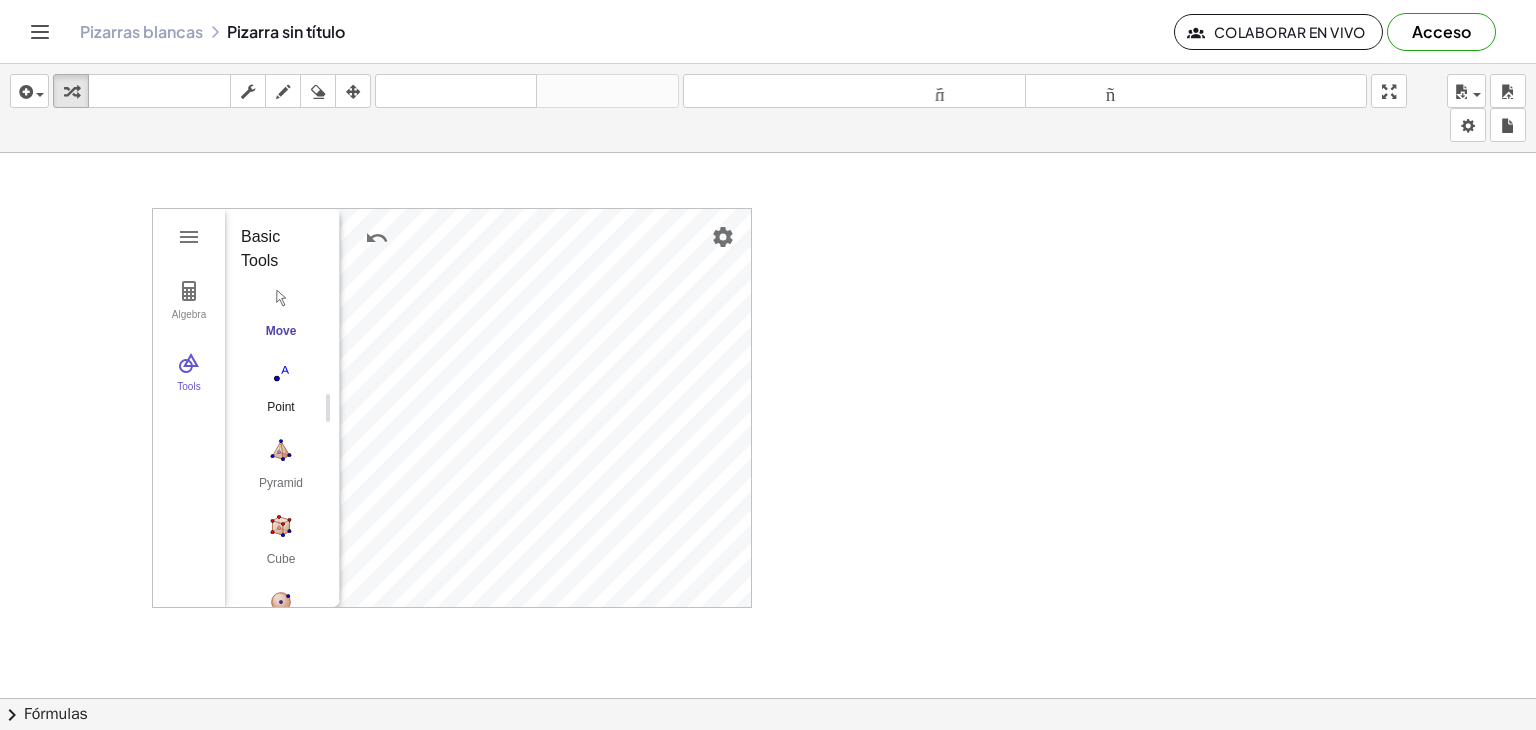 click at bounding box center (281, 374) 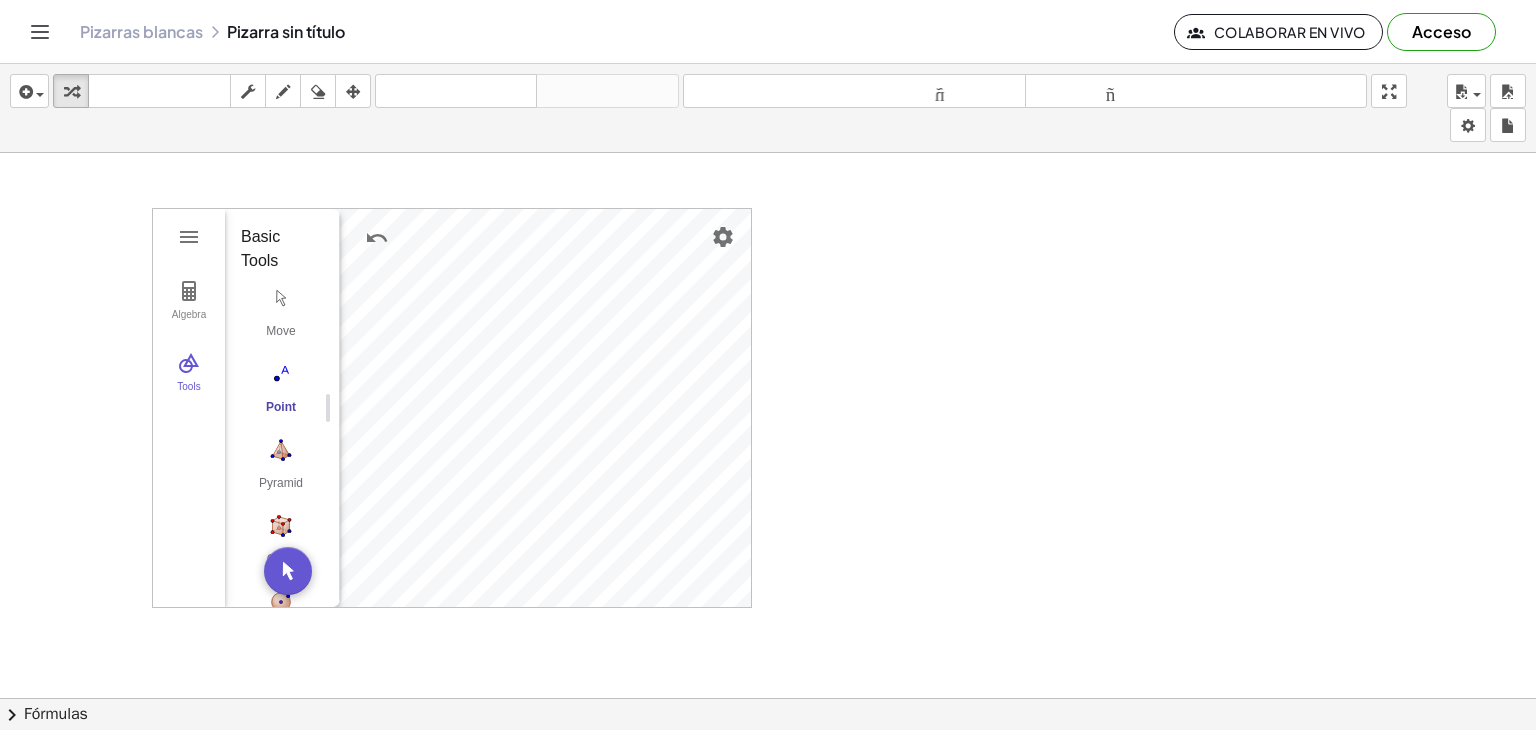 click at bounding box center [281, 374] 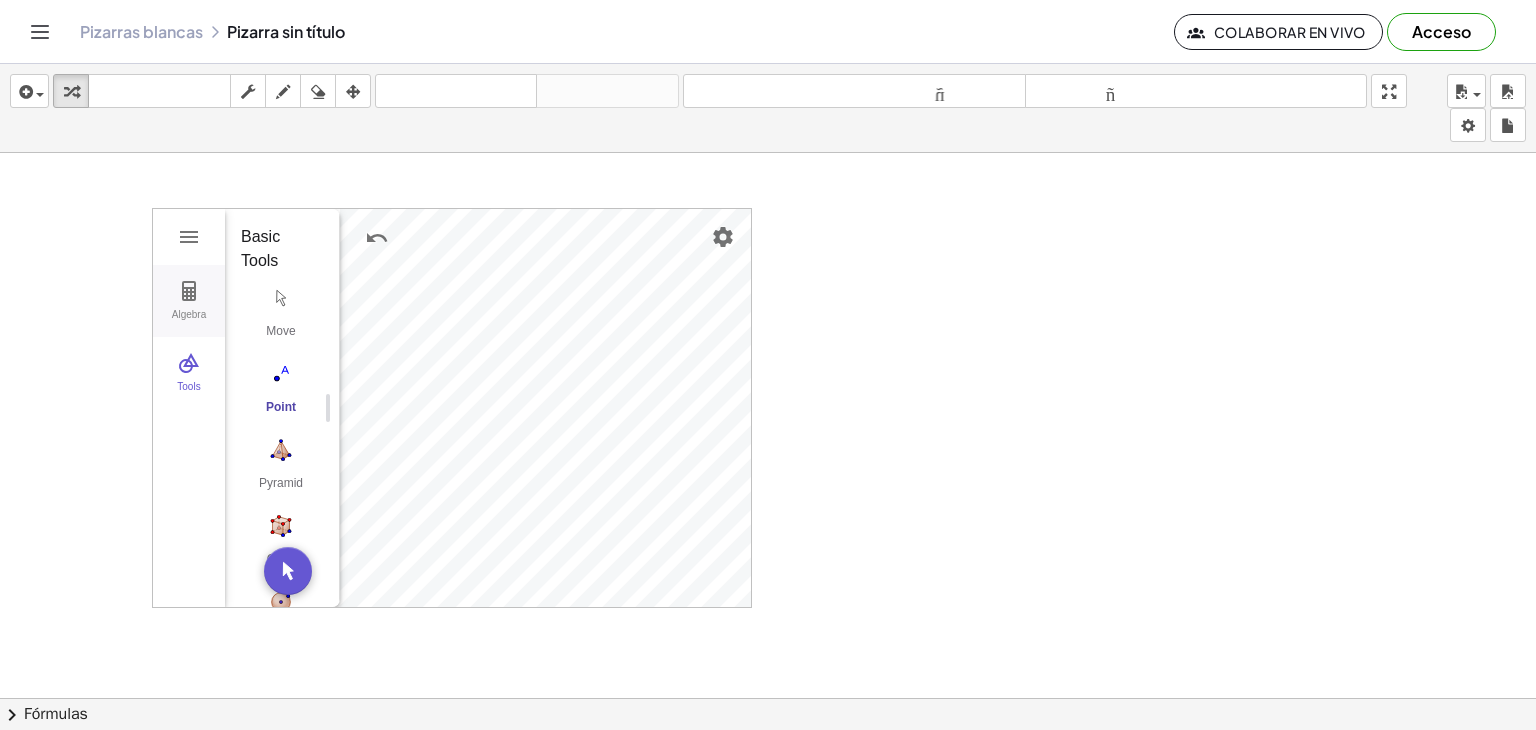 click on "Algebra" at bounding box center [189, 323] 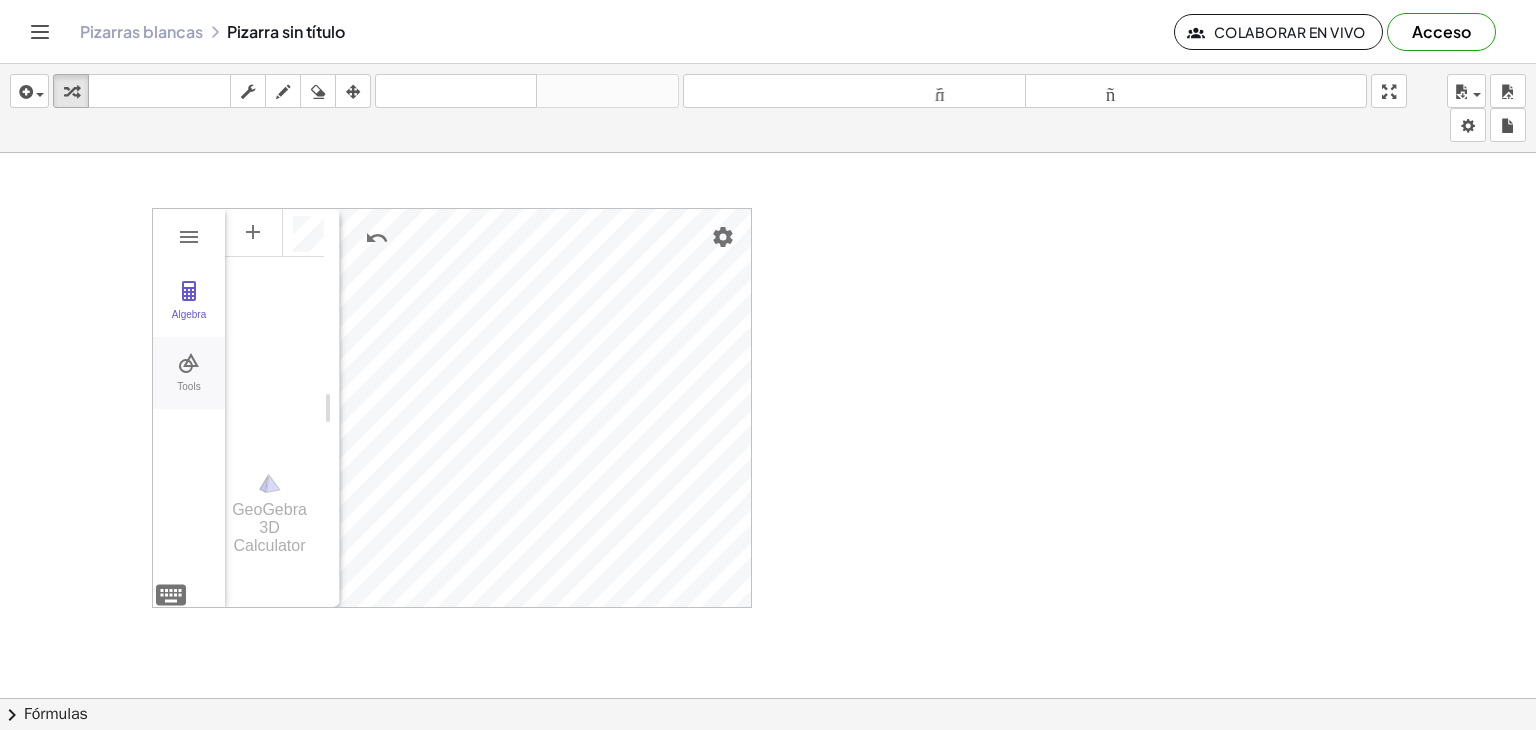 click on "Tools" at bounding box center [189, 373] 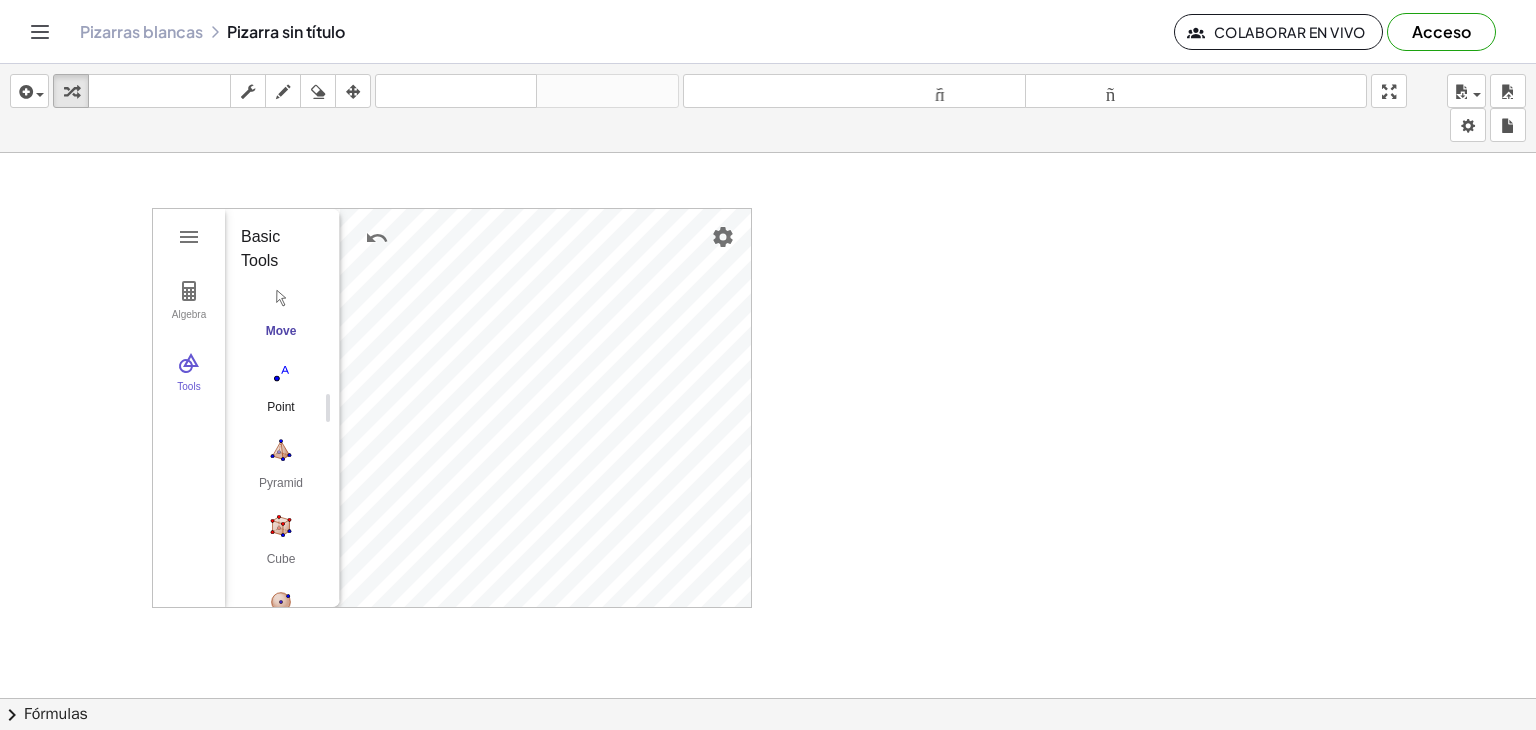 click at bounding box center [281, 374] 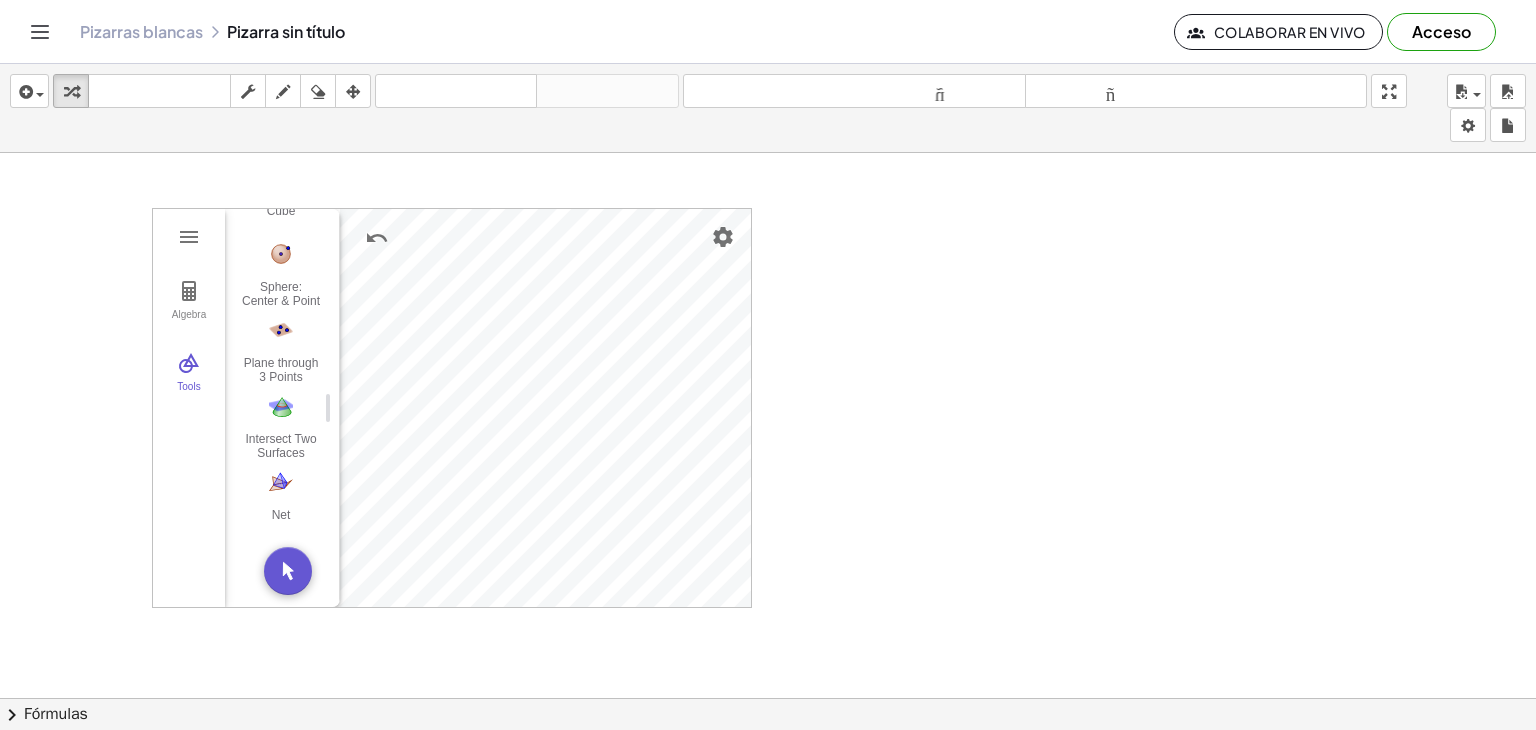 scroll, scrollTop: 0, scrollLeft: 0, axis: both 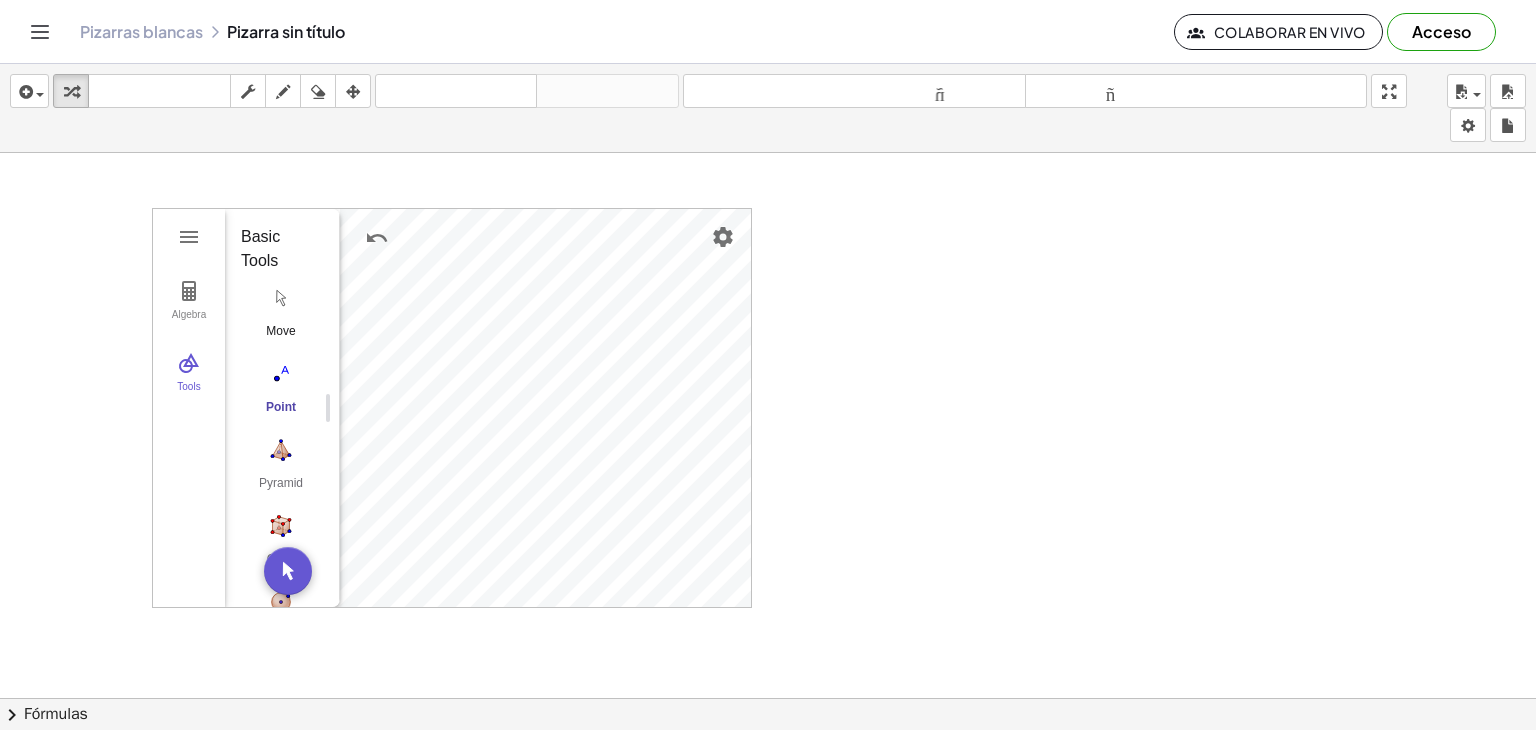 click at bounding box center [281, 298] 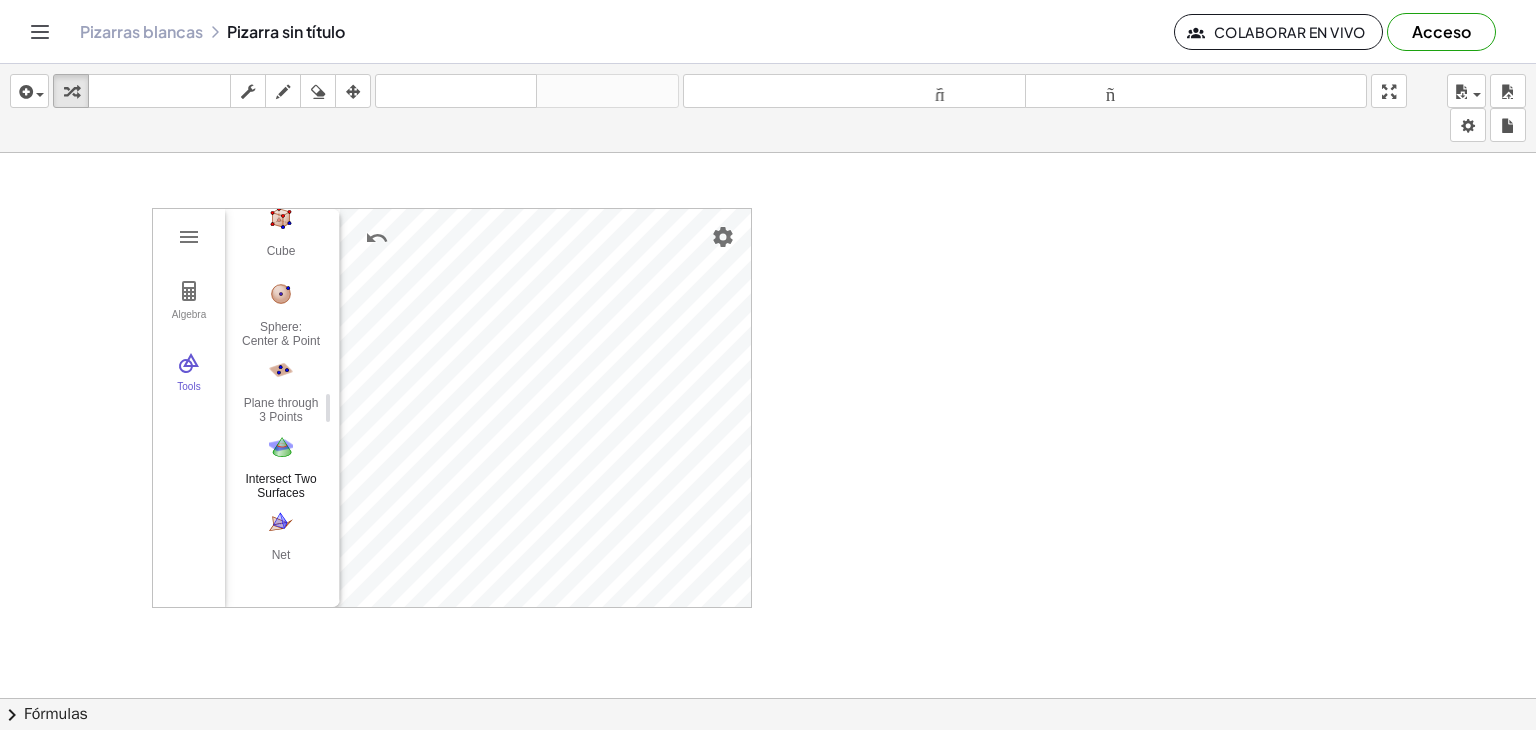 scroll, scrollTop: 358, scrollLeft: 0, axis: vertical 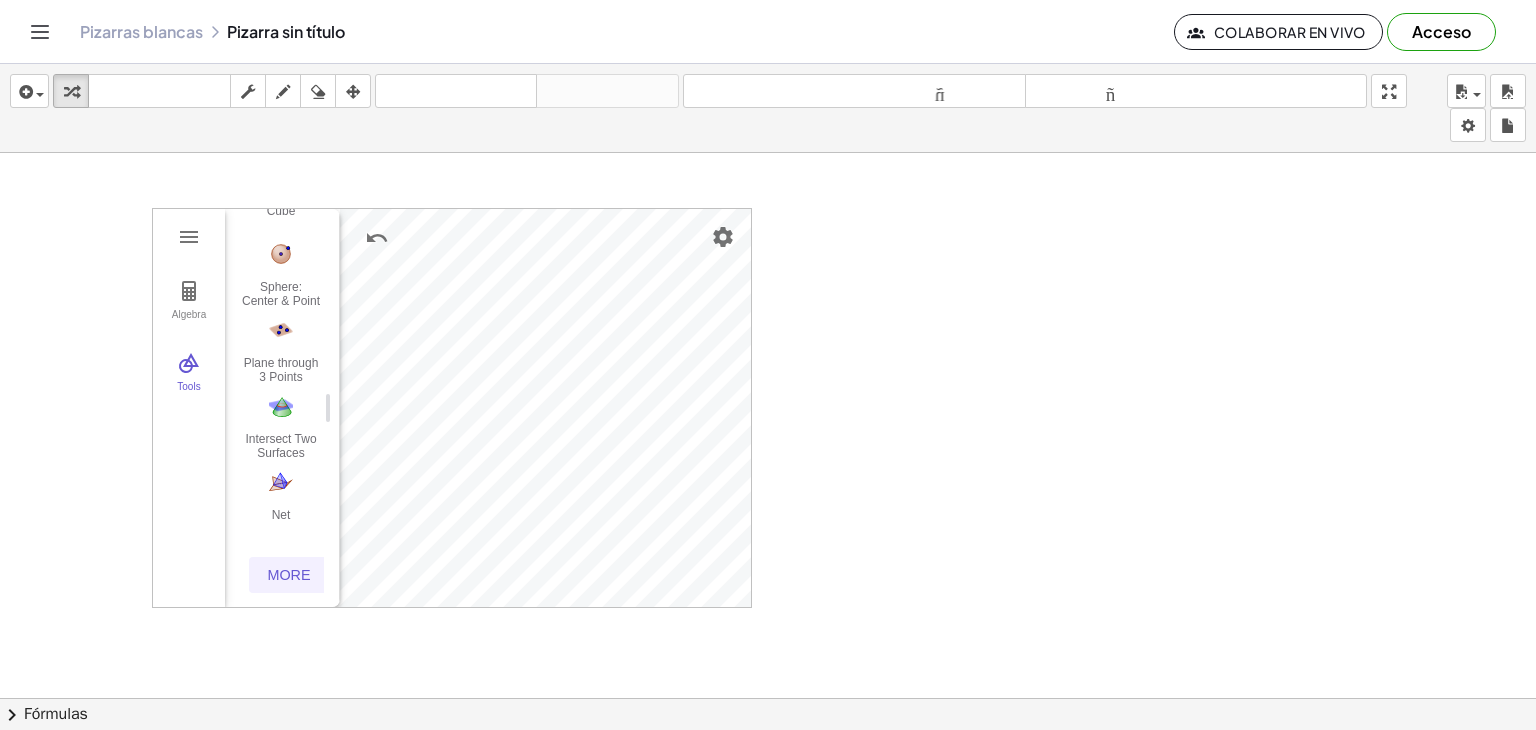click on "More" at bounding box center [289, 575] 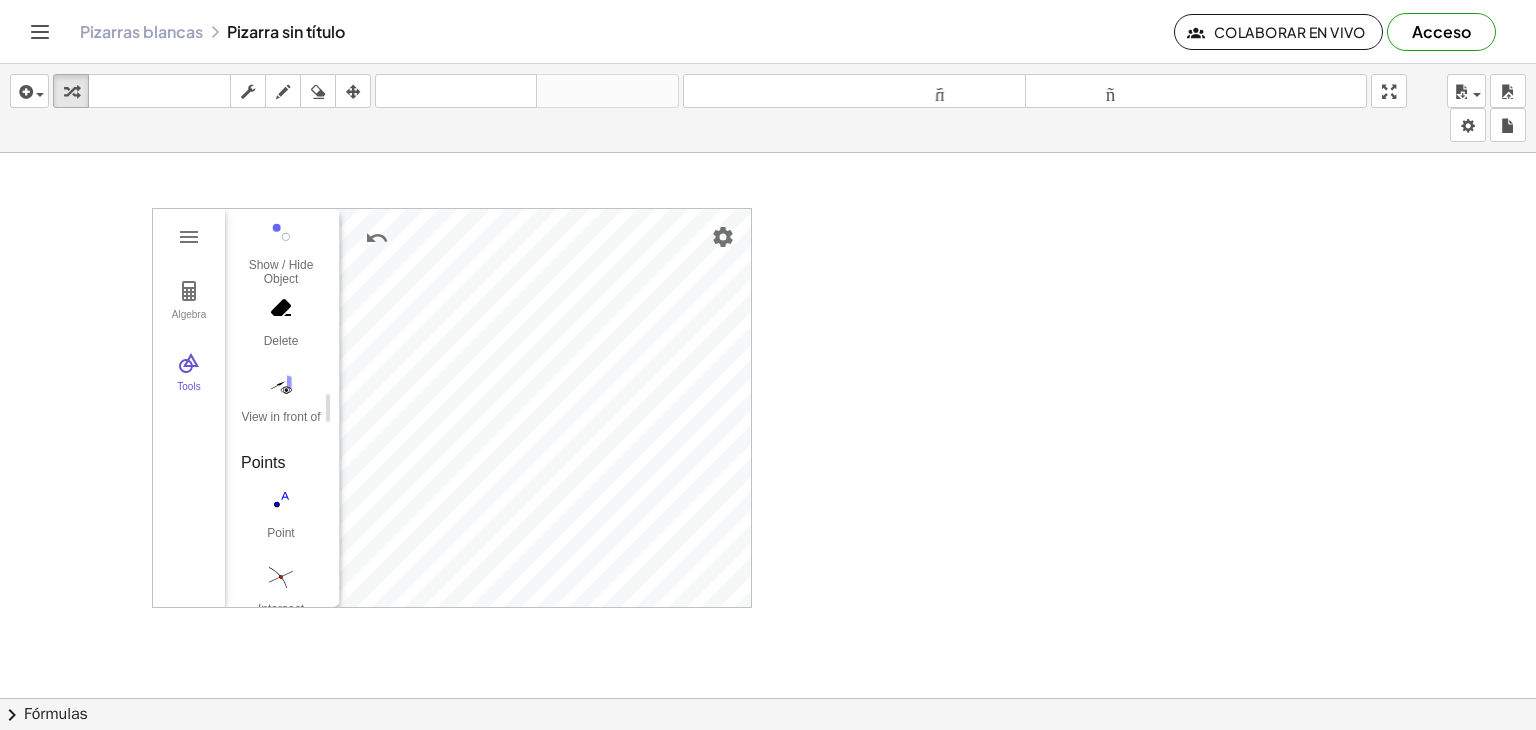 scroll, scrollTop: 791, scrollLeft: 0, axis: vertical 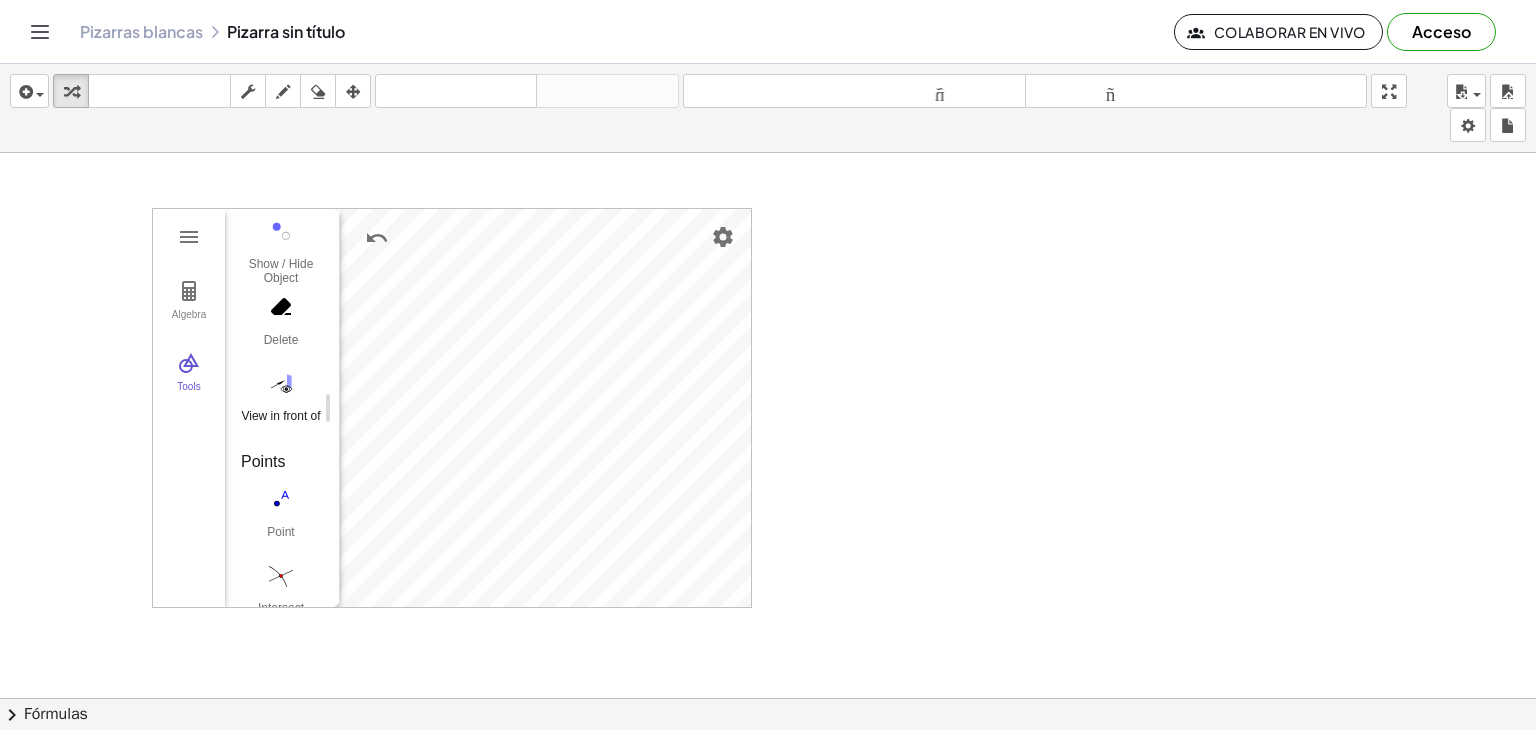 click at bounding box center (281, 383) 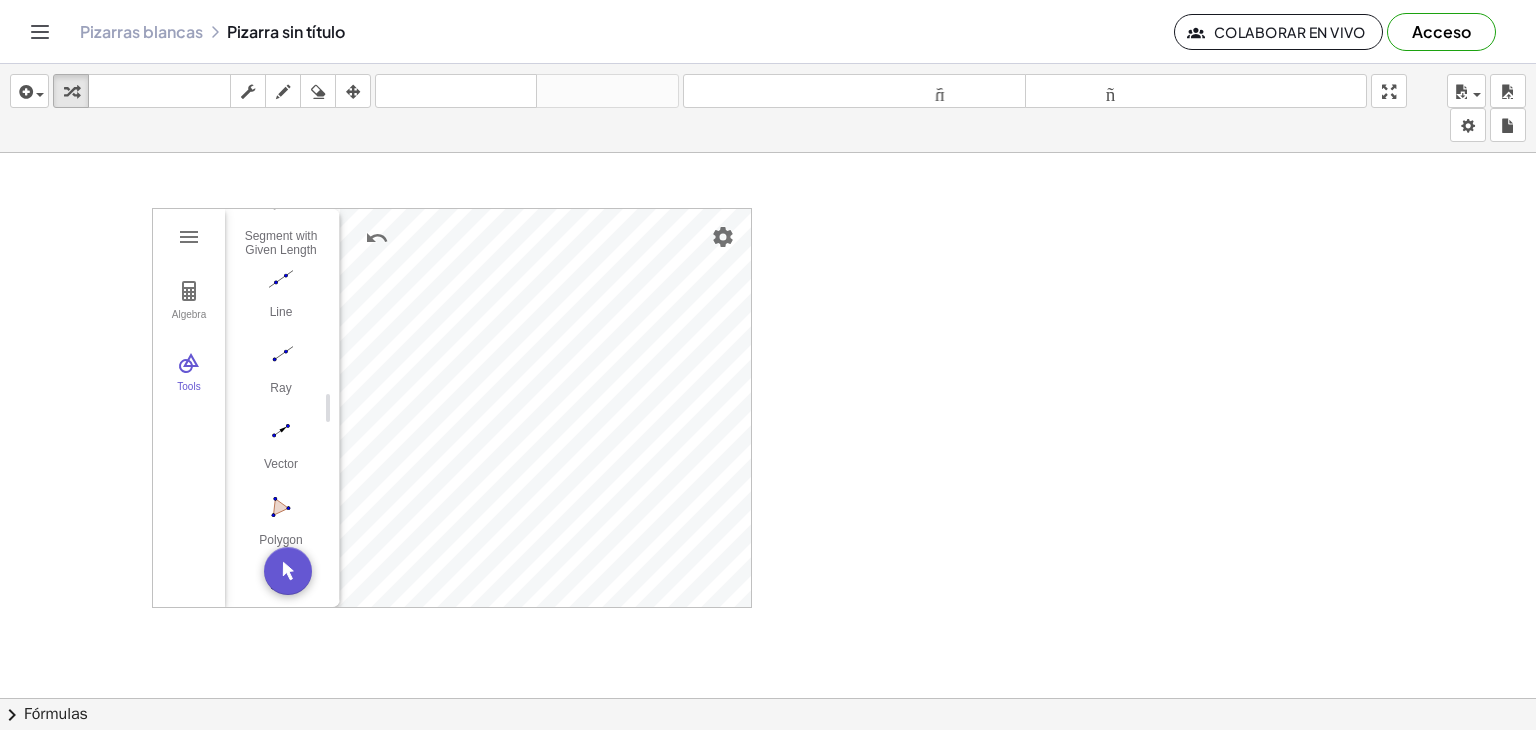 scroll, scrollTop: 1633, scrollLeft: 0, axis: vertical 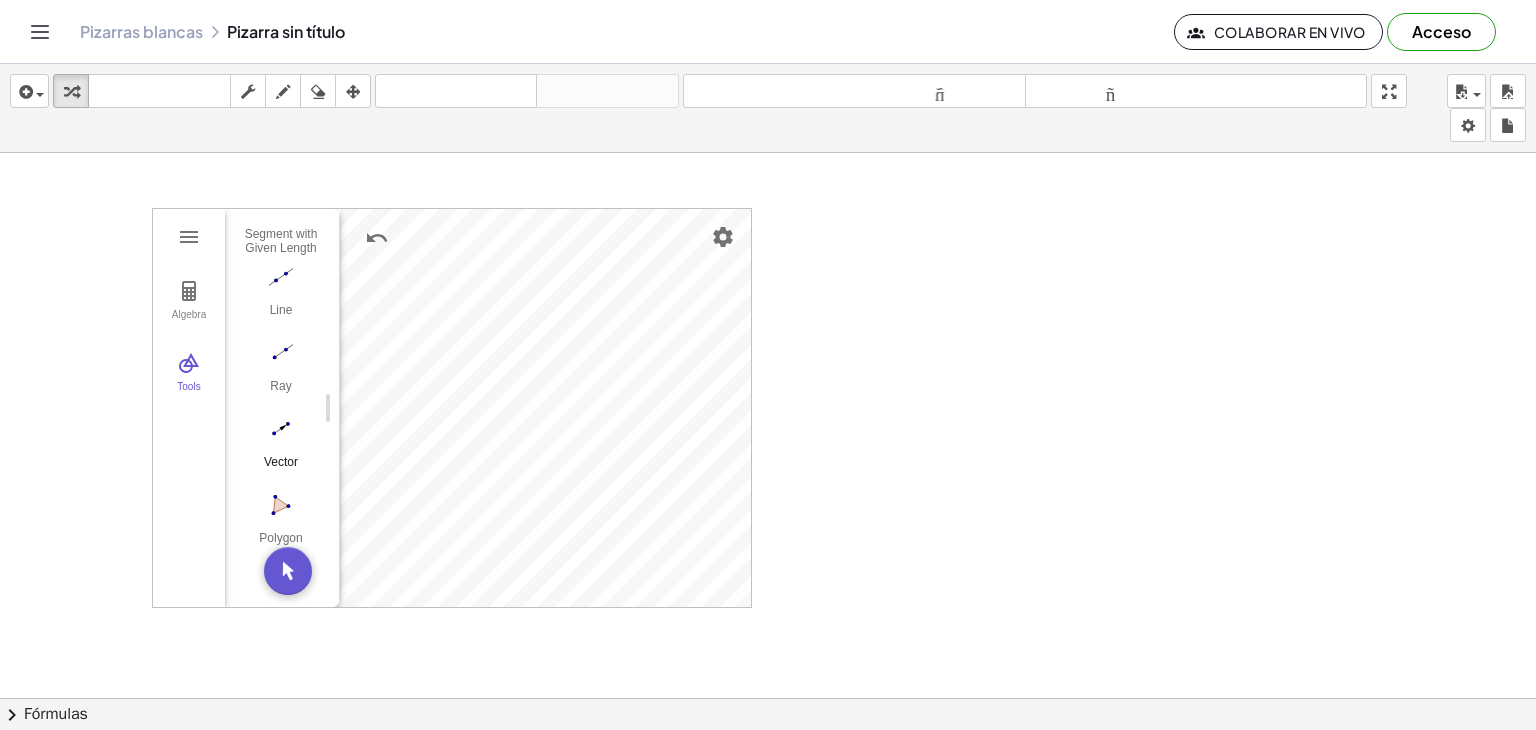 click at bounding box center (281, 429) 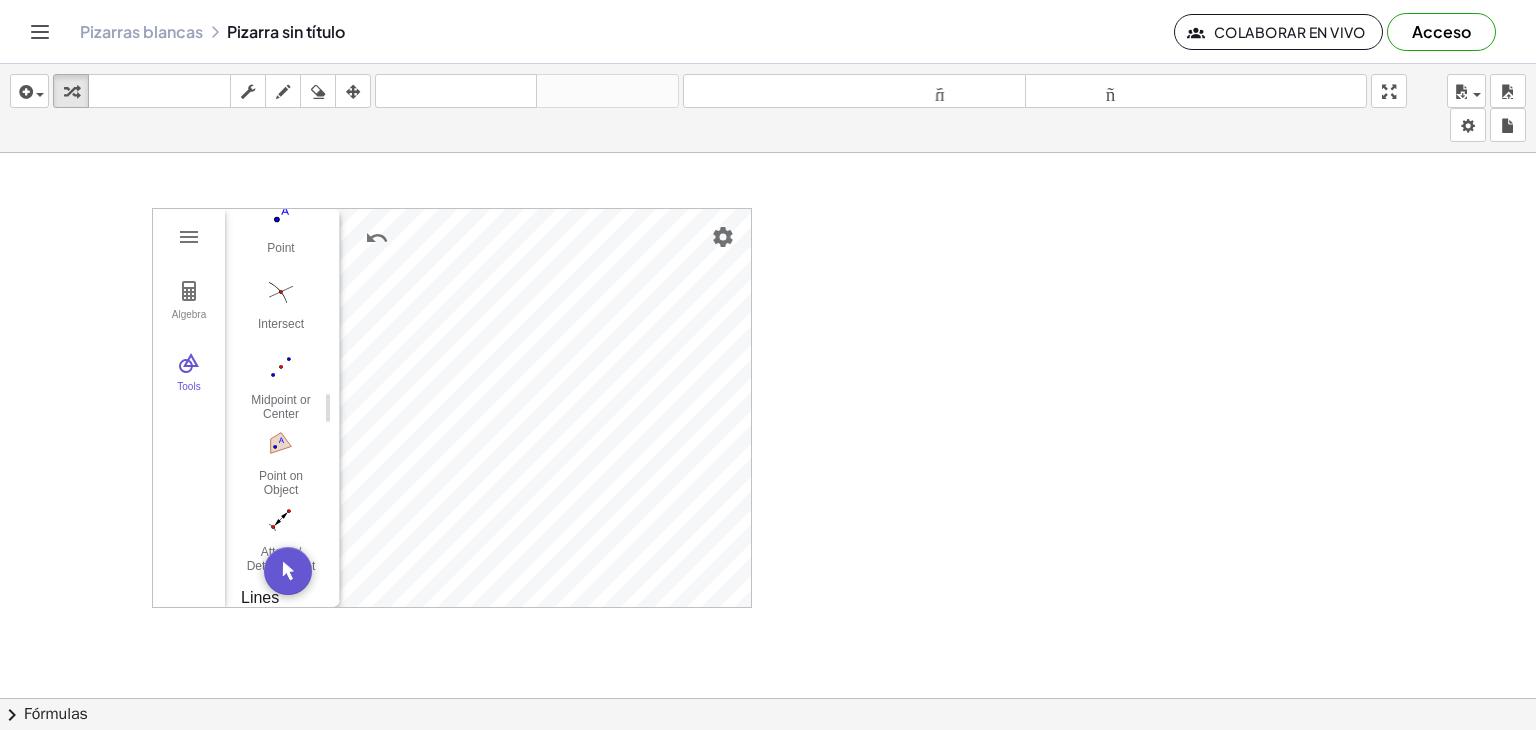 scroll, scrollTop: 1076, scrollLeft: 0, axis: vertical 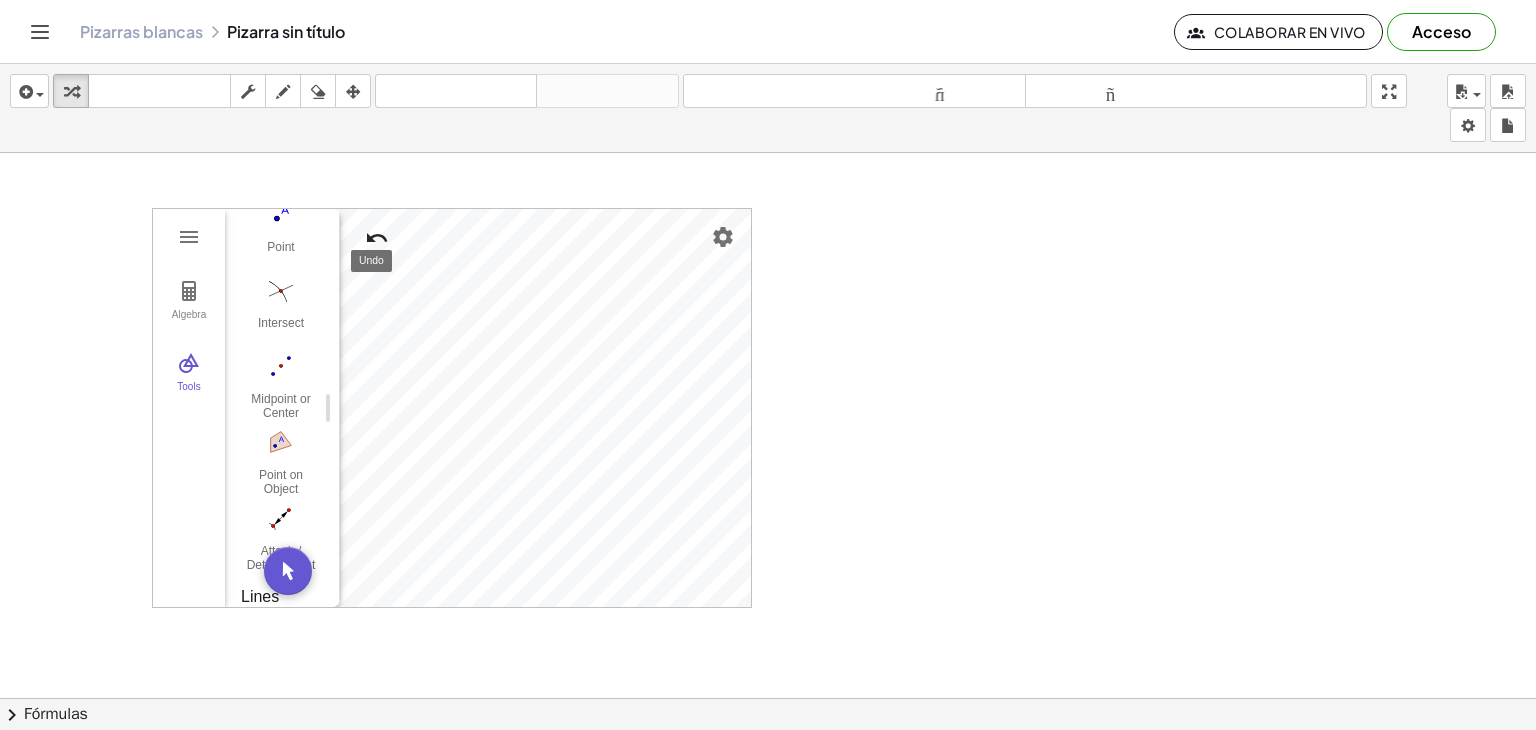 click at bounding box center (377, 238) 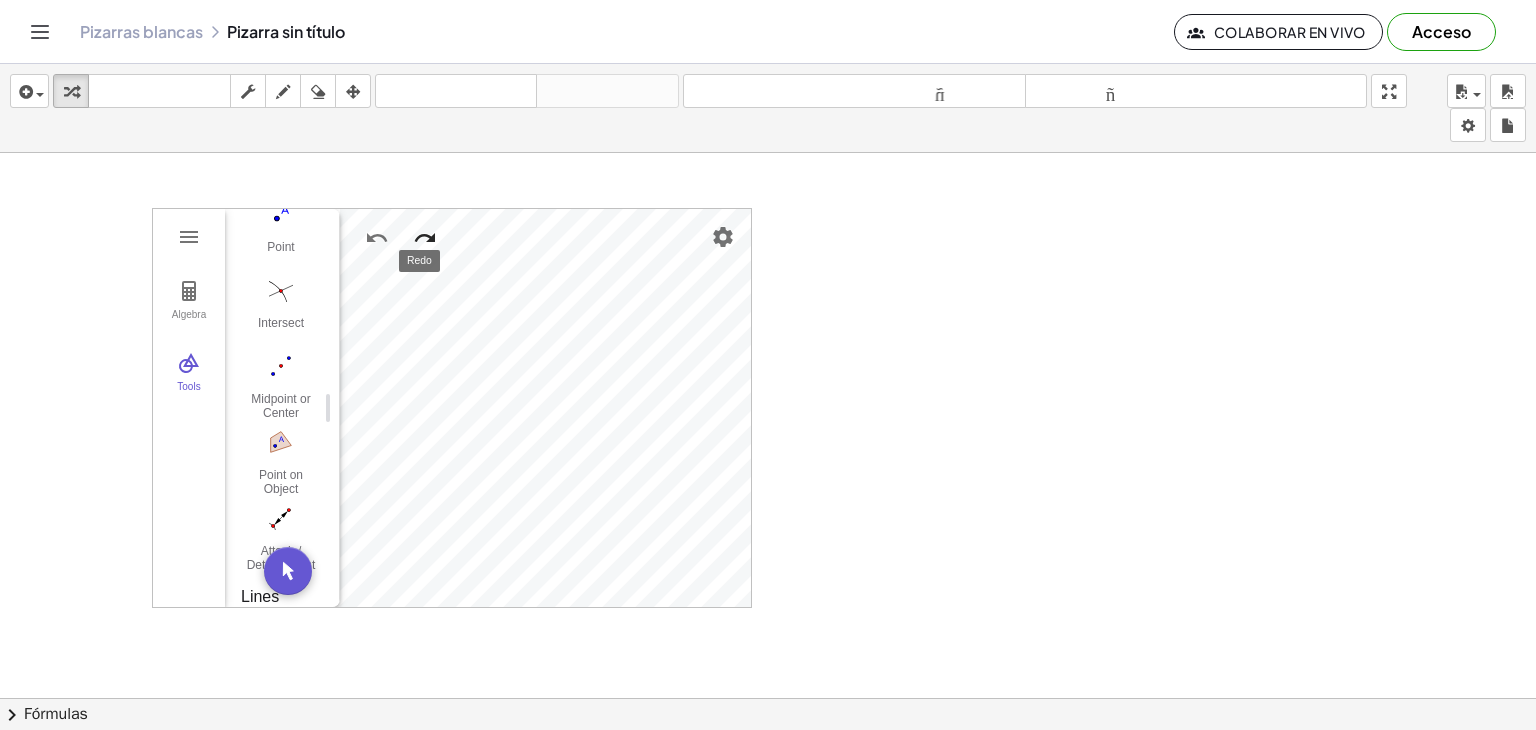 click at bounding box center (425, 238) 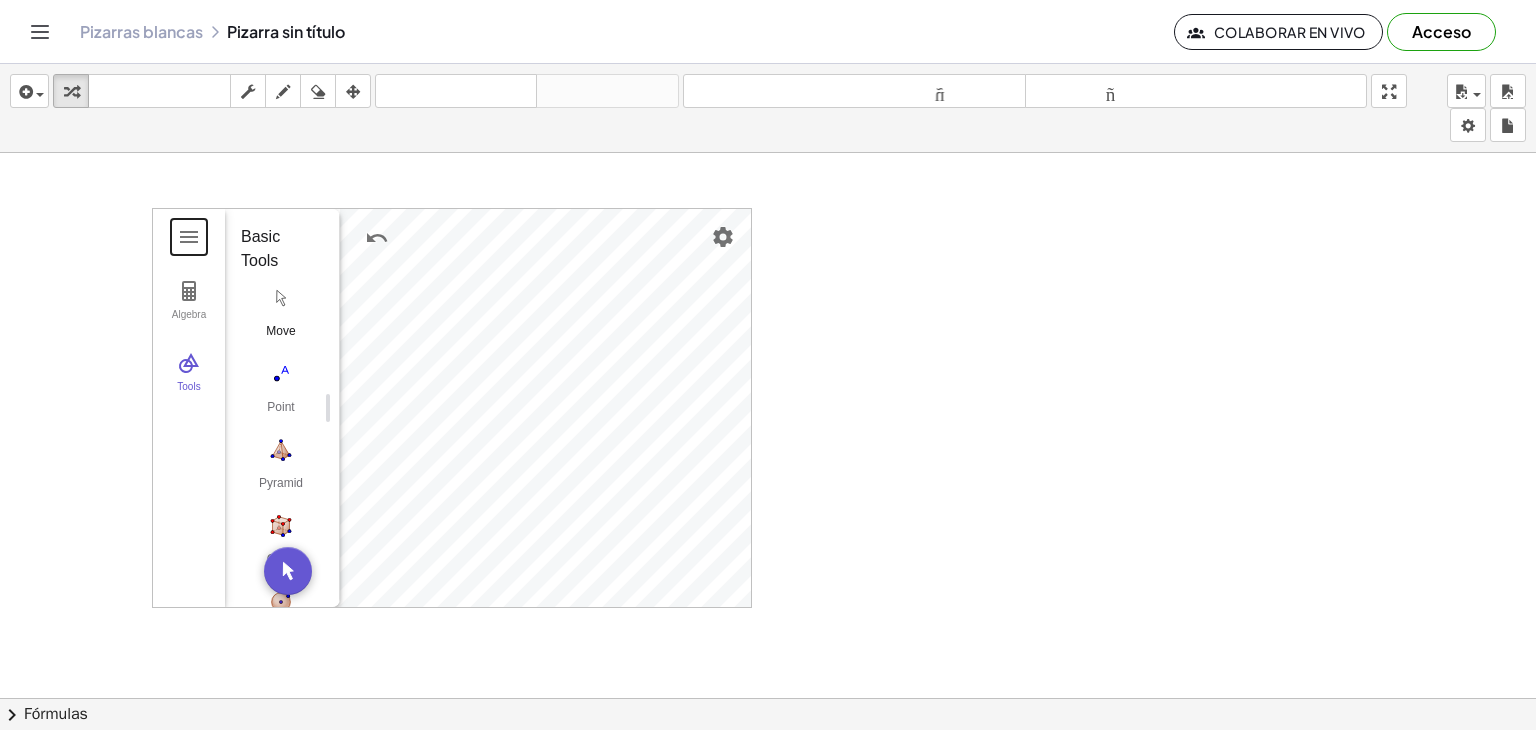 scroll, scrollTop: 0, scrollLeft: 0, axis: both 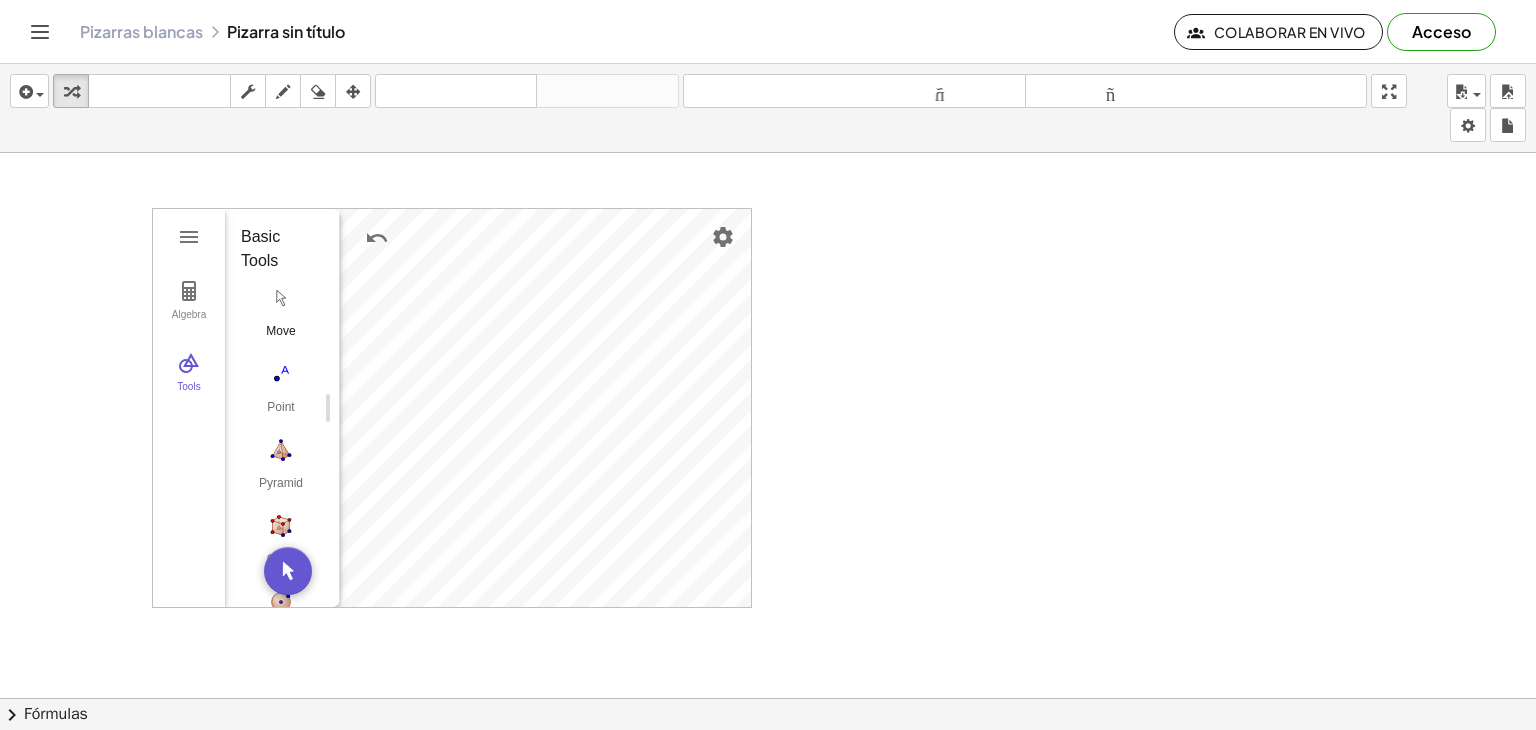 click at bounding box center [281, 298] 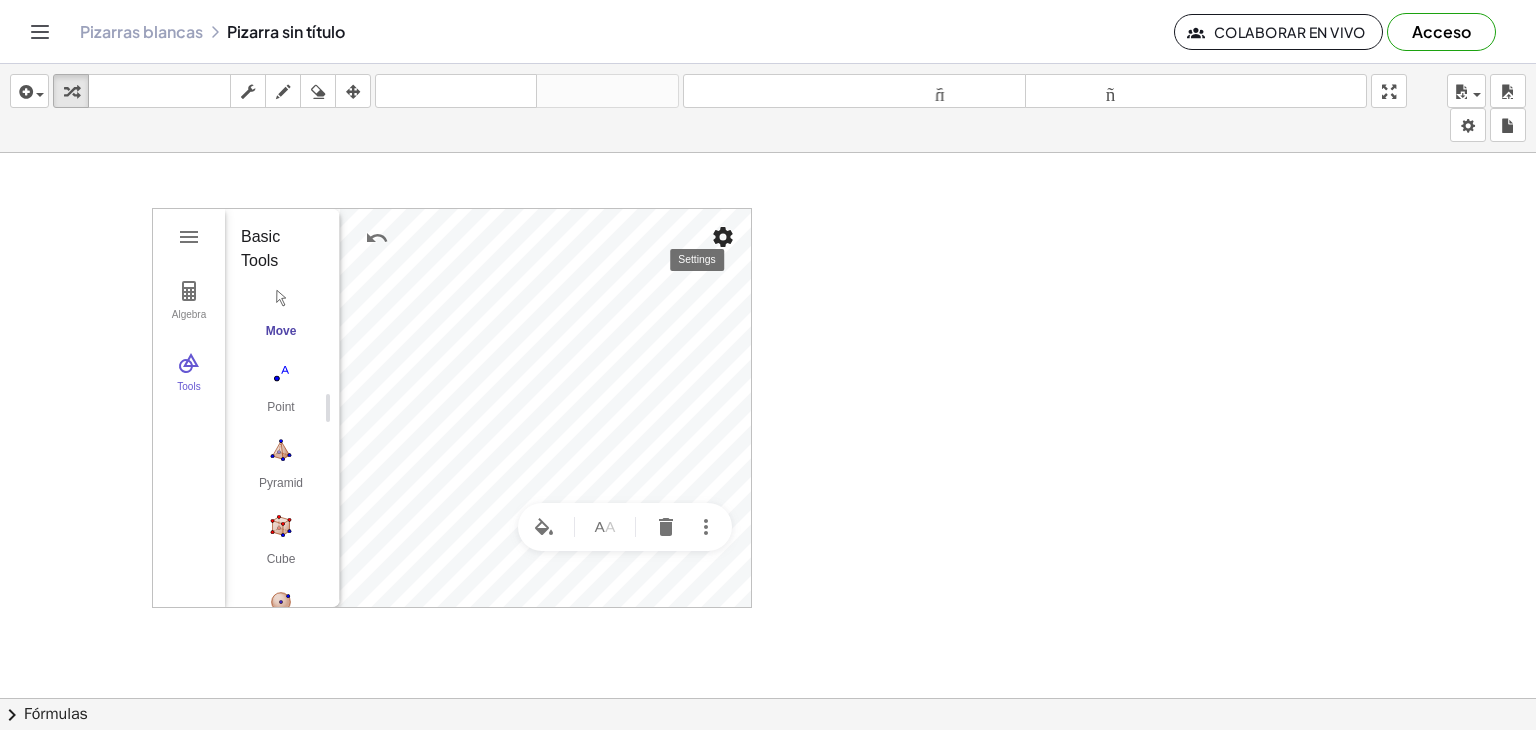 click at bounding box center [723, 237] 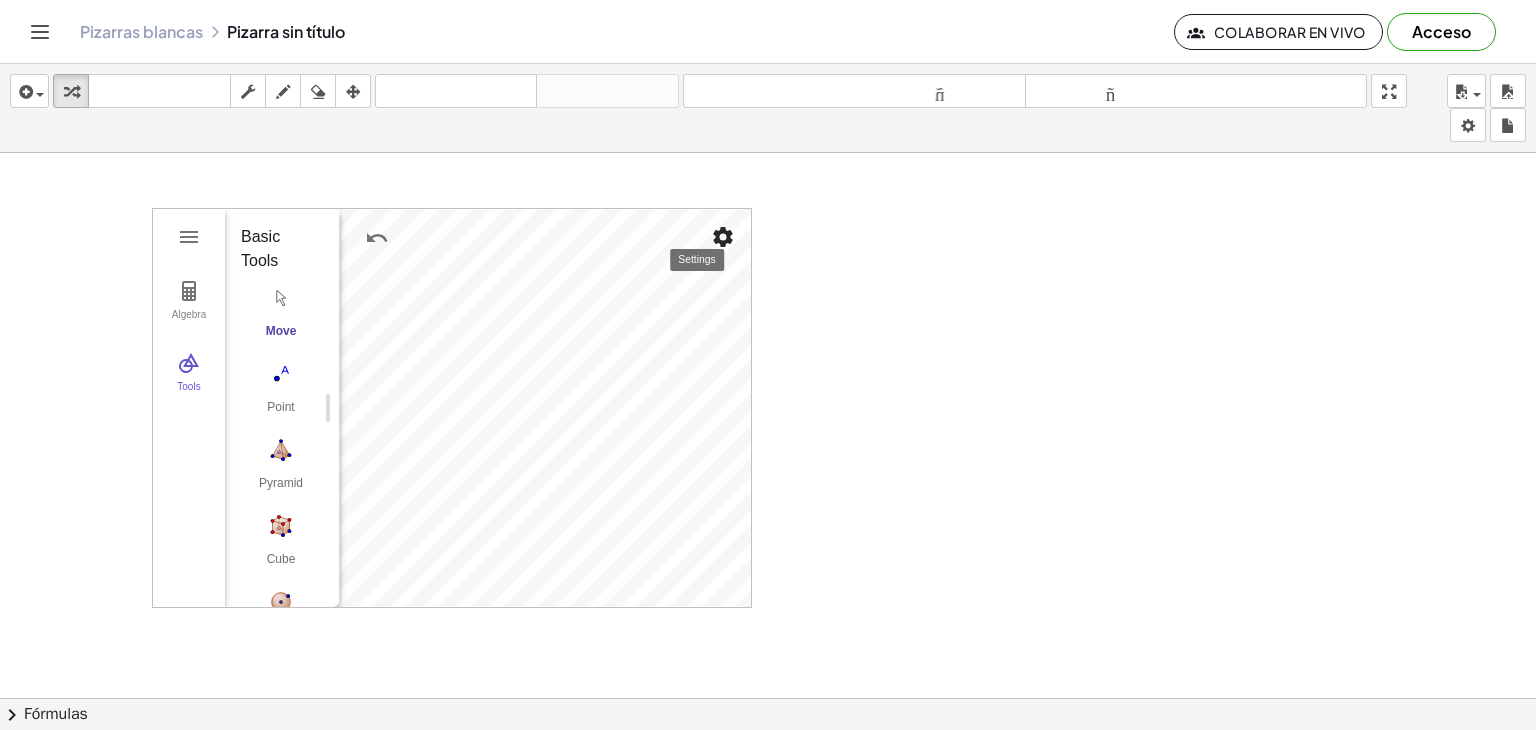 click at bounding box center (723, 237) 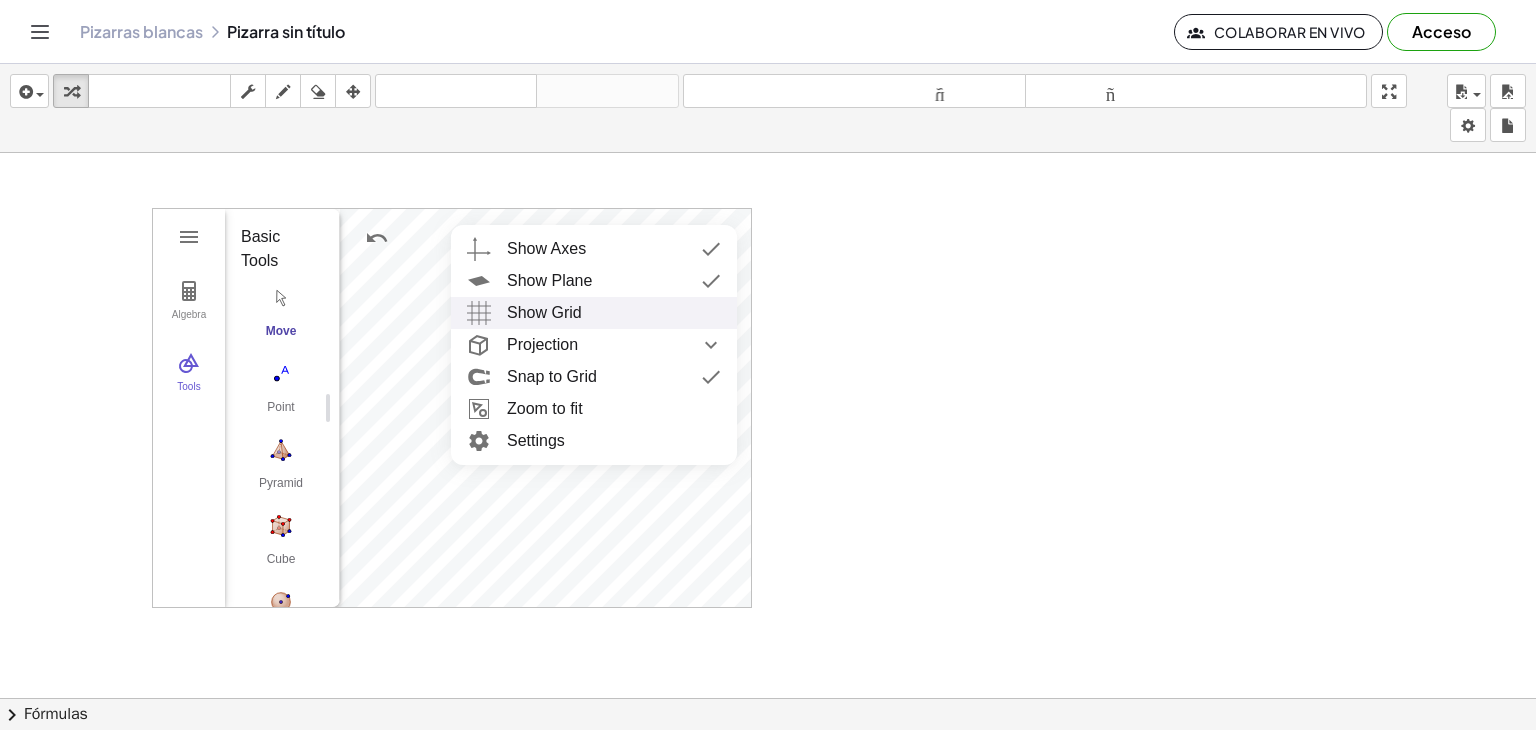 click on "Show Grid" at bounding box center [544, 313] 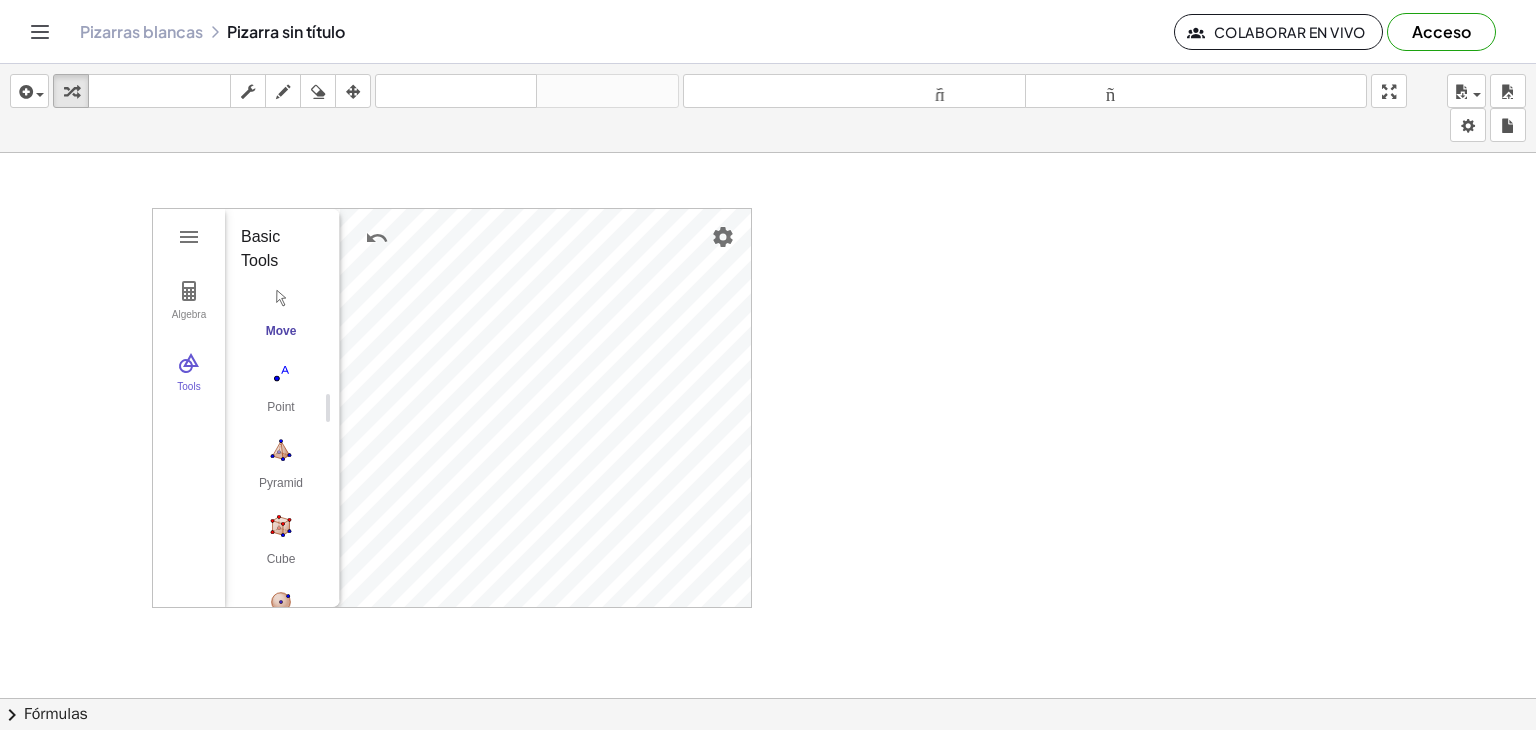 click on "Algebra Tools A = ([NUMBER], [NUMBER], [NUMBER]) 1 × ([NUMBER], [NUMBER], [NUMBER]) 1 × ([NUMBER], [NUMBER], [NUMBER]) D = ([NUMBER], [NUMBER], [NUMBER]) Input… GeoGebra 3D Calculator Basic Tools Move Point Pyramid Cube Sphere: Center & Point Plane through 3 Points Intersect Two Surfaces Net Edit Show / Hide Label Show / Hide Object Delete View in front of Points Point Intersect Midpoint or Center Point on Object Attach / Detach Point Lines and Polygons Segment Segment with Given Length Line Ray Vector Polygon Regular Polygon Perpendicular Line Parallel Line Angle Bisector Tangents Solids Pyramid Prism Tetrahedron Cube Sphere: Center & Point Sphere: Center & Radius Cone Cylinder Extrude to Pyramid Extrude to Prism Net Surface of Revolution Planes Plane through 3 Points Plane Parallel Plane Perpendicular Plane Circles Circle with Axis through Point Circle with Center, Radius and Direction Circle through 3 Points Circular Arc Circumcircular Arc Circular Sector Circumcircular Sector Curves Ellipse Conic through 5 Points Parabola Hyperbola Locus Transform Angle" at bounding box center [768, 712] 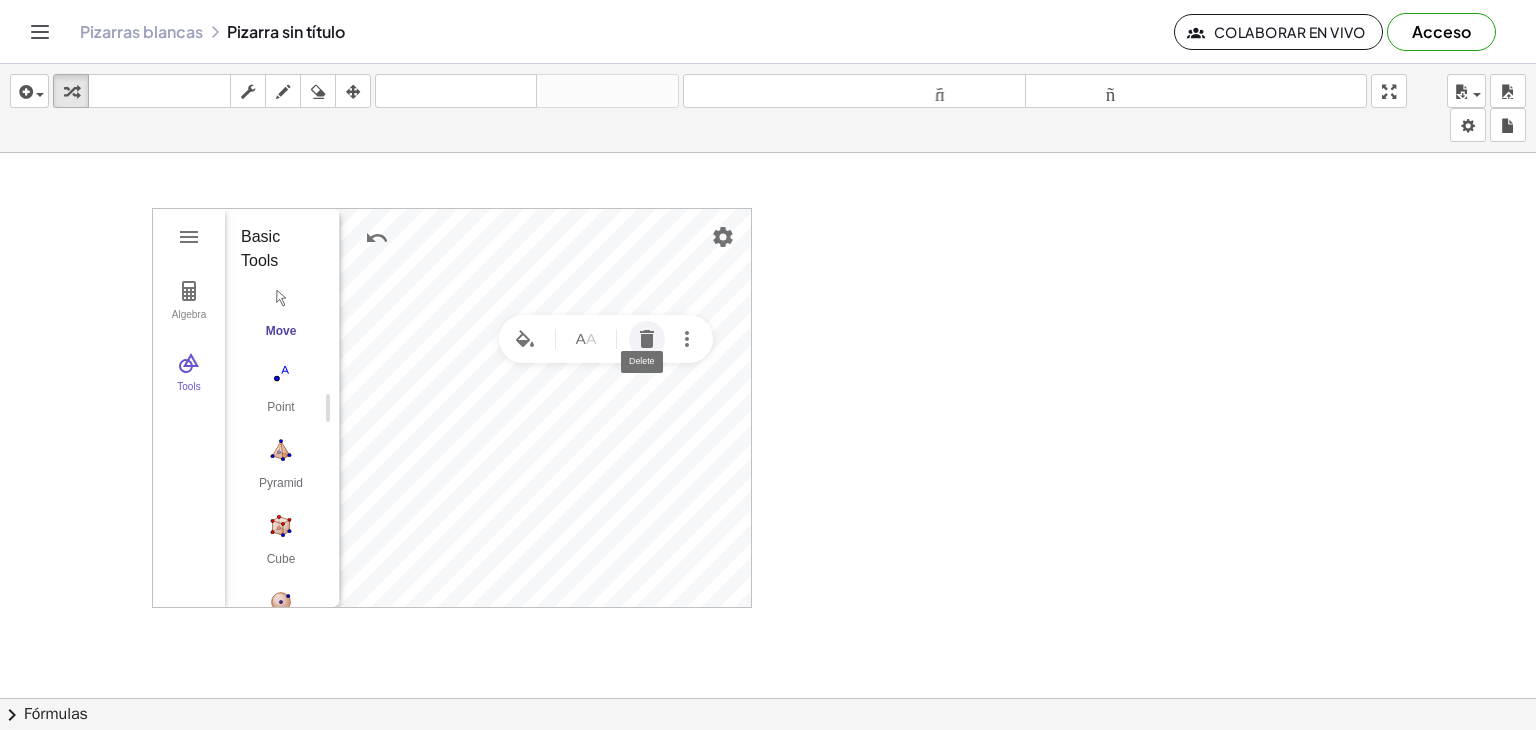 click at bounding box center [647, 339] 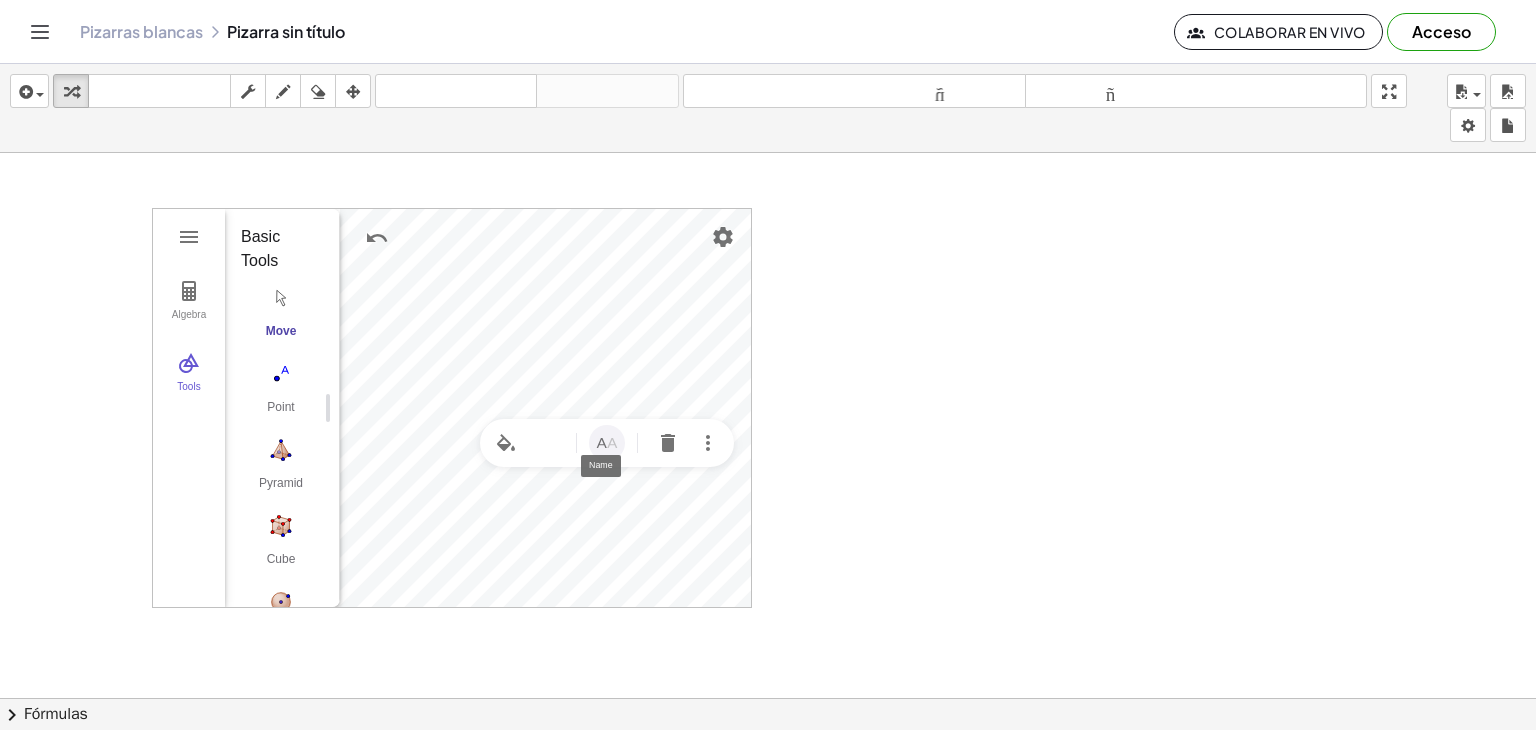 click at bounding box center [607, 443] 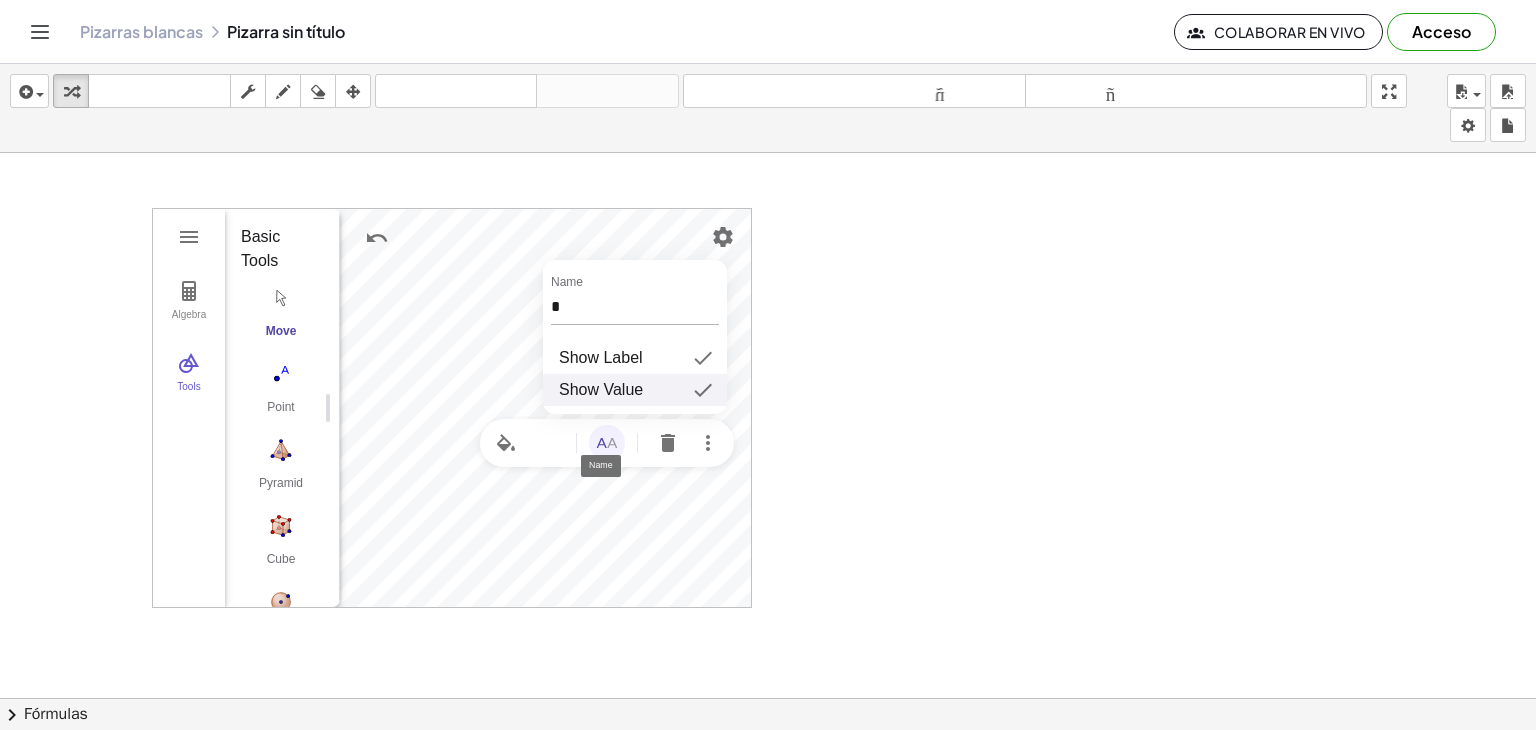 click on "Show Value" at bounding box center [601, 390] 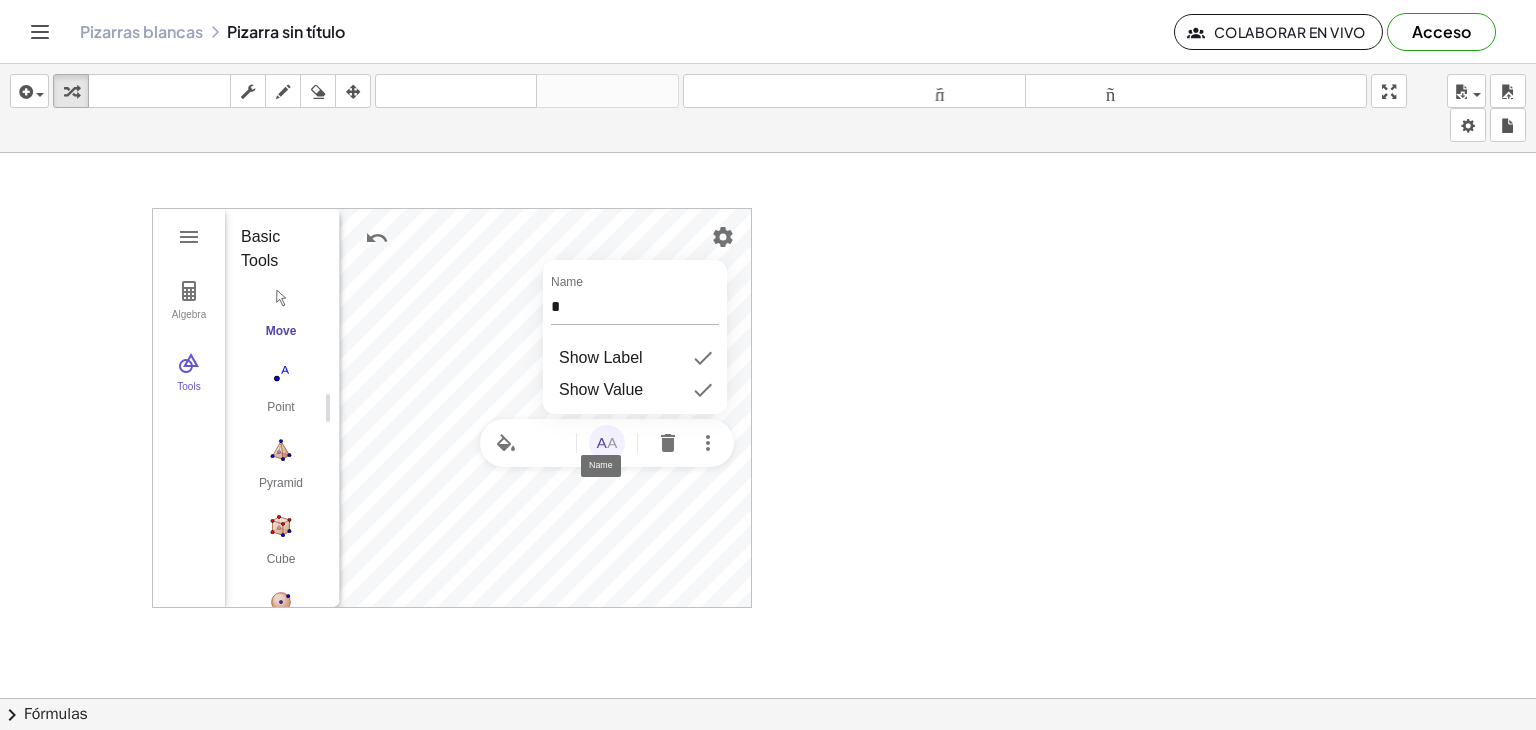 click at bounding box center [607, 443] 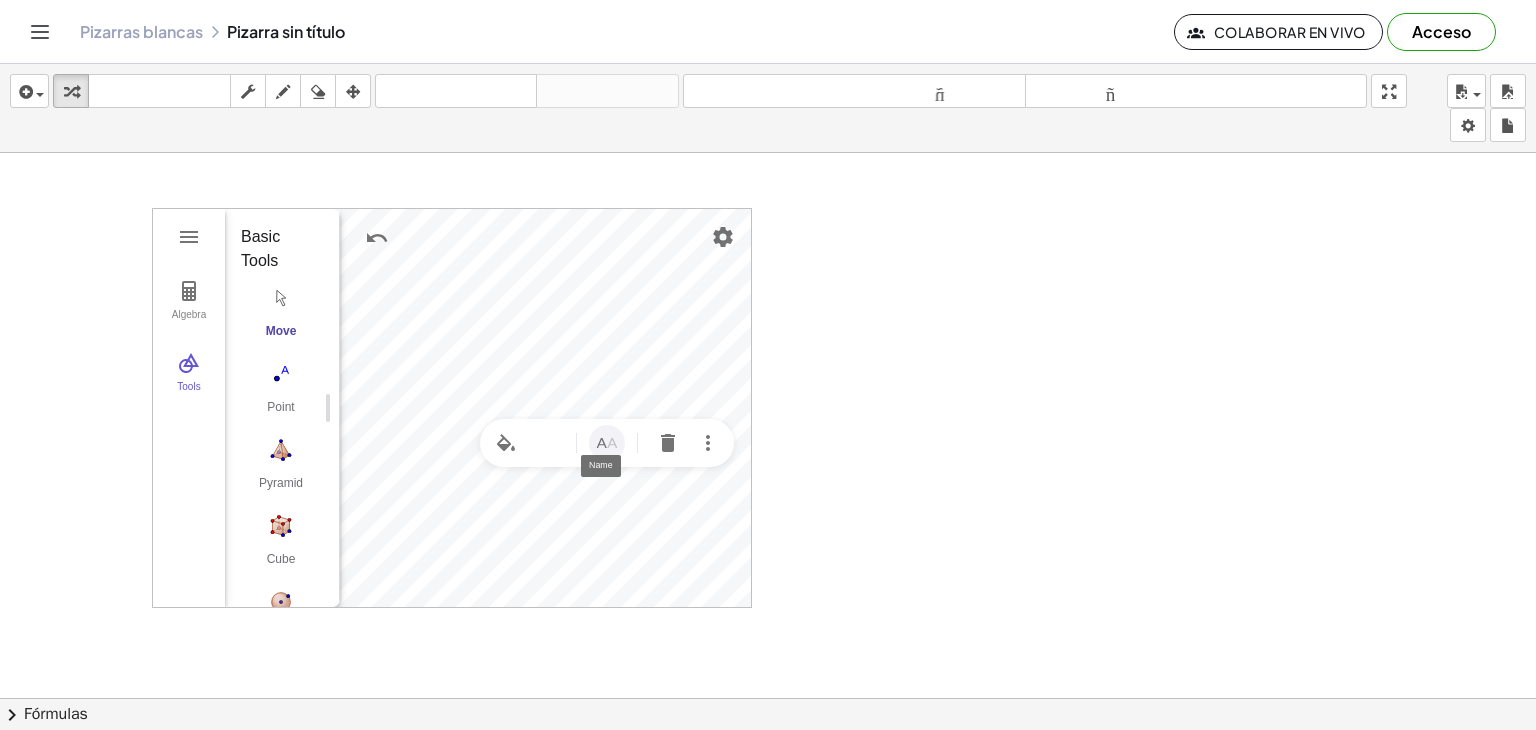 click at bounding box center [607, 443] 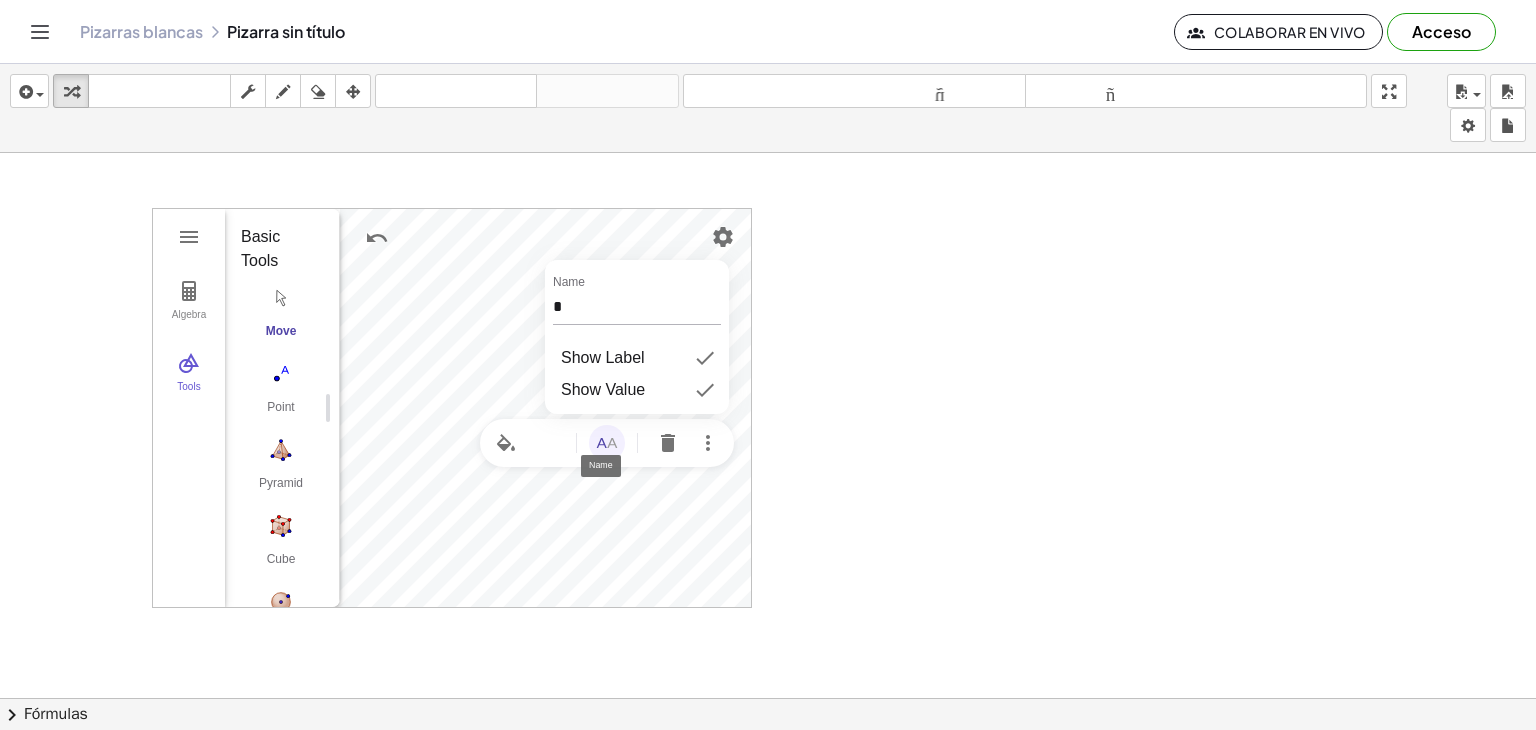 click at bounding box center [607, 443] 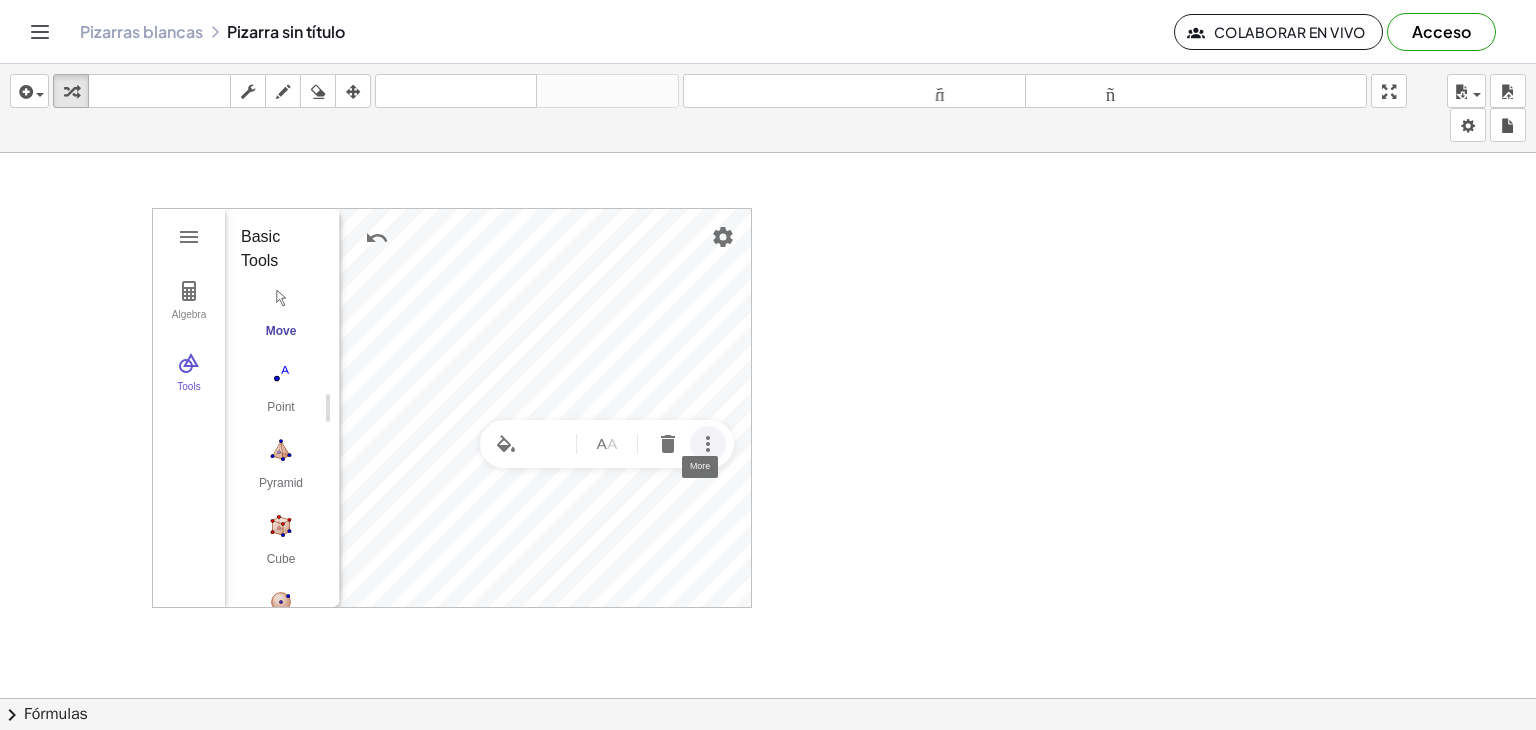 click at bounding box center [708, 444] 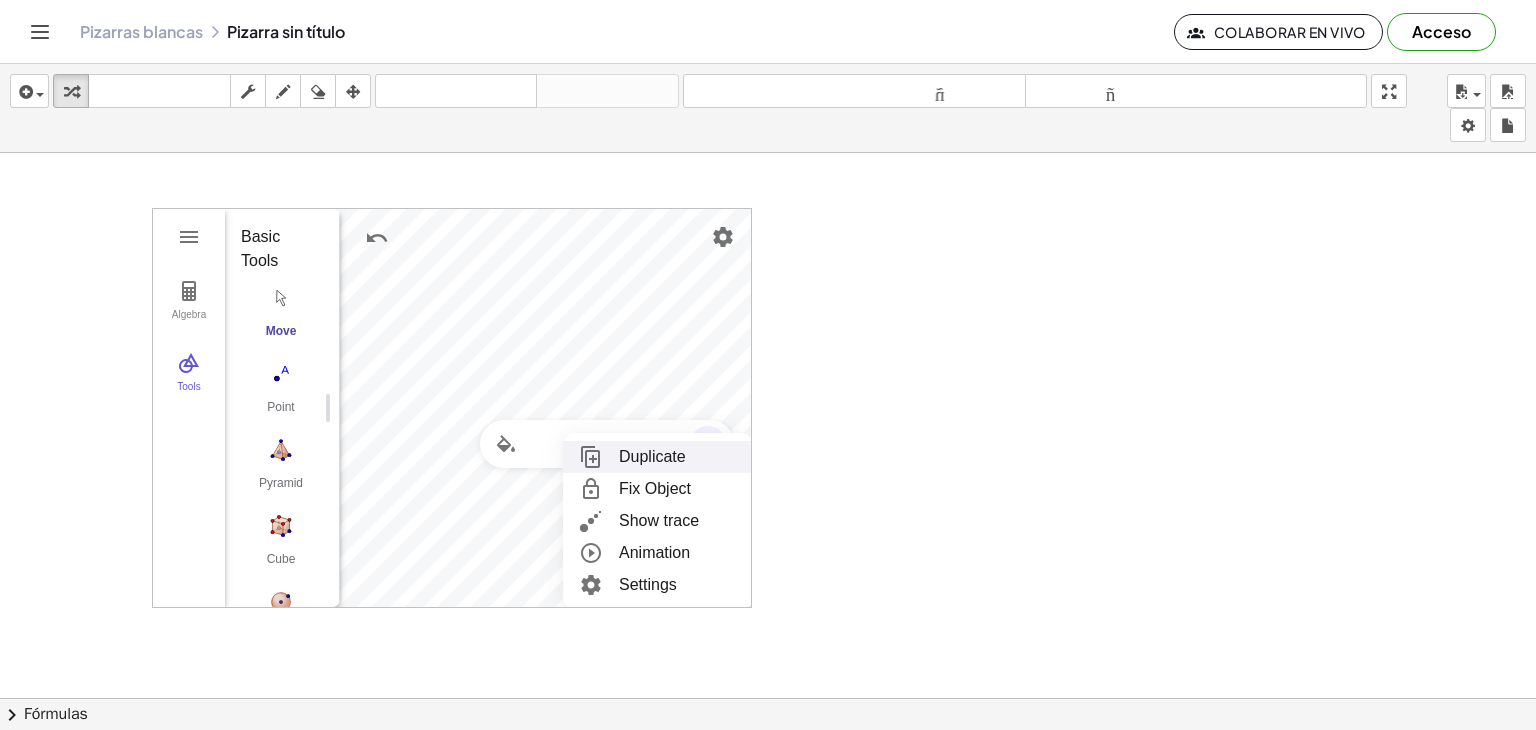 click at bounding box center [607, 444] 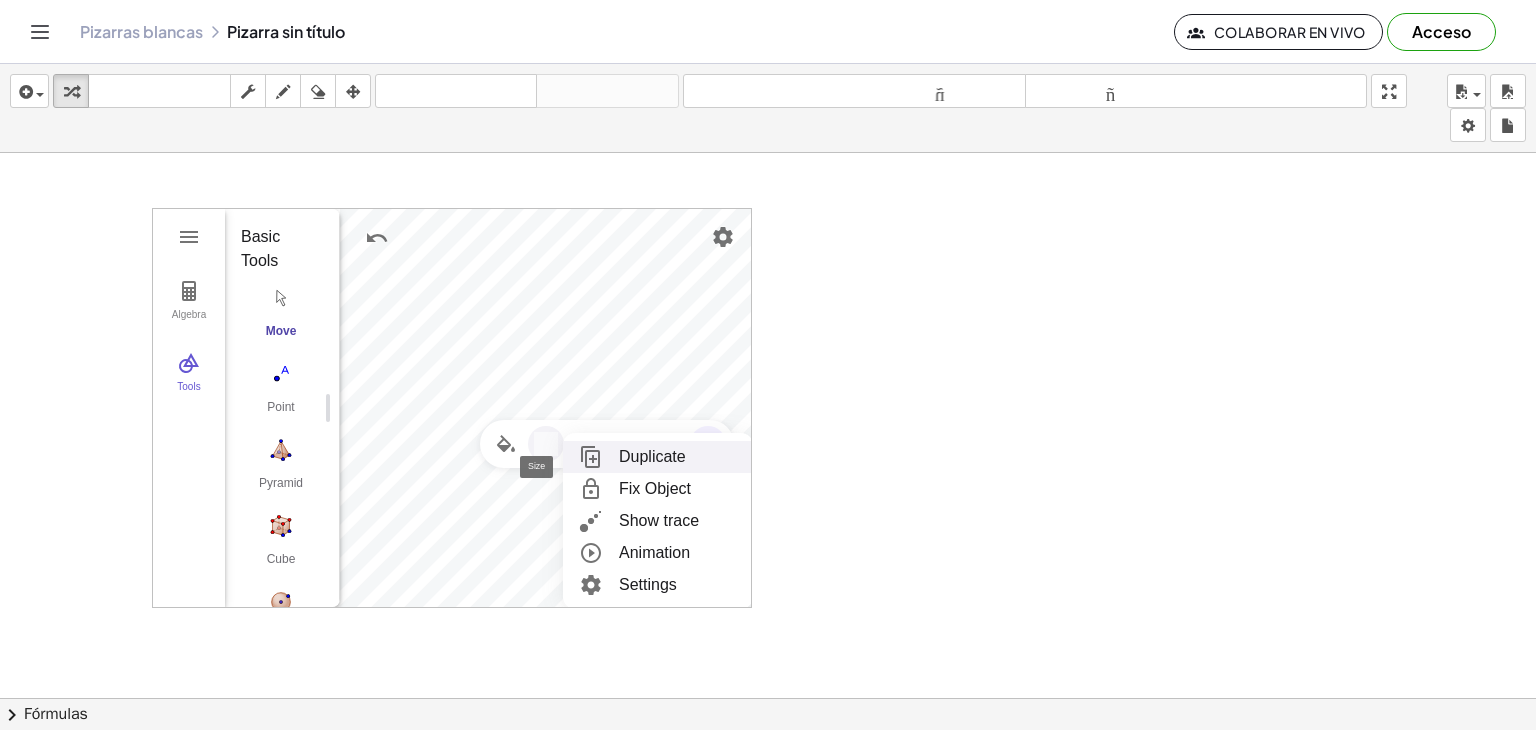 click at bounding box center (546, 444) 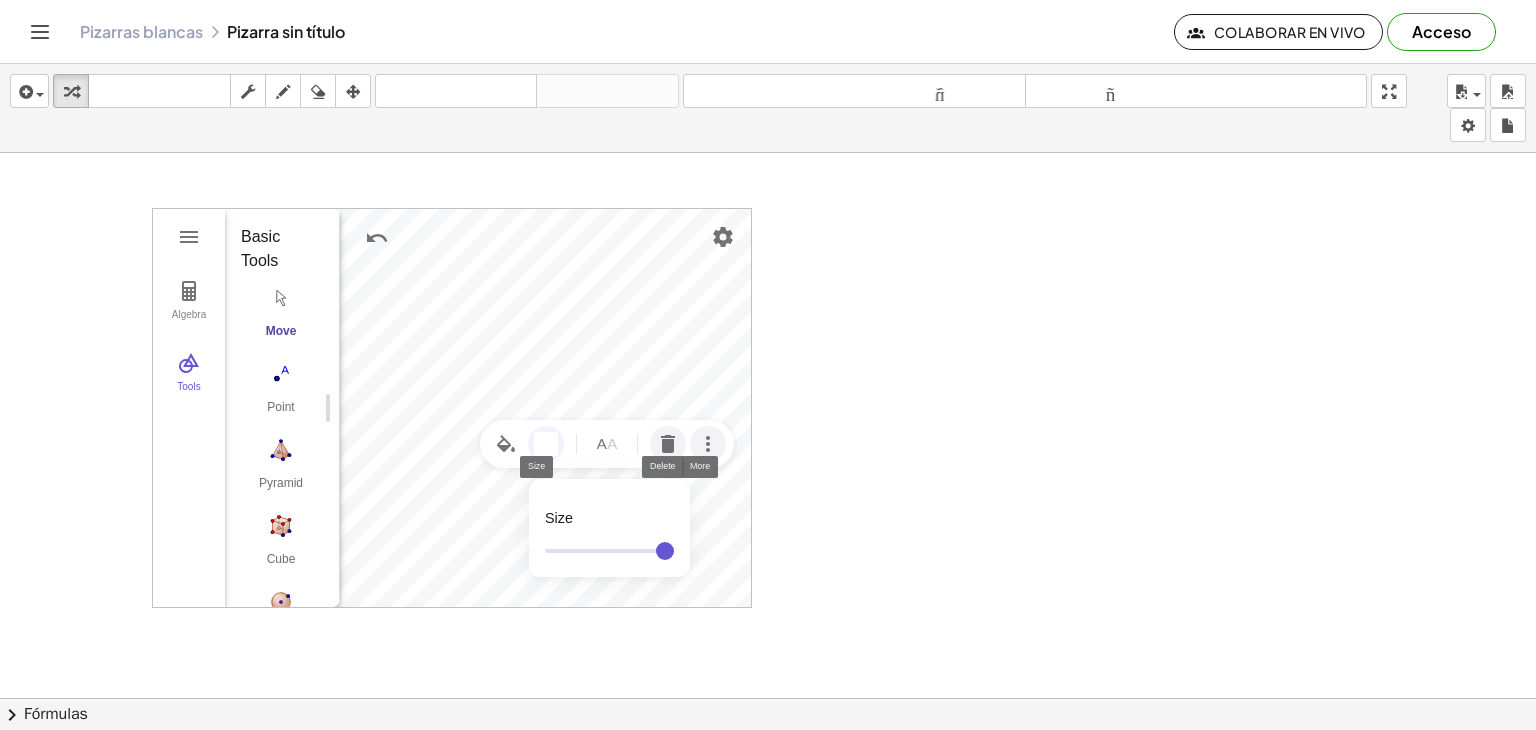 click at bounding box center [668, 444] 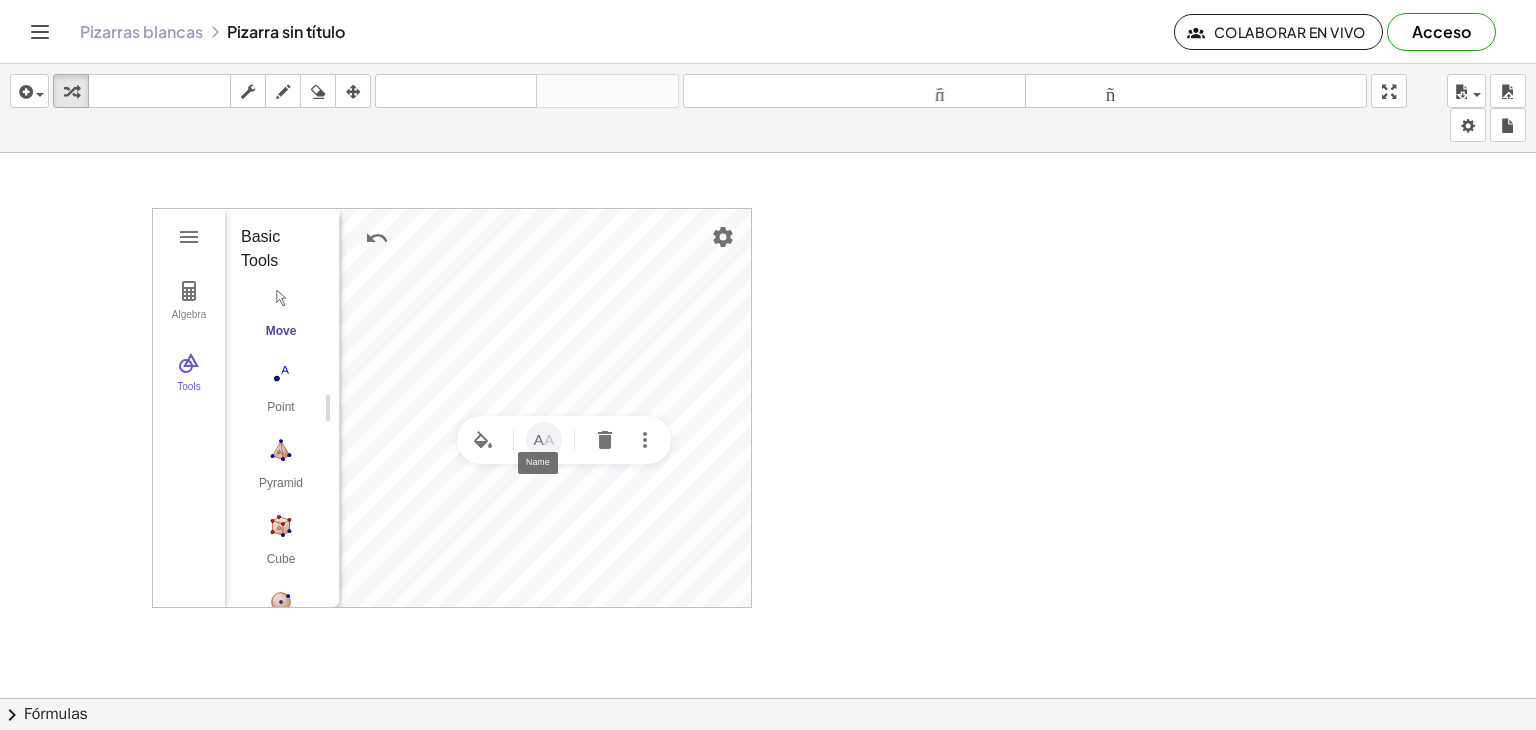 click at bounding box center (544, 440) 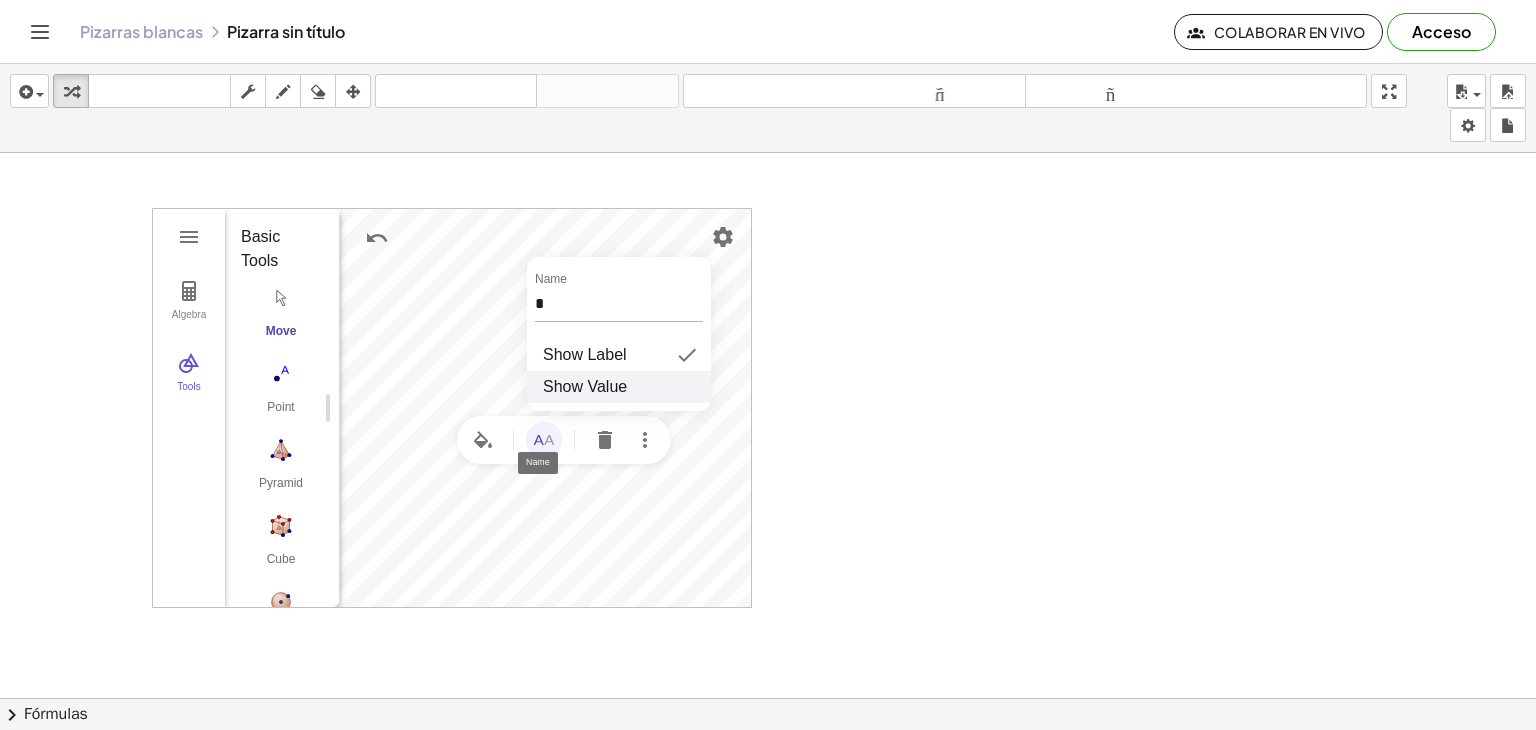 click on "Show Value" at bounding box center [585, 387] 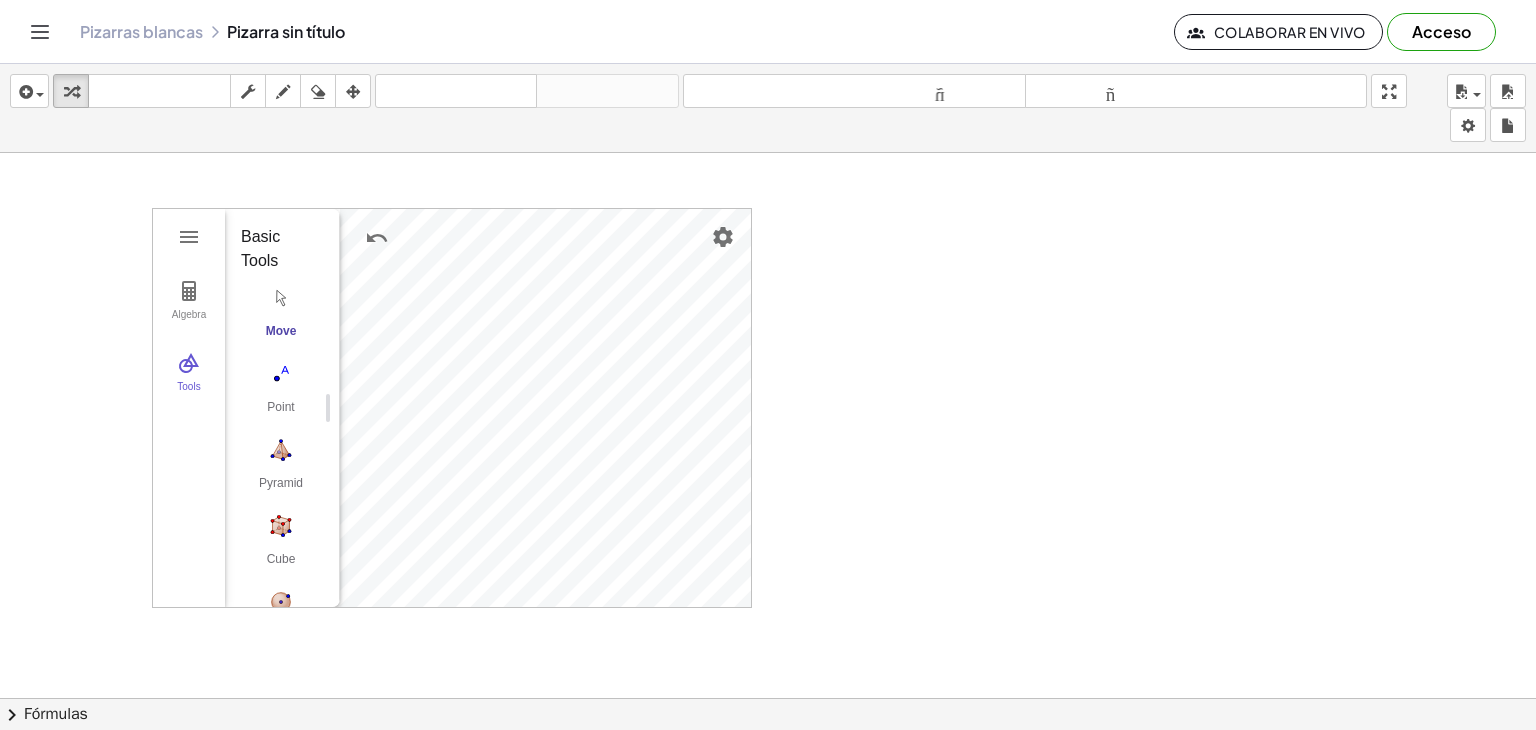 click on "Move" at bounding box center (281, 317) 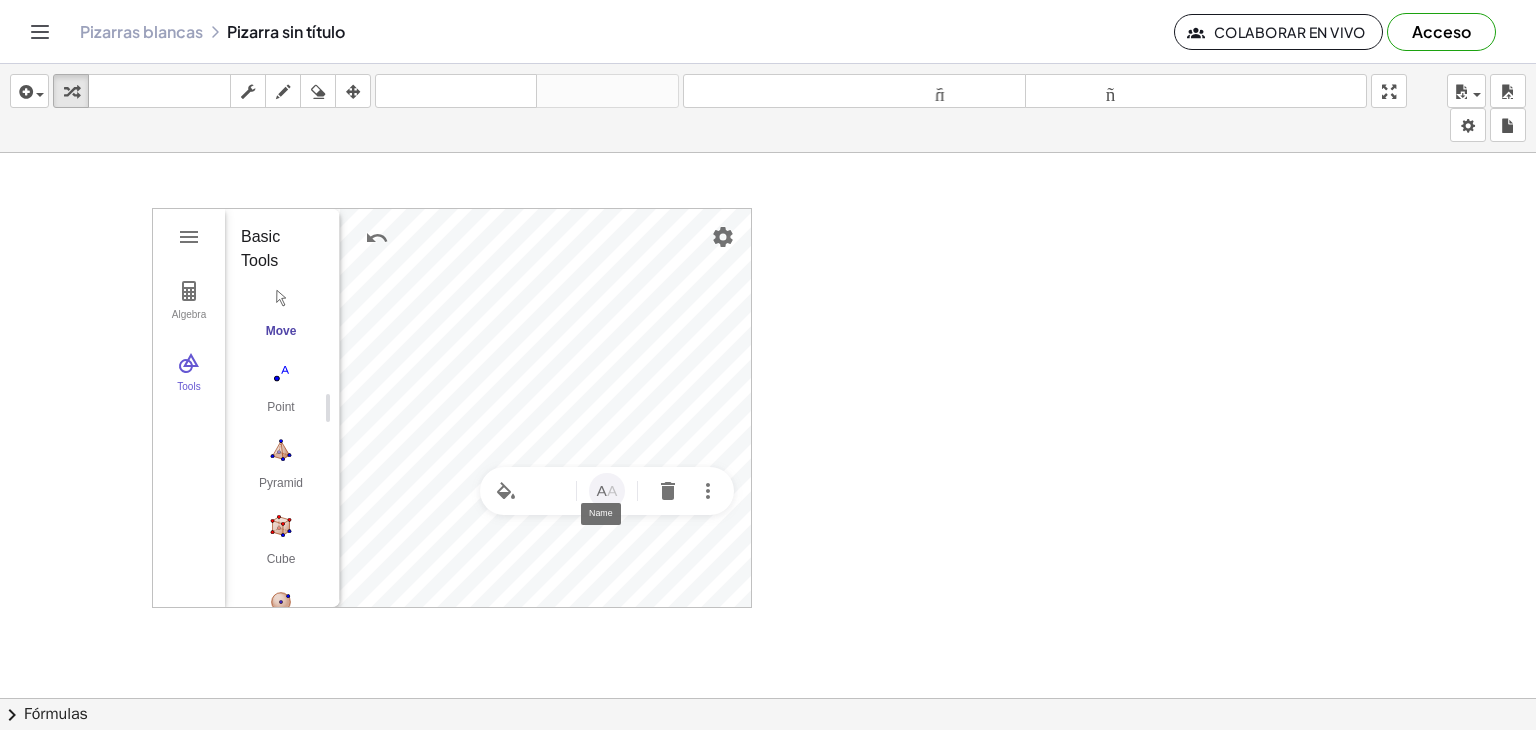 click at bounding box center (607, 491) 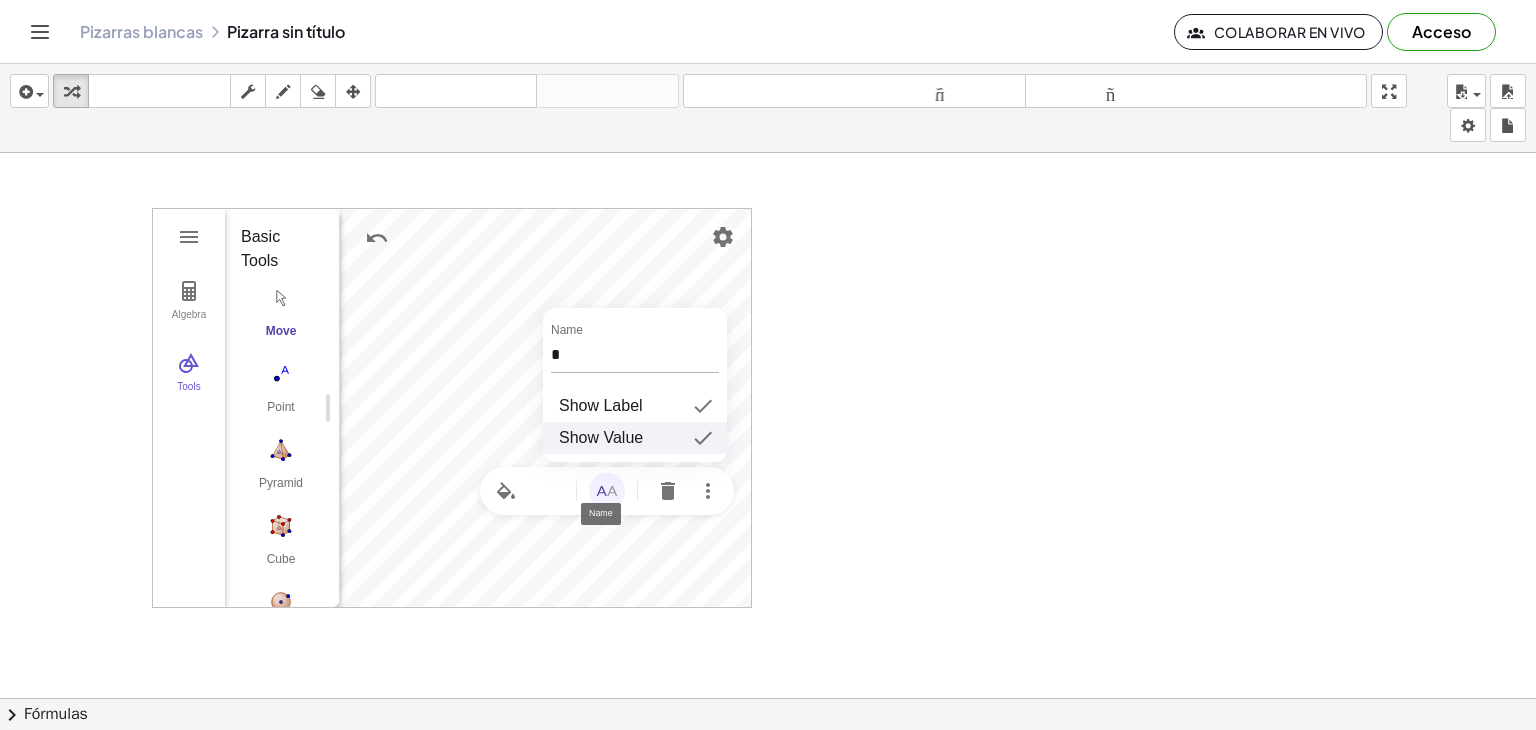 click on "Show Value" at bounding box center (601, 438) 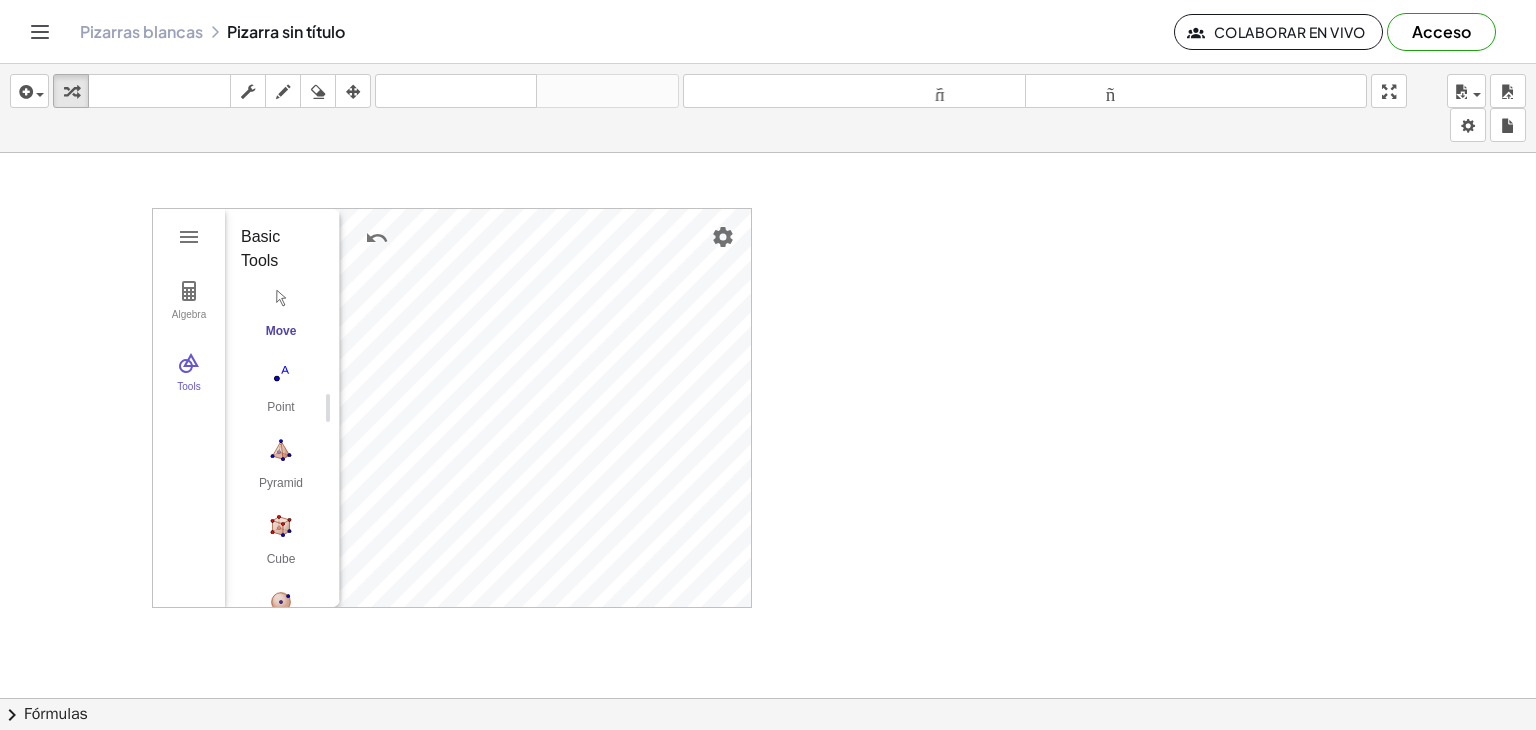 click on "Algebra Tools 1 × ([NUMBER], [NUMBER], [NUMBER]) D = ([NUMBER], [NUMBER], [NUMBER]) Input… GeoGebra 3D Calculator Basic Tools Move Point Pyramid Cube Sphere: Center & Point Plane through 3 Points Intersect Two Surfaces Net Edit Show / Hide Label Show / Hide Object Delete View in front of Points Point Intersect Midpoint or Center Point on Object Attach / Detach Point Lines and Polygons Segment Segment with Given Length Line Ray Vector Polygon Regular Polygon Perpendicular Line Parallel Line Angle Bisector Tangents Solids Pyramid Prism Tetrahedron Cube Sphere: Center & Point Sphere: Center & Radius Cone Cylinder Extrude to Pyramid Extrude to Prism Net Surface of Revolution Planes Plane through 3 Points Plane Parallel Plane Perpendicular Plane Circles Circle with Axis through Point Circle with Center, Radius and Direction Circle through 3 Points Circular Arc Circumcircular Arc Circular Sector Circumcircular Sector Curves Ellipse Conic through 5 Points Parabola Hyperbola Locus Intersect Two Surfaces Transform Reflect about Plane Angle" at bounding box center (768, 712) 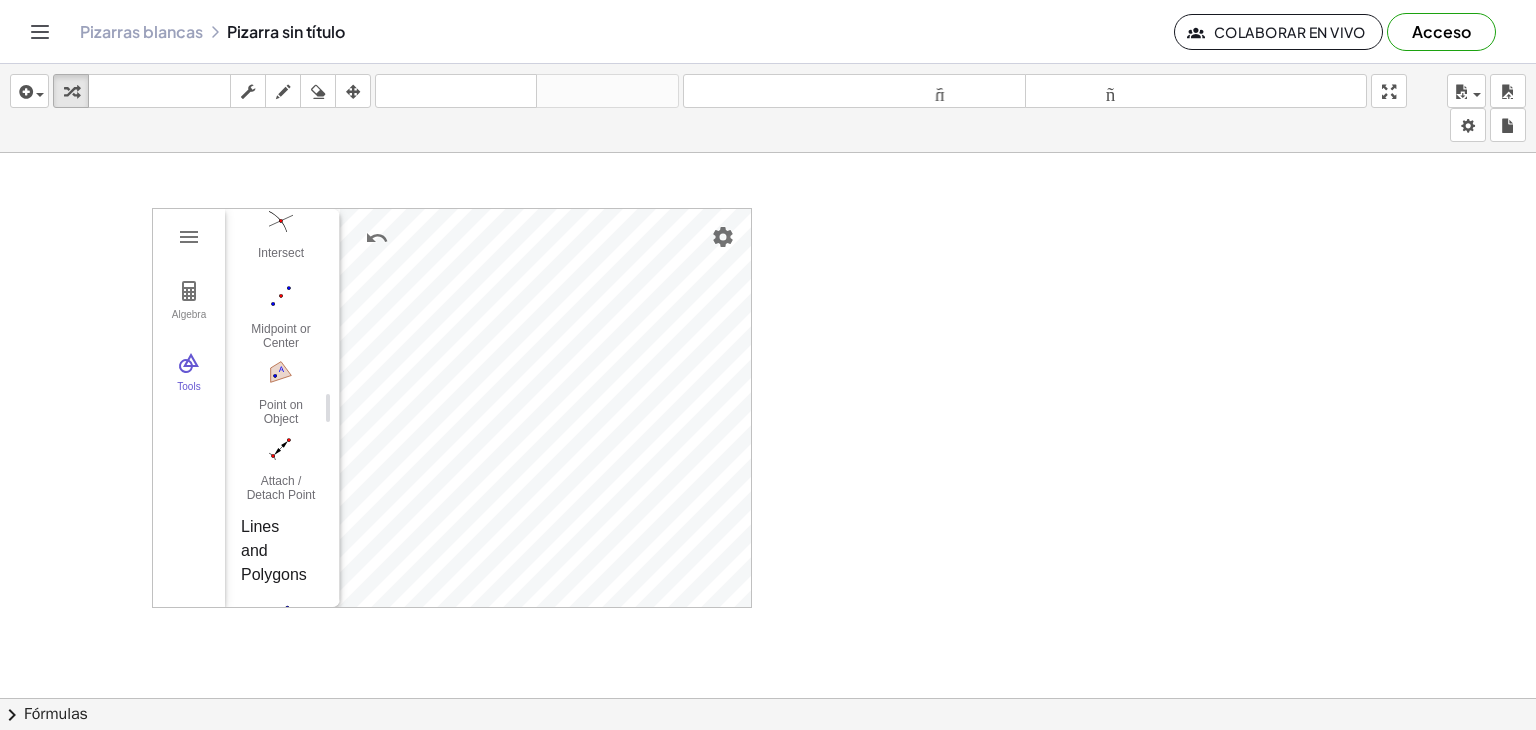 scroll, scrollTop: 1152, scrollLeft: 0, axis: vertical 